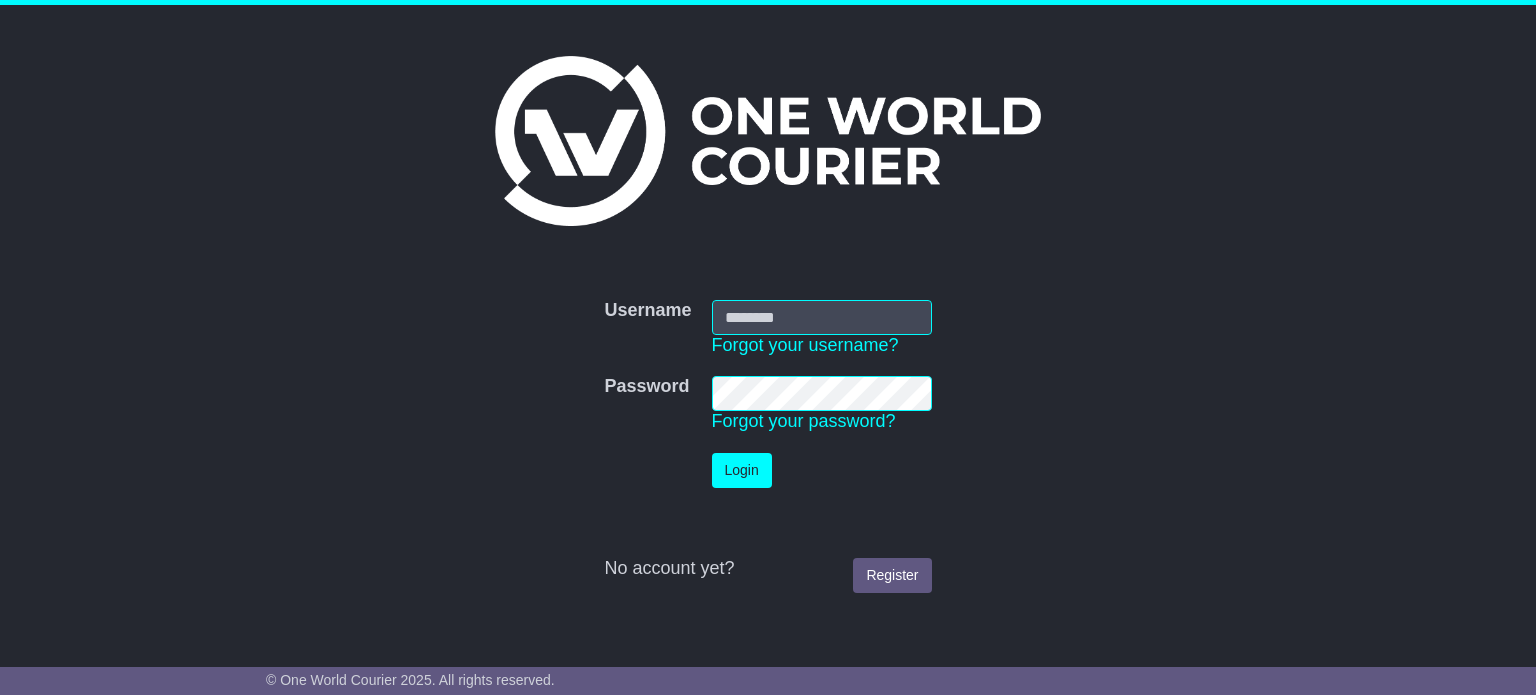scroll, scrollTop: 0, scrollLeft: 0, axis: both 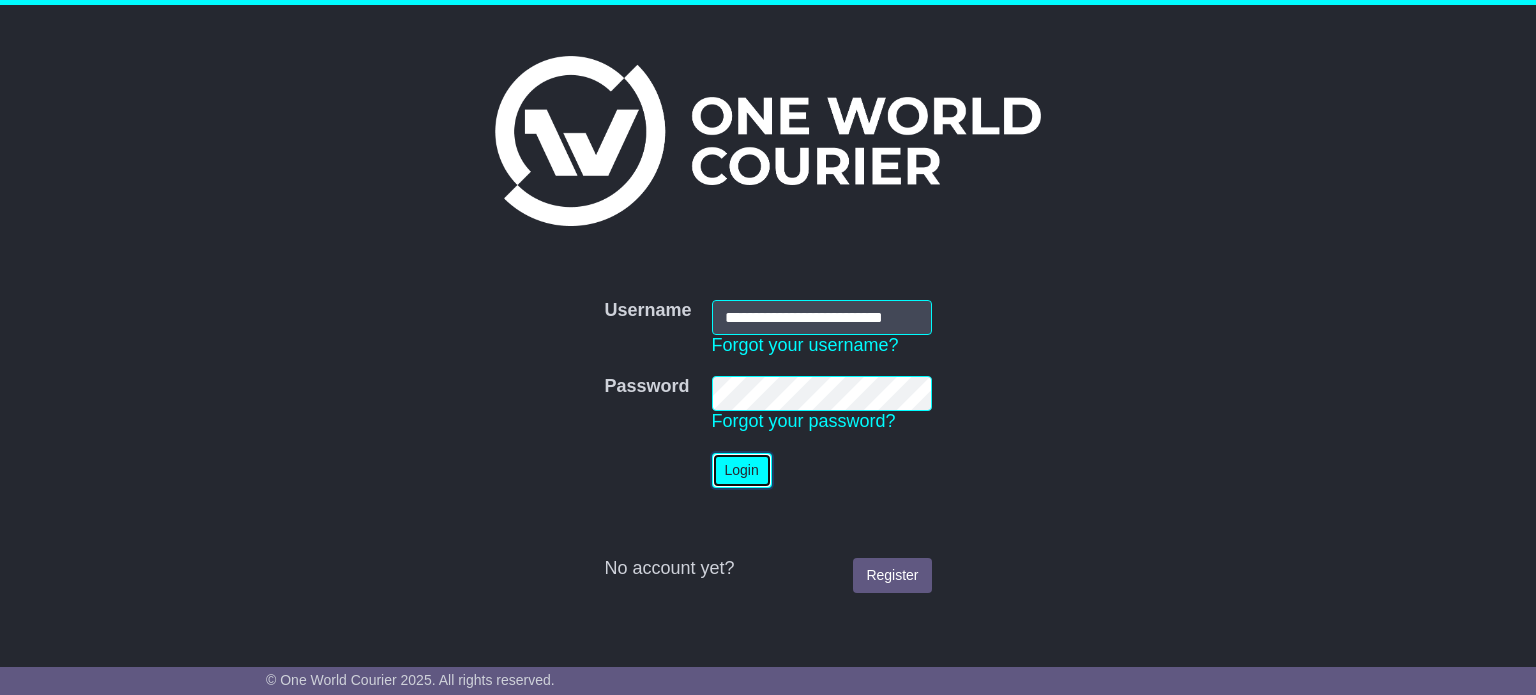 click on "Login" at bounding box center [742, 470] 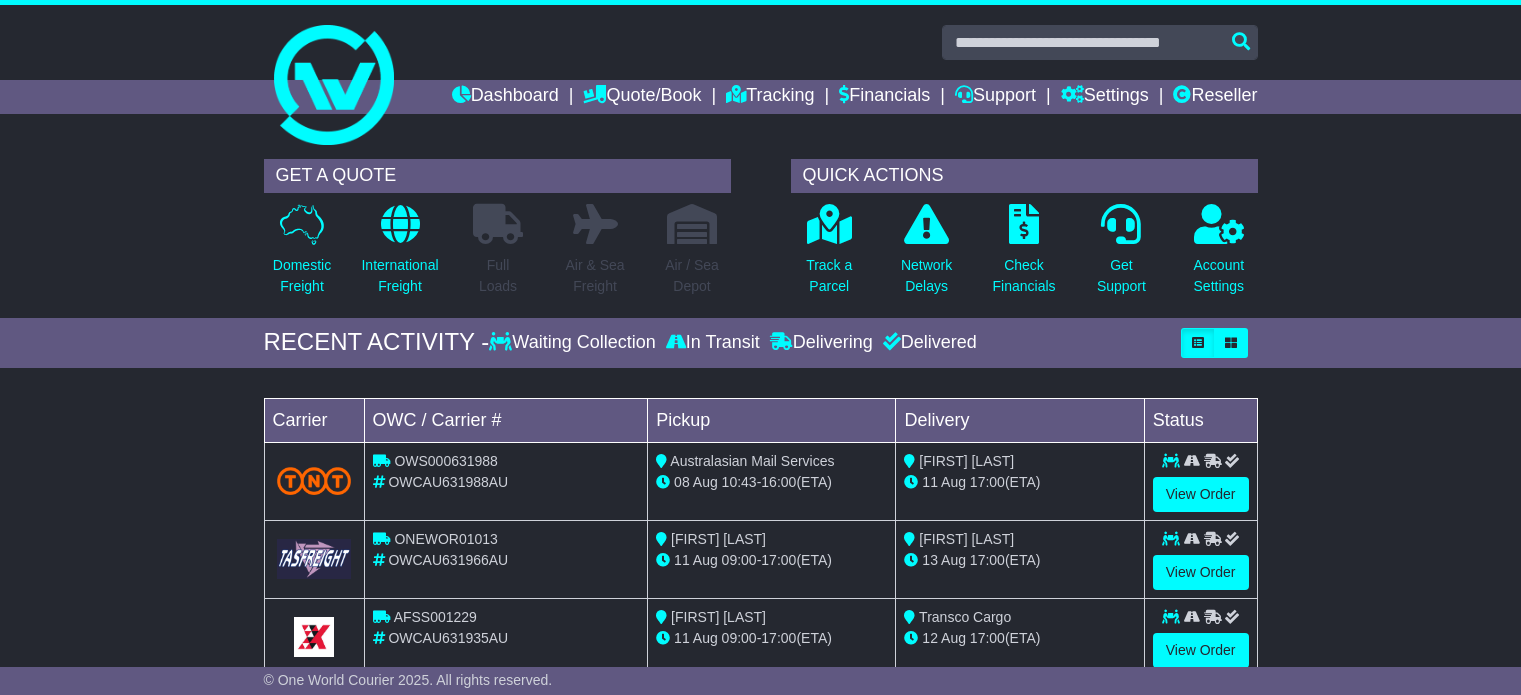 scroll, scrollTop: 0, scrollLeft: 0, axis: both 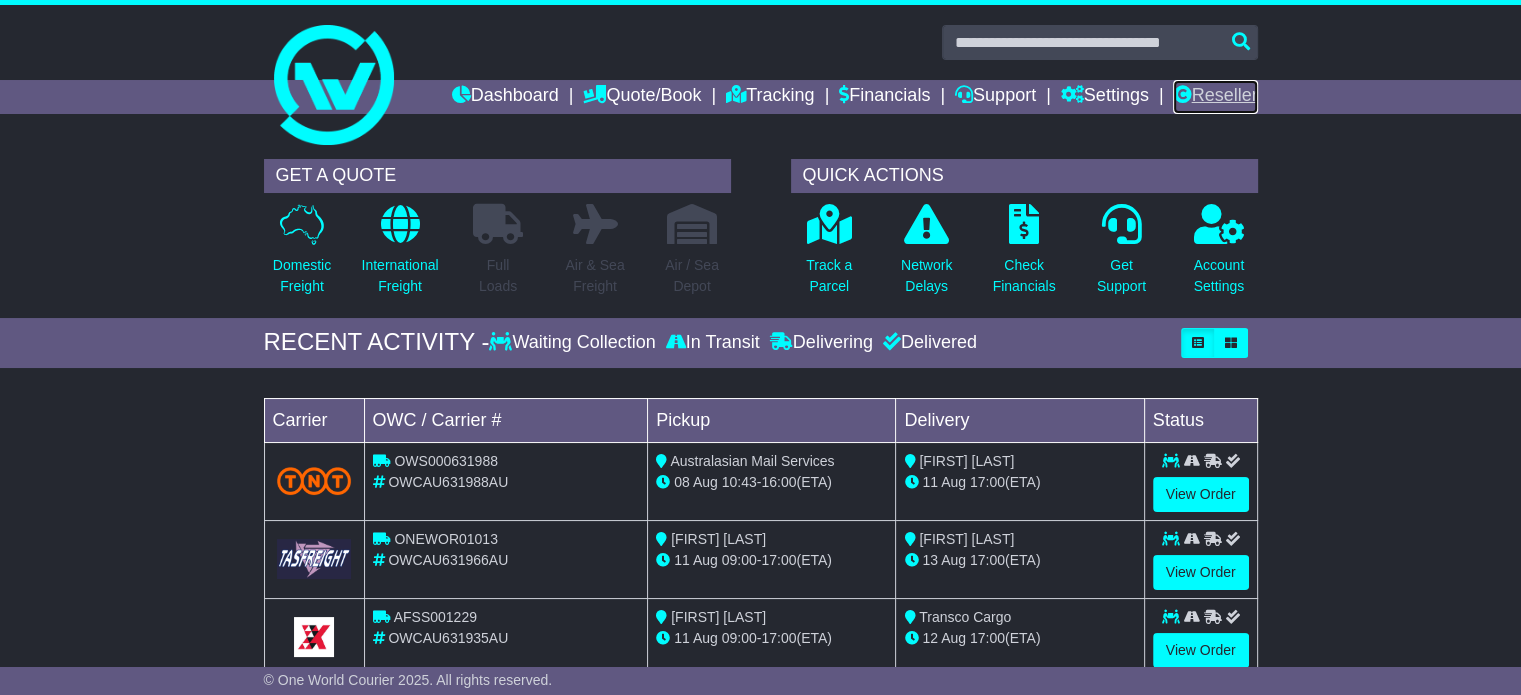 click on "Reseller" at bounding box center [1215, 97] 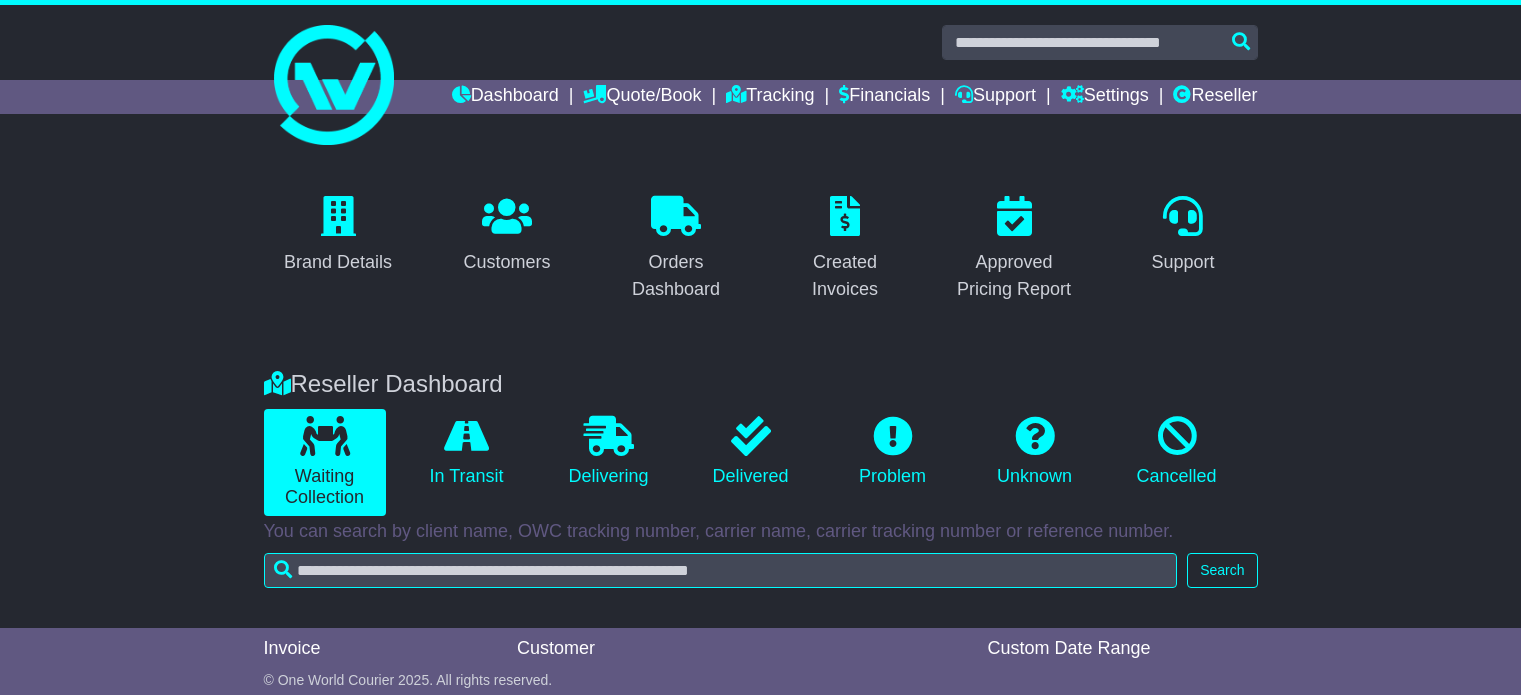 scroll, scrollTop: 0, scrollLeft: 0, axis: both 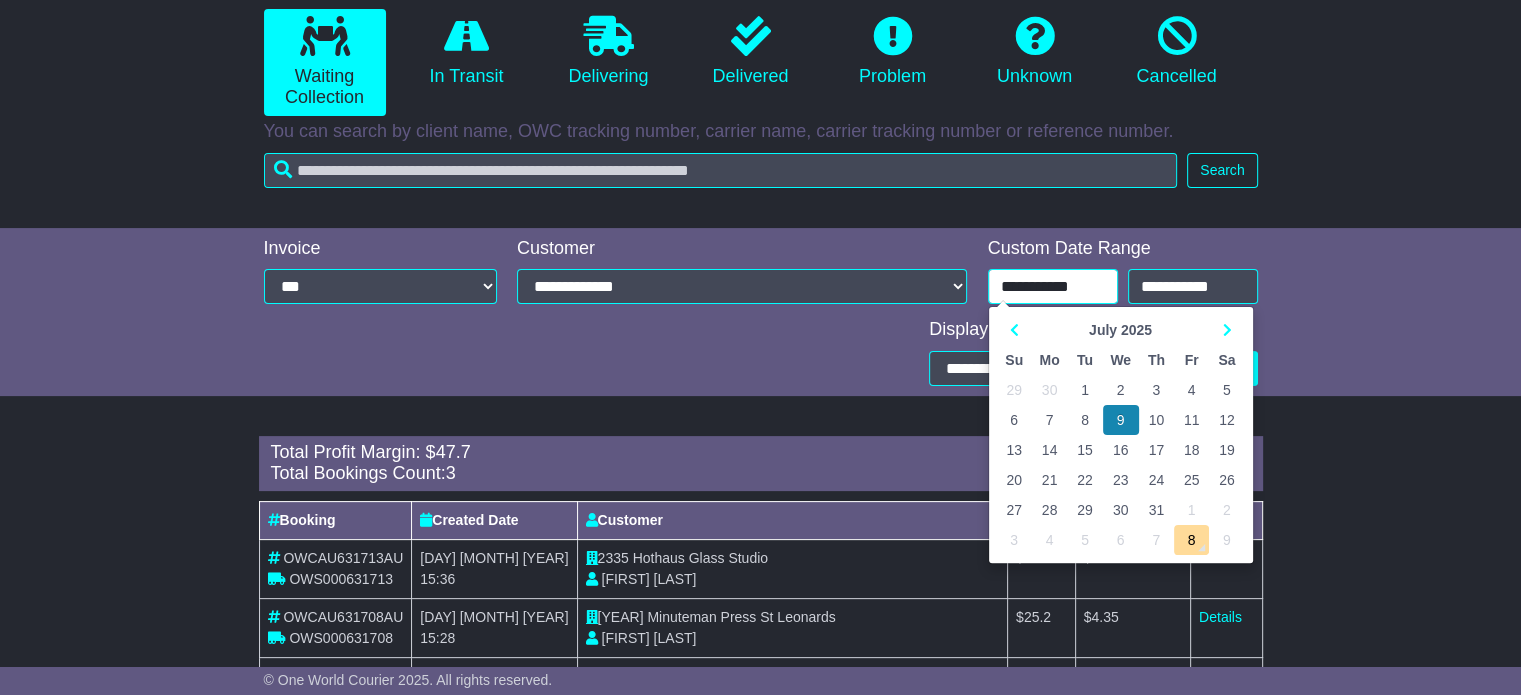 click on "**********" at bounding box center (1053, 286) 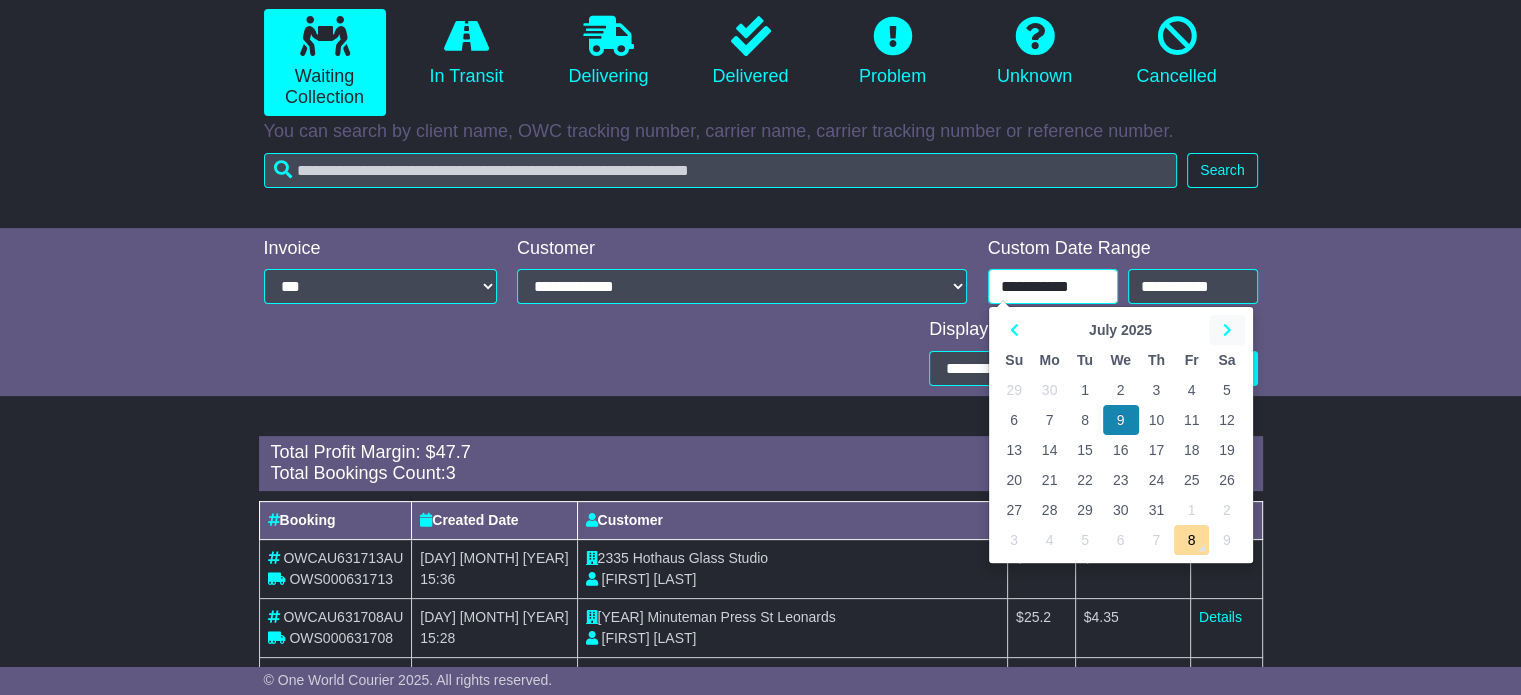 click at bounding box center [1226, 330] 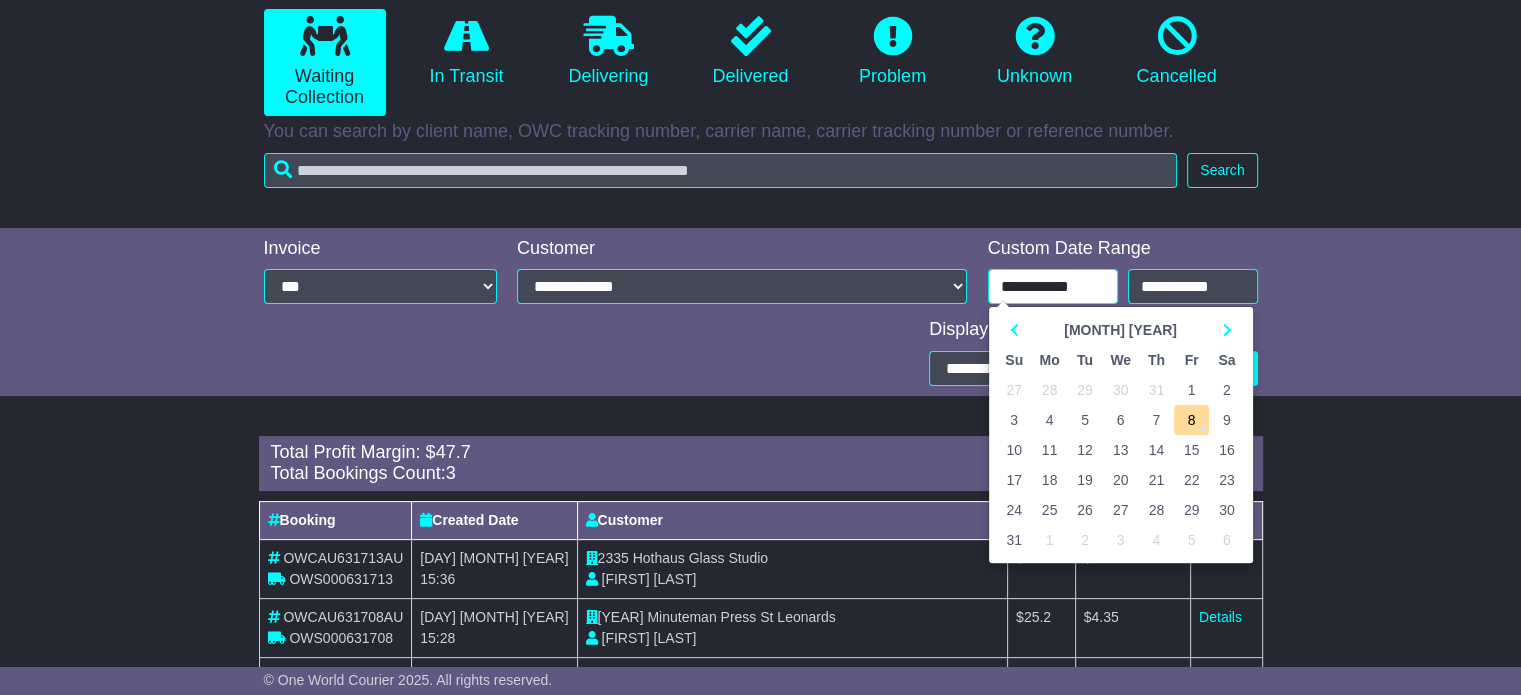 click on "7" at bounding box center (1156, 420) 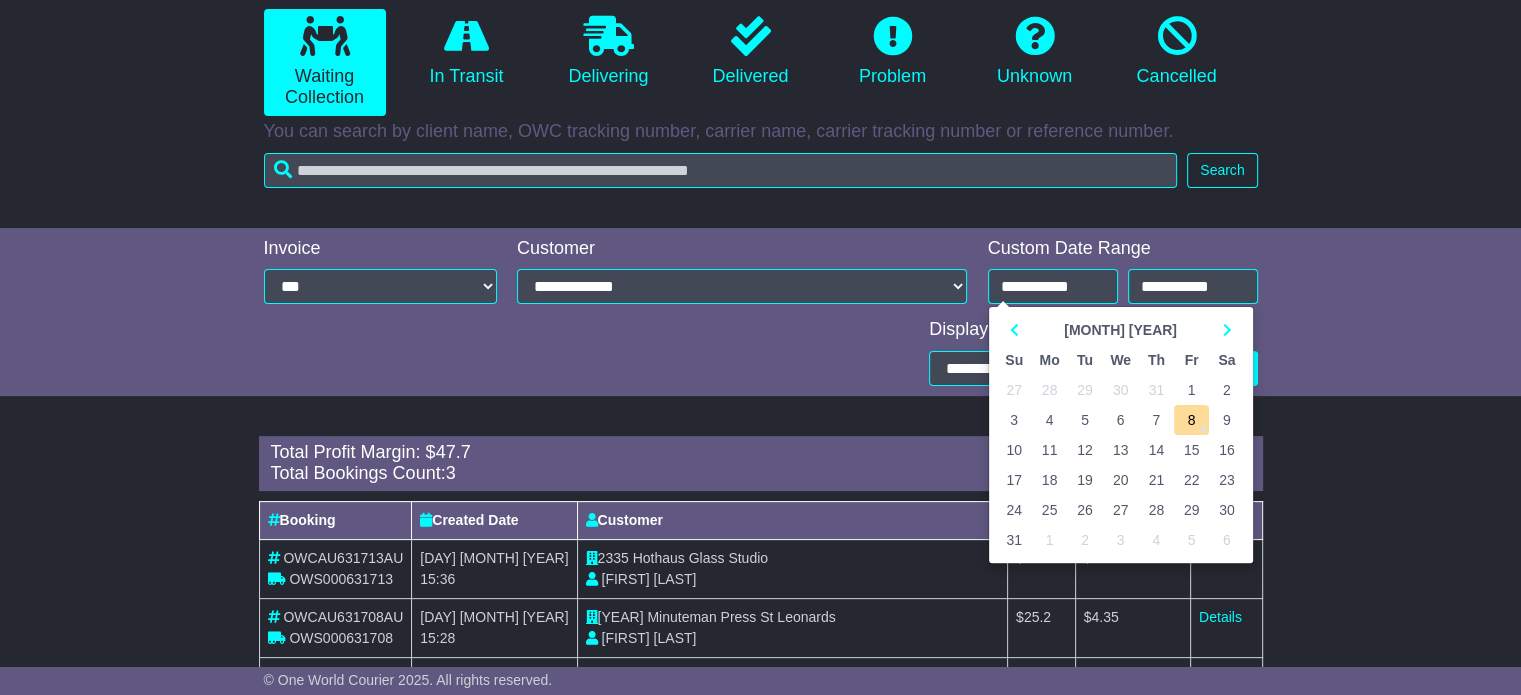 type on "**********" 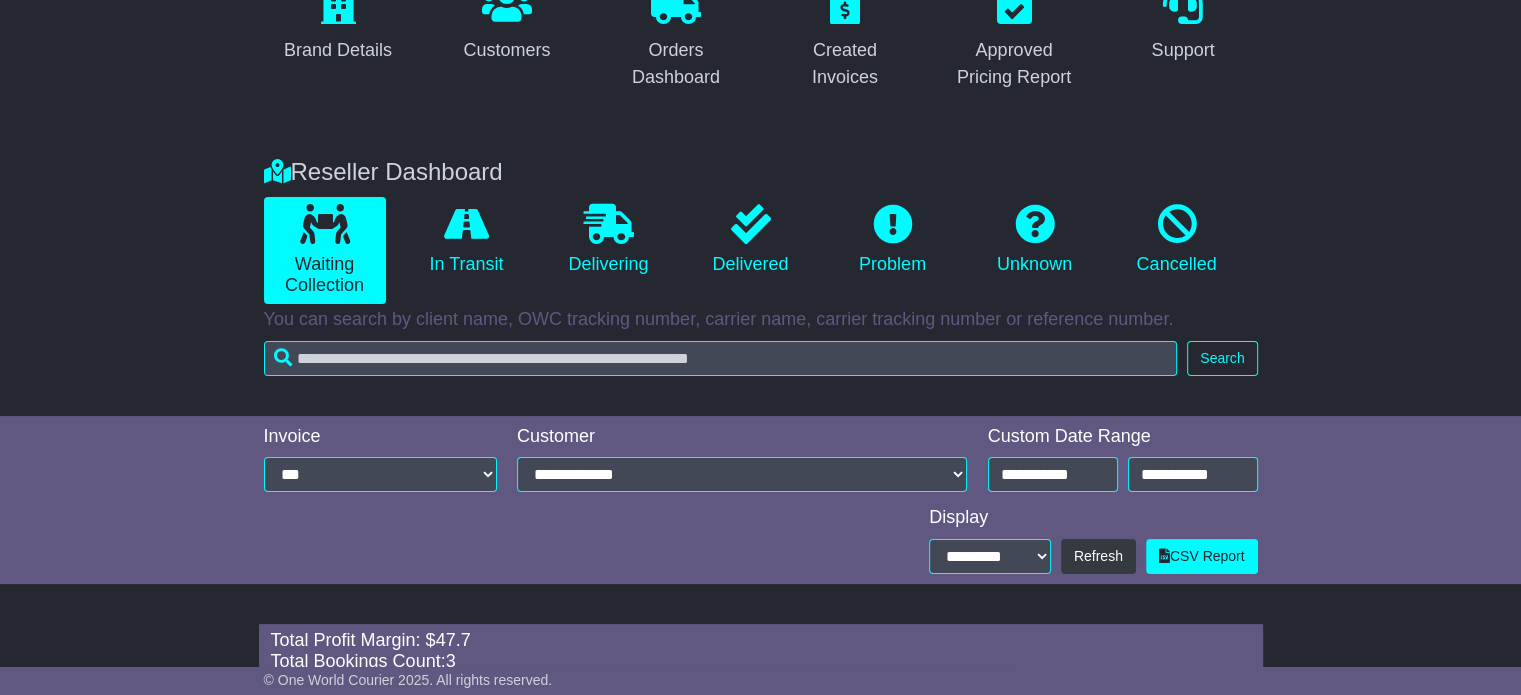 scroll, scrollTop: 400, scrollLeft: 0, axis: vertical 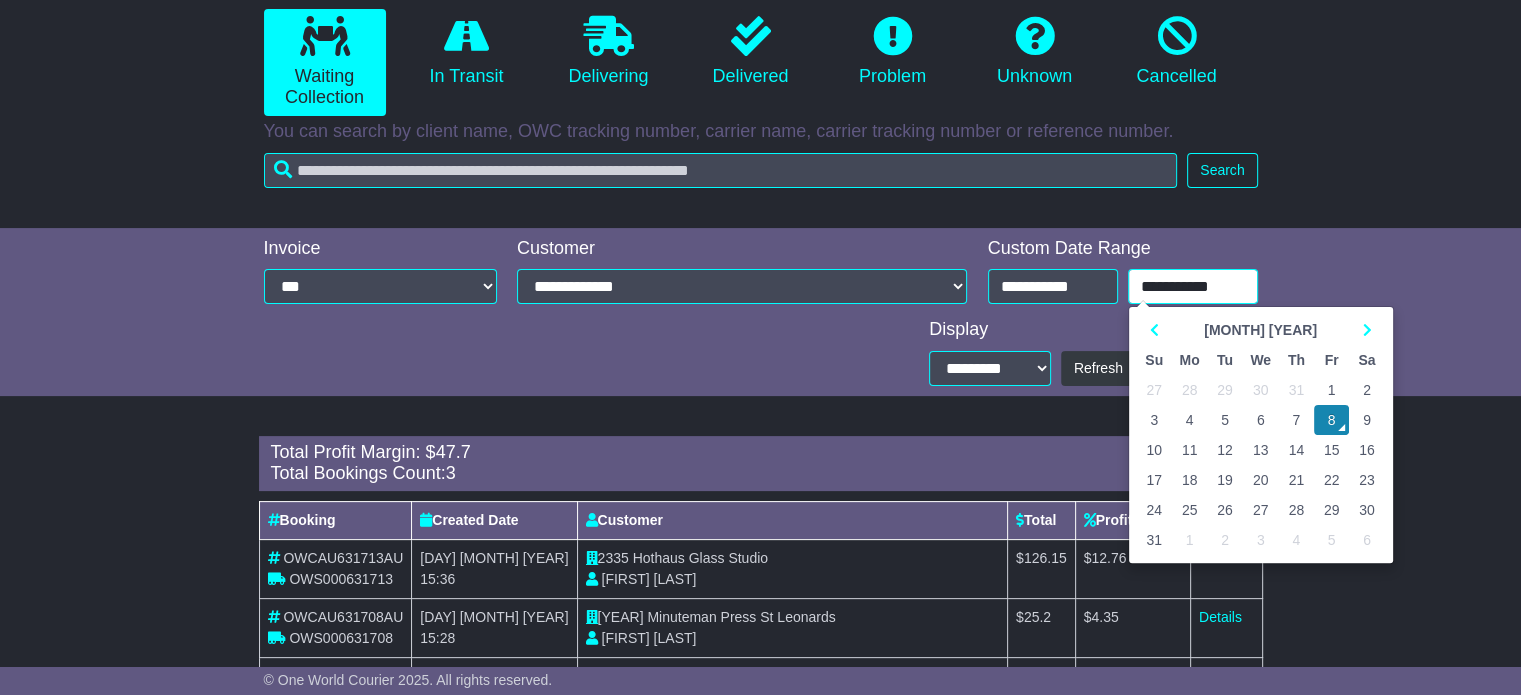 click on "**********" at bounding box center [1193, 286] 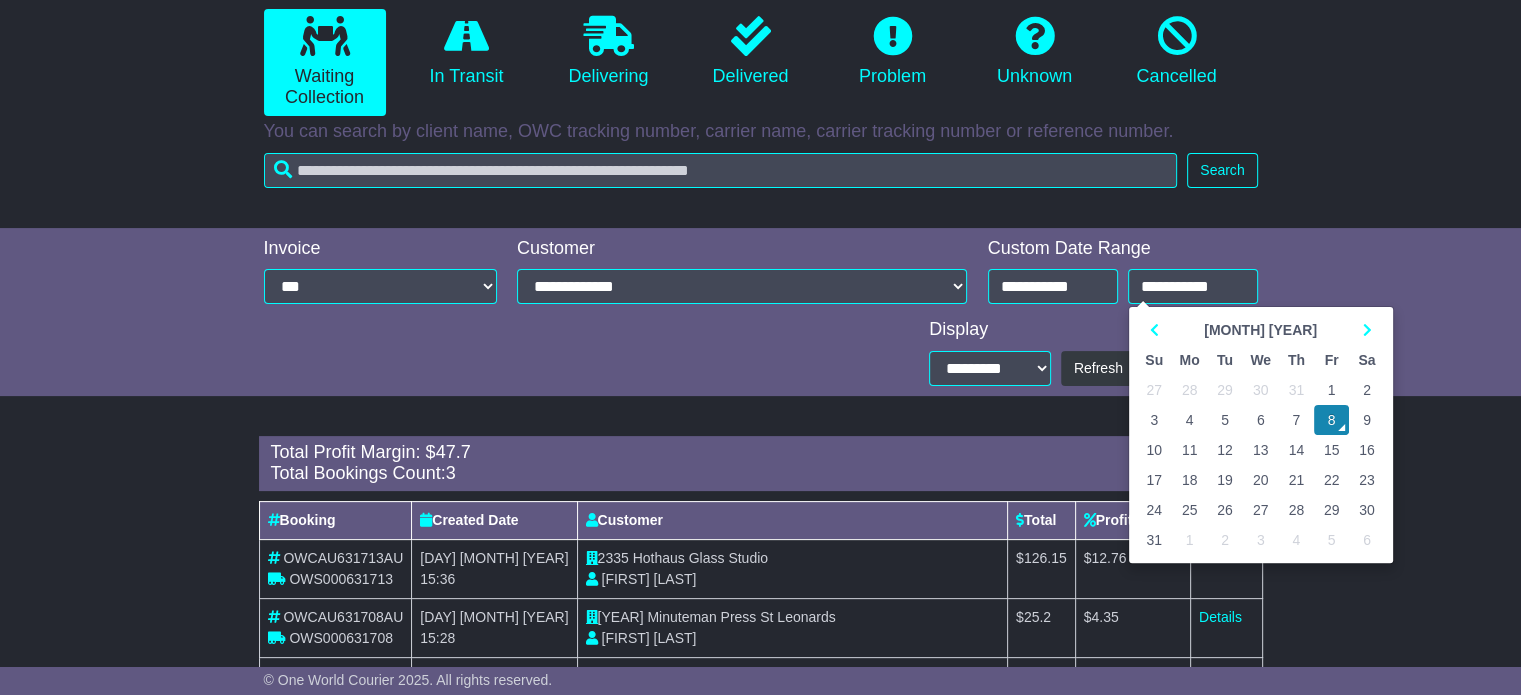 type on "**********" 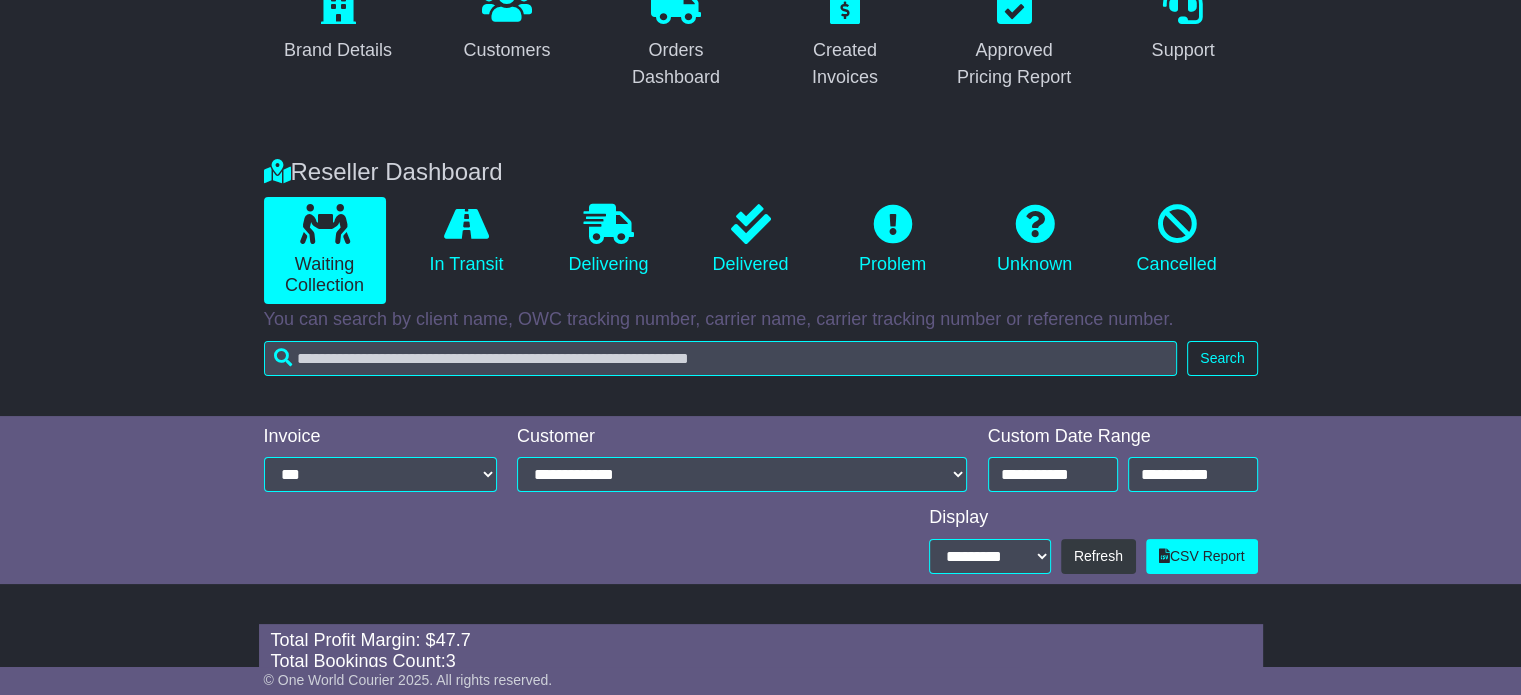 scroll, scrollTop: 200, scrollLeft: 0, axis: vertical 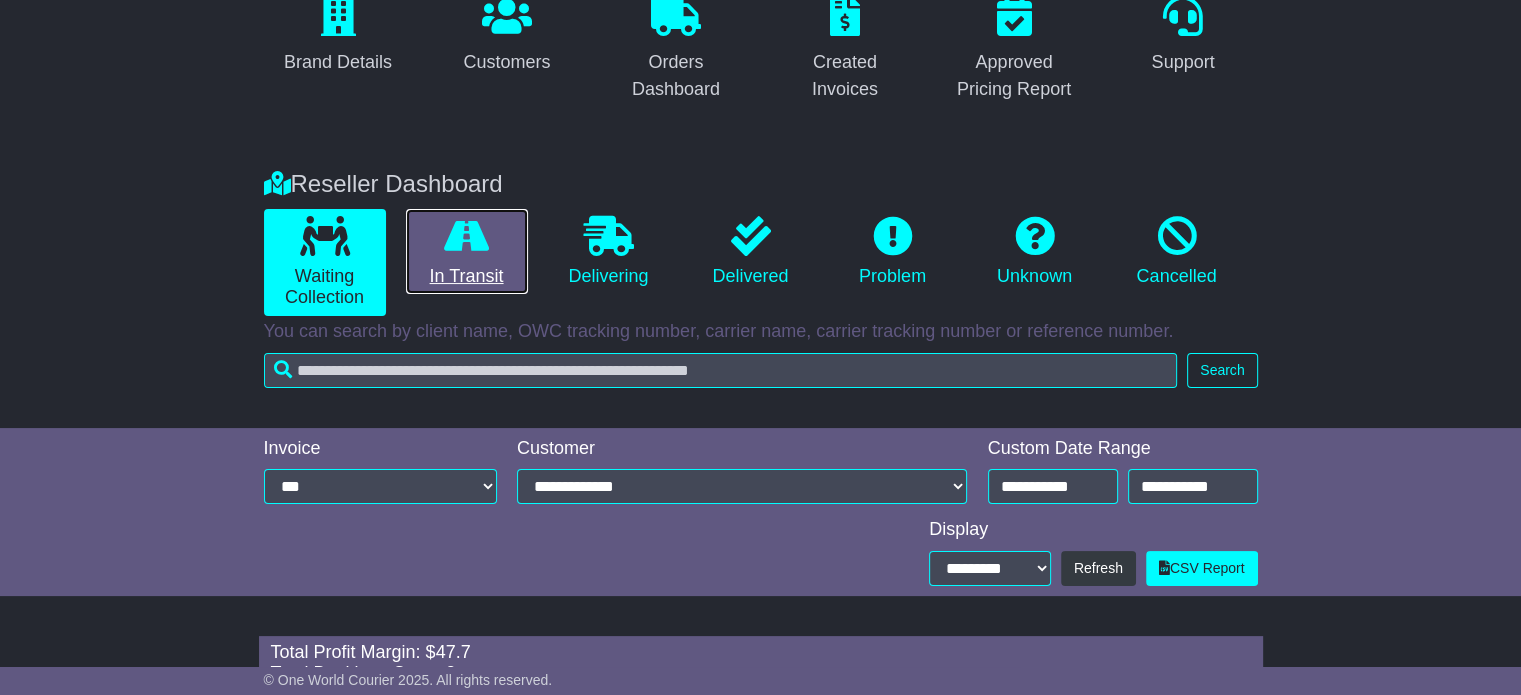 click on "In Transit" at bounding box center (467, 252) 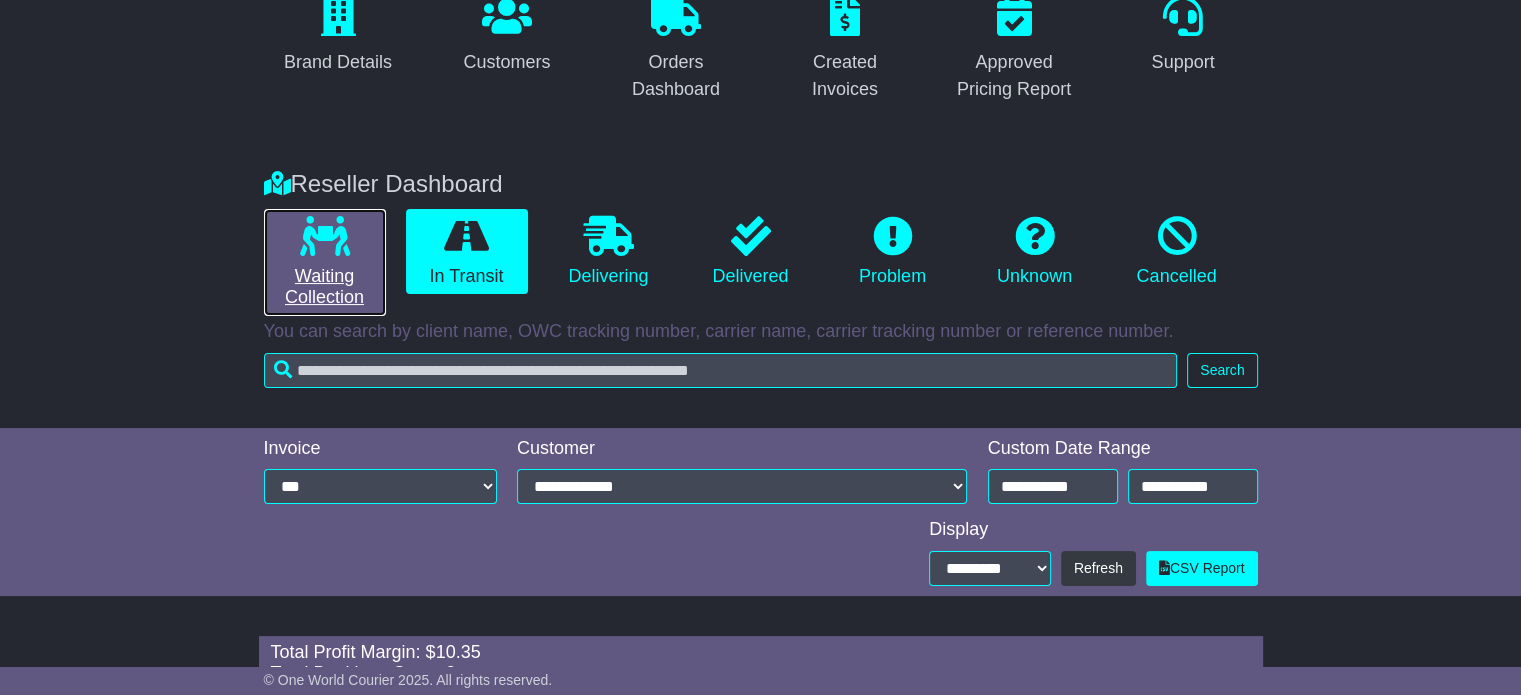 click on "Waiting Collection" at bounding box center (325, 262) 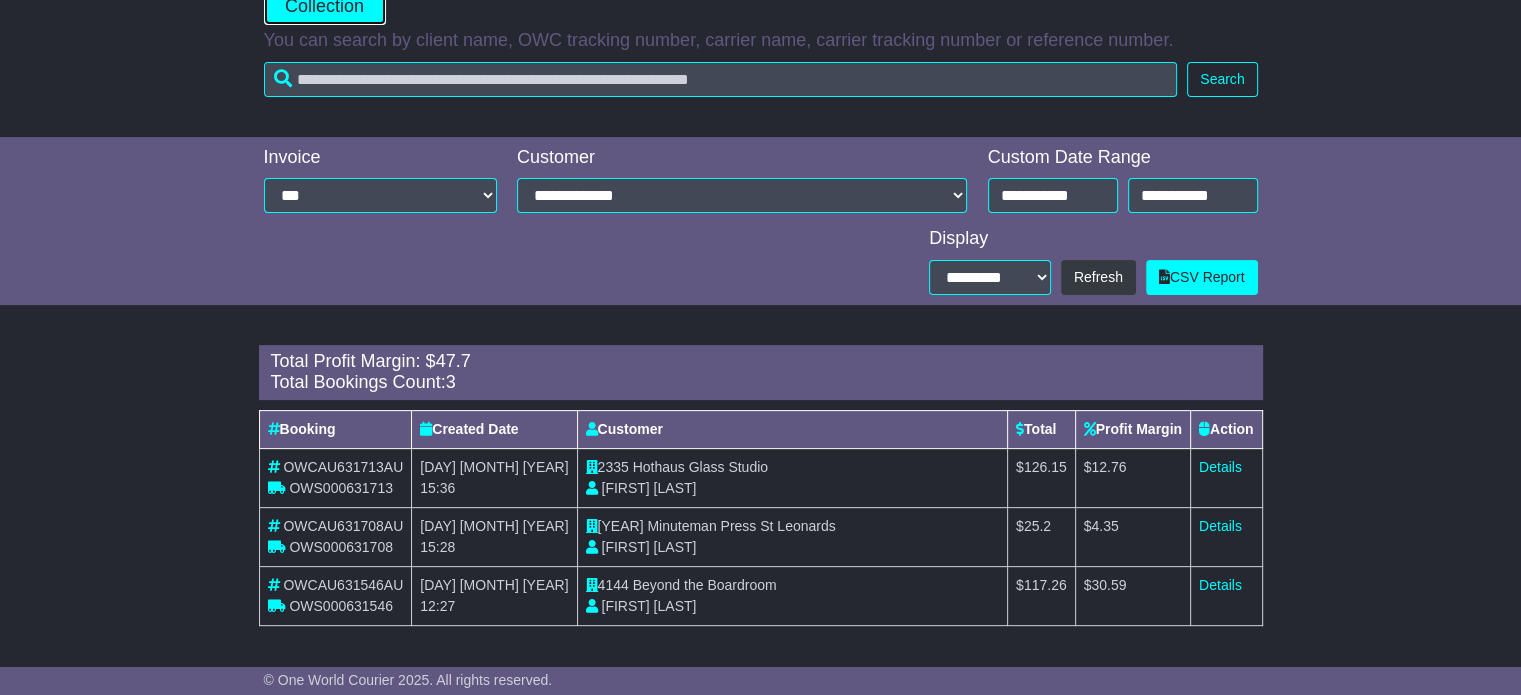 scroll, scrollTop: 91, scrollLeft: 0, axis: vertical 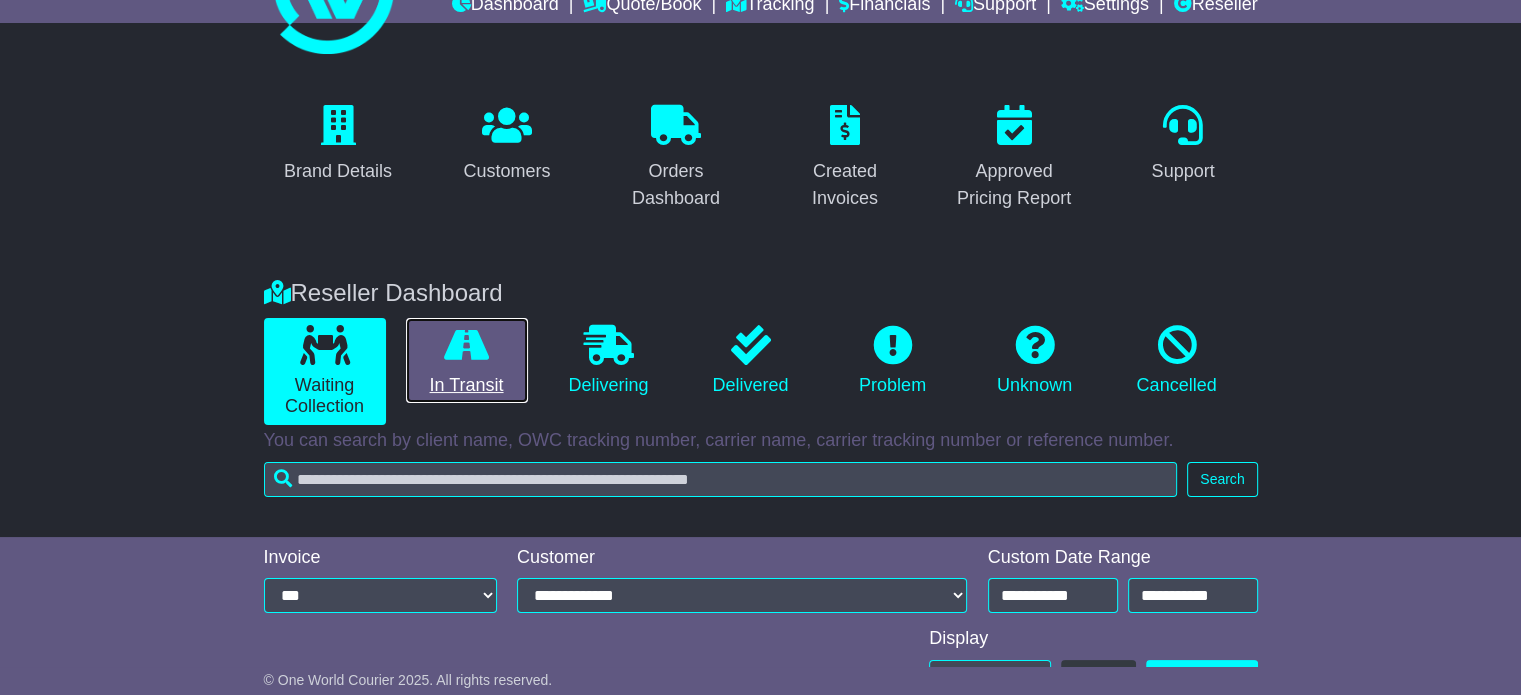 click on "In Transit" at bounding box center [467, 361] 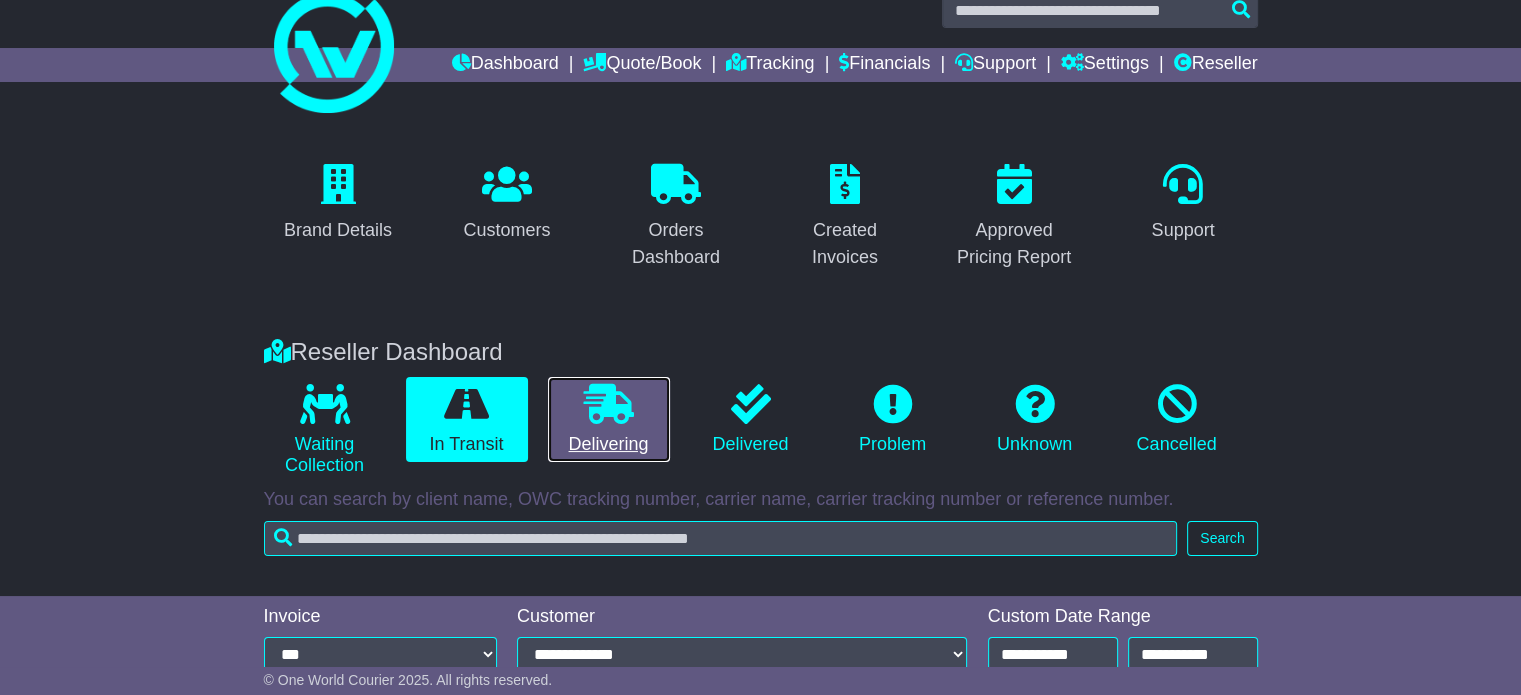 click at bounding box center [609, 404] 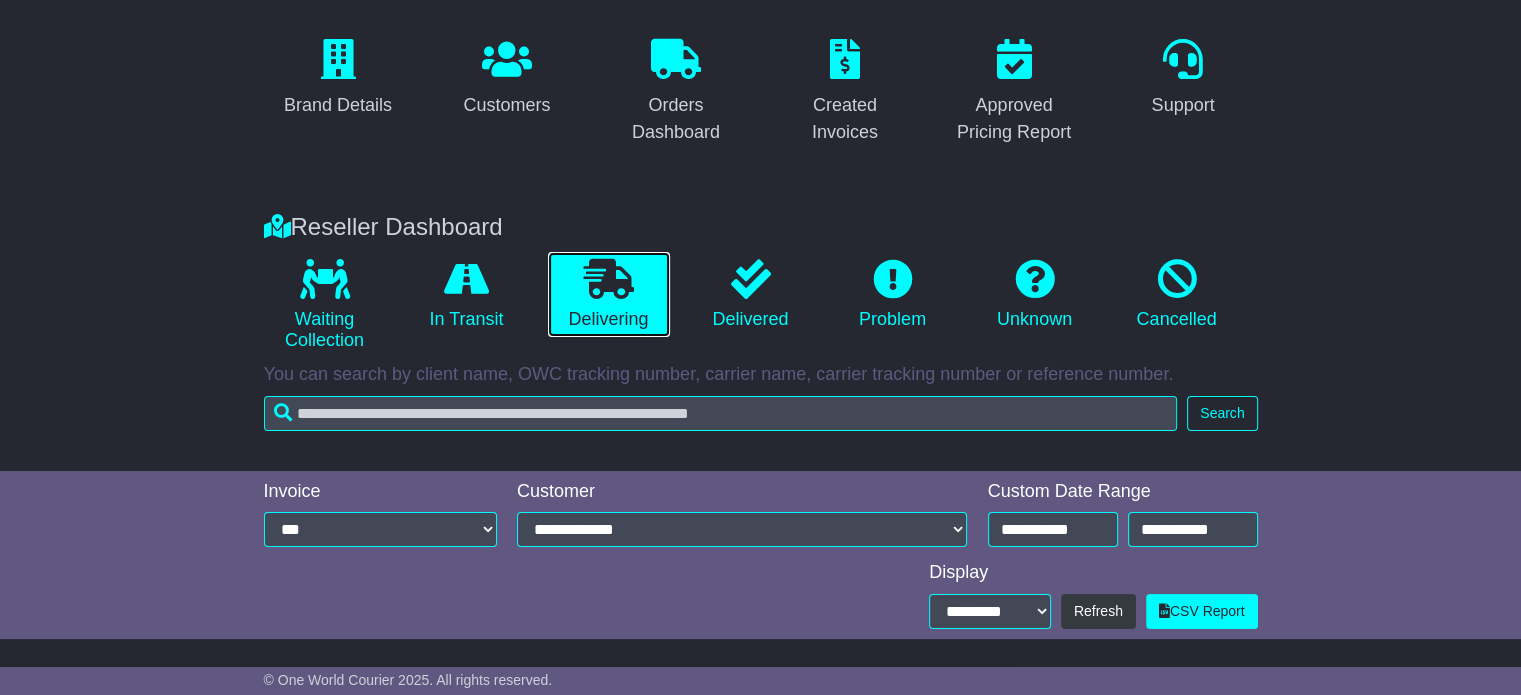 scroll, scrollTop: 373, scrollLeft: 0, axis: vertical 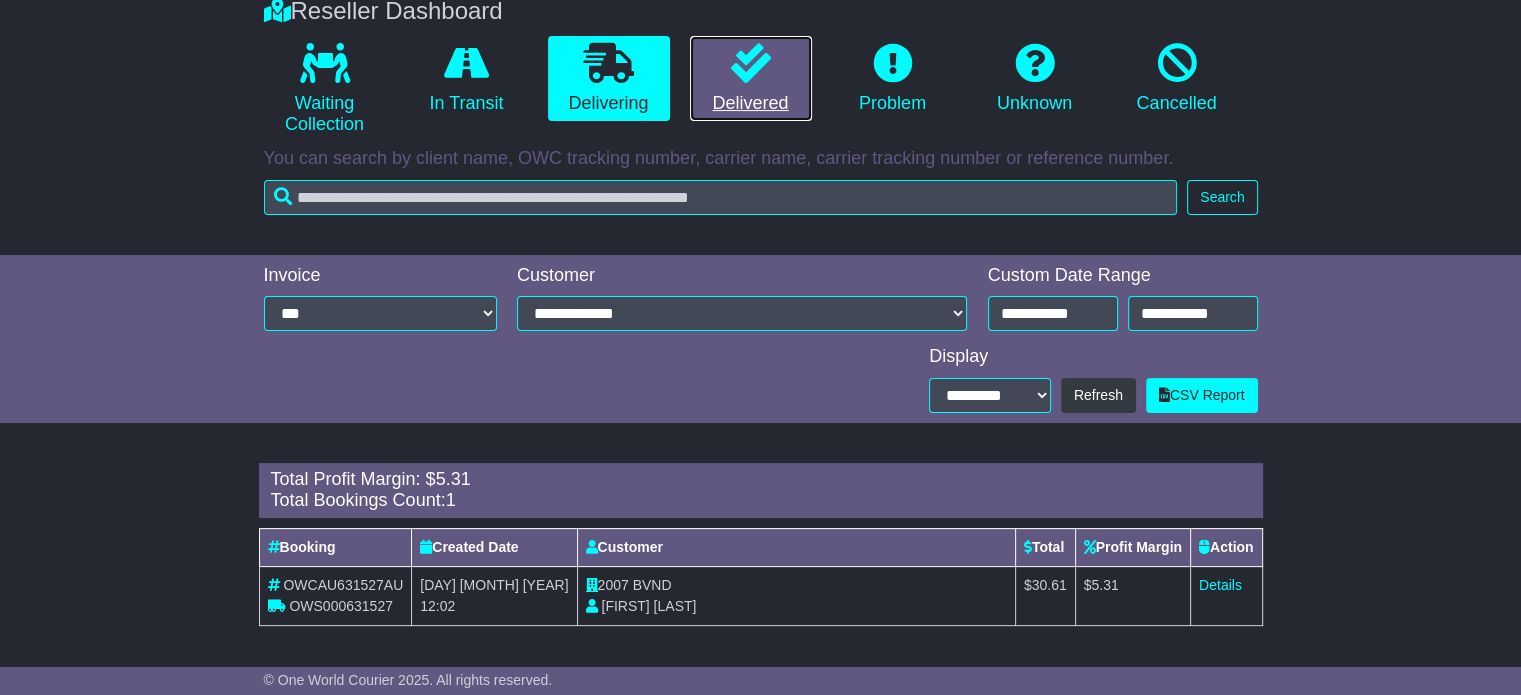 click on "Delivered" at bounding box center [751, 79] 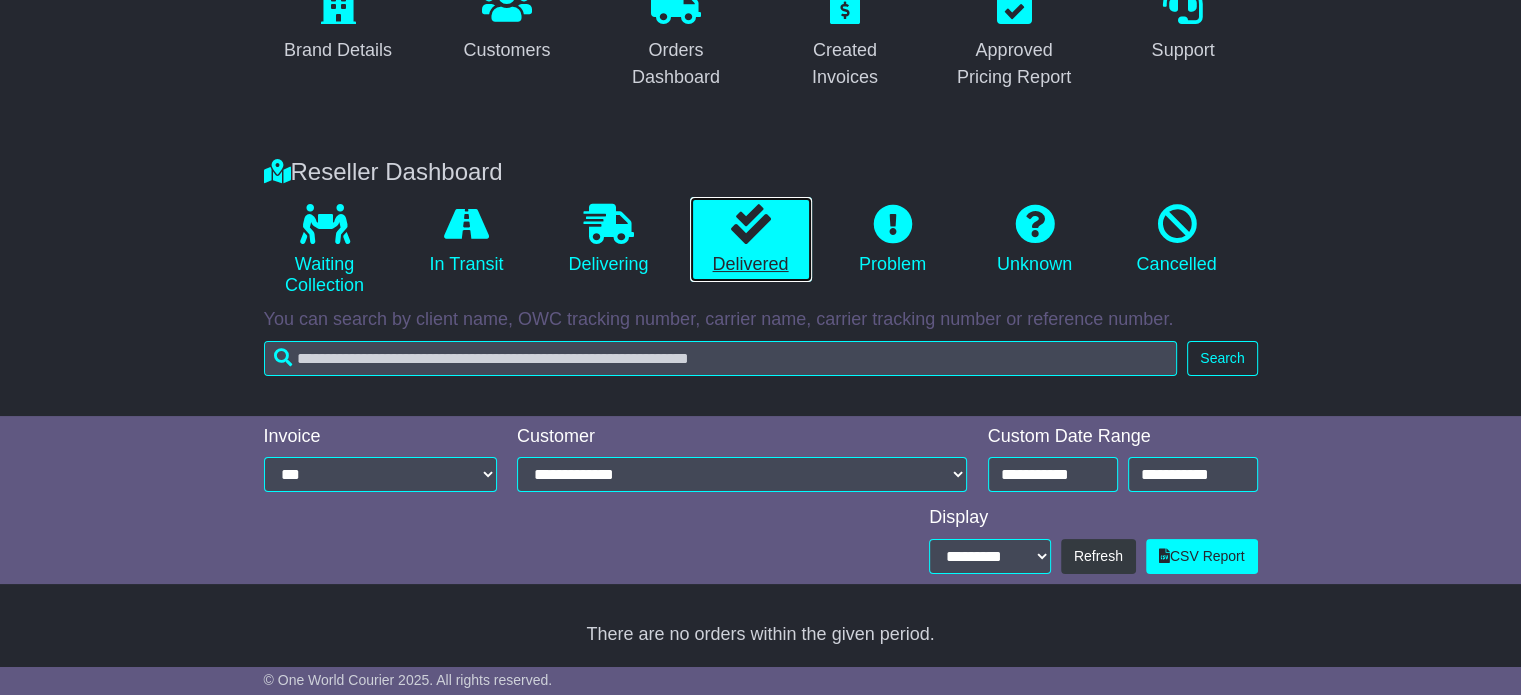 scroll, scrollTop: 373, scrollLeft: 0, axis: vertical 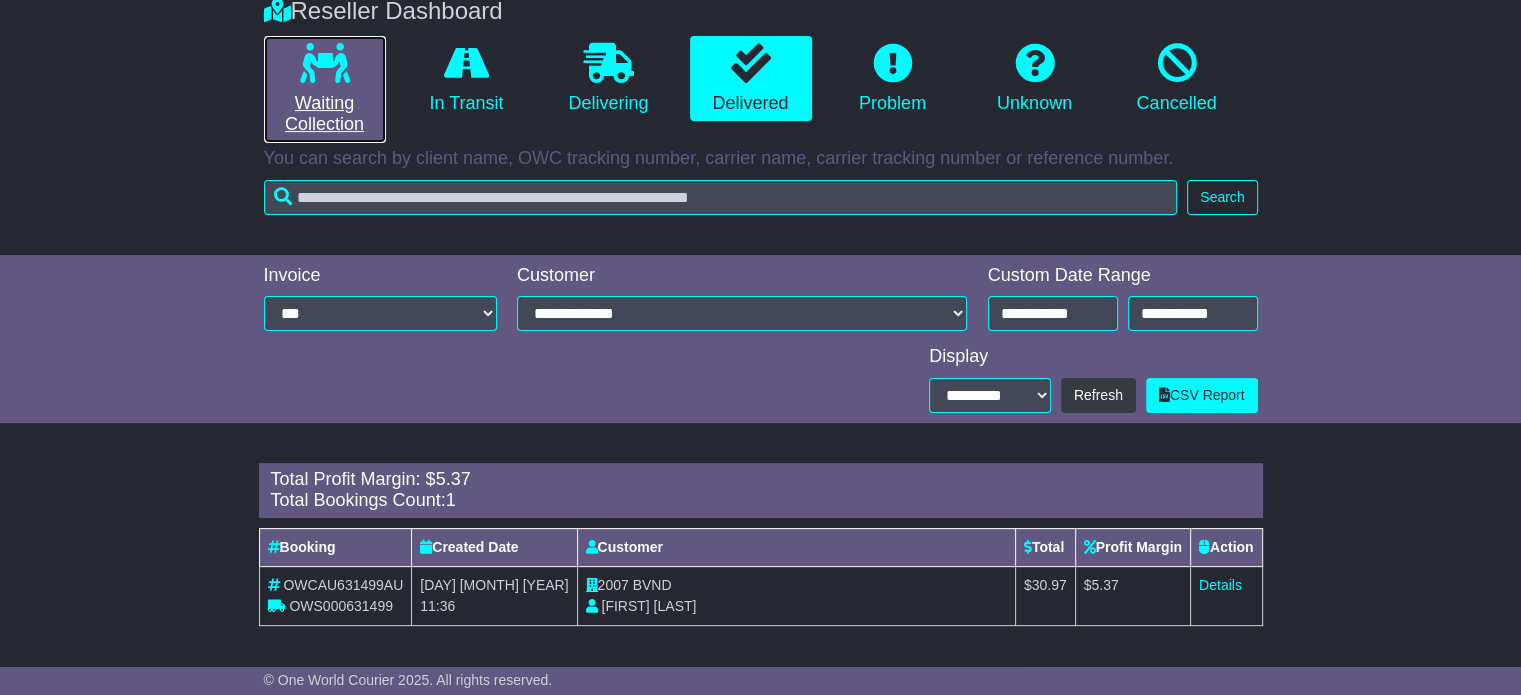 click at bounding box center (325, 63) 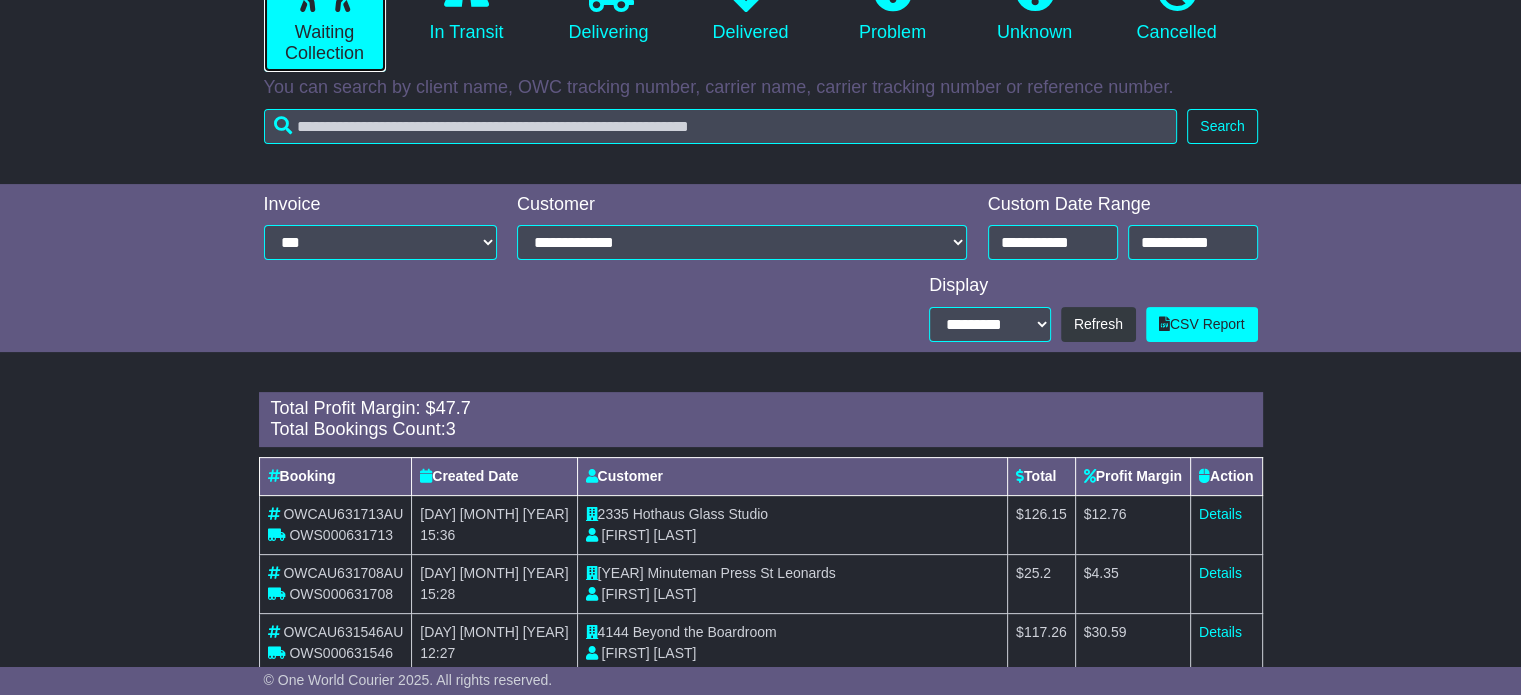 scroll, scrollTop: 491, scrollLeft: 0, axis: vertical 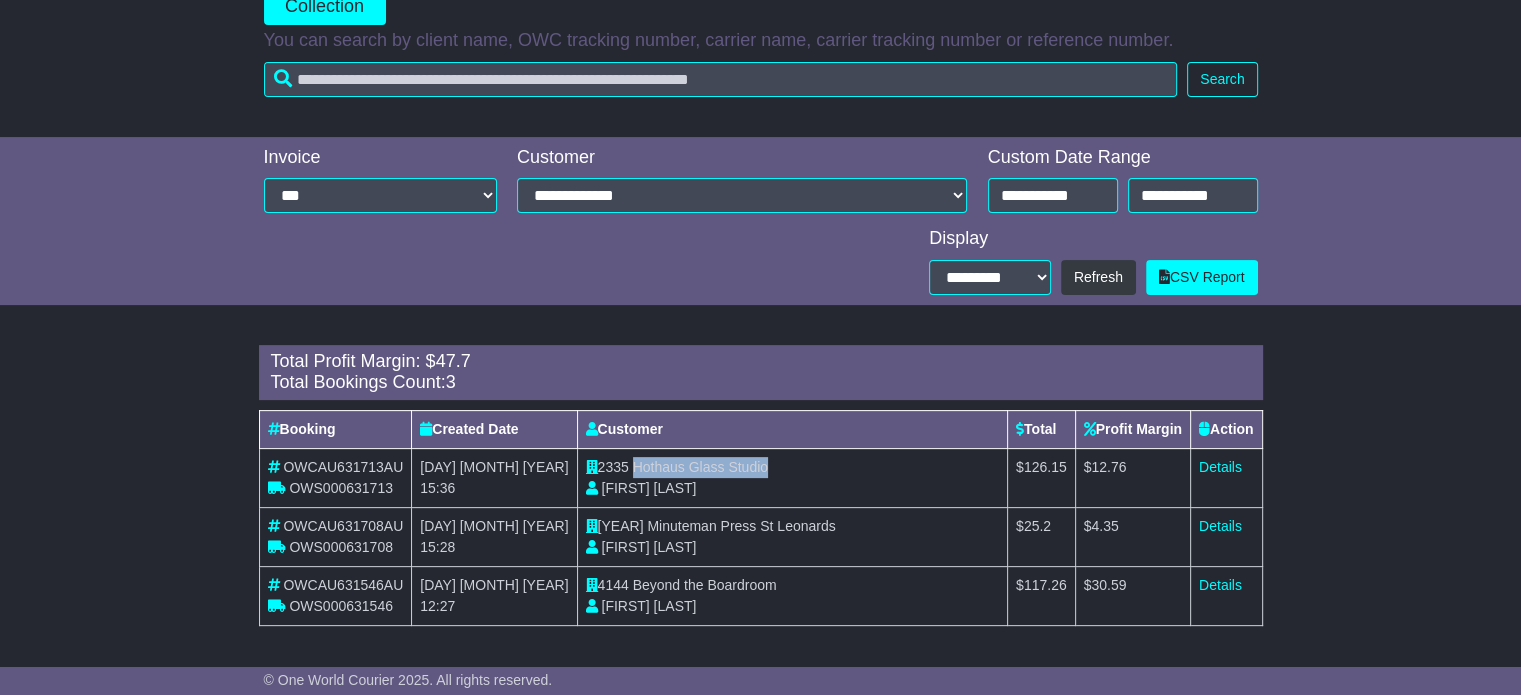 drag, startPoint x: 585, startPoint y: 466, endPoint x: 729, endPoint y: 466, distance: 144 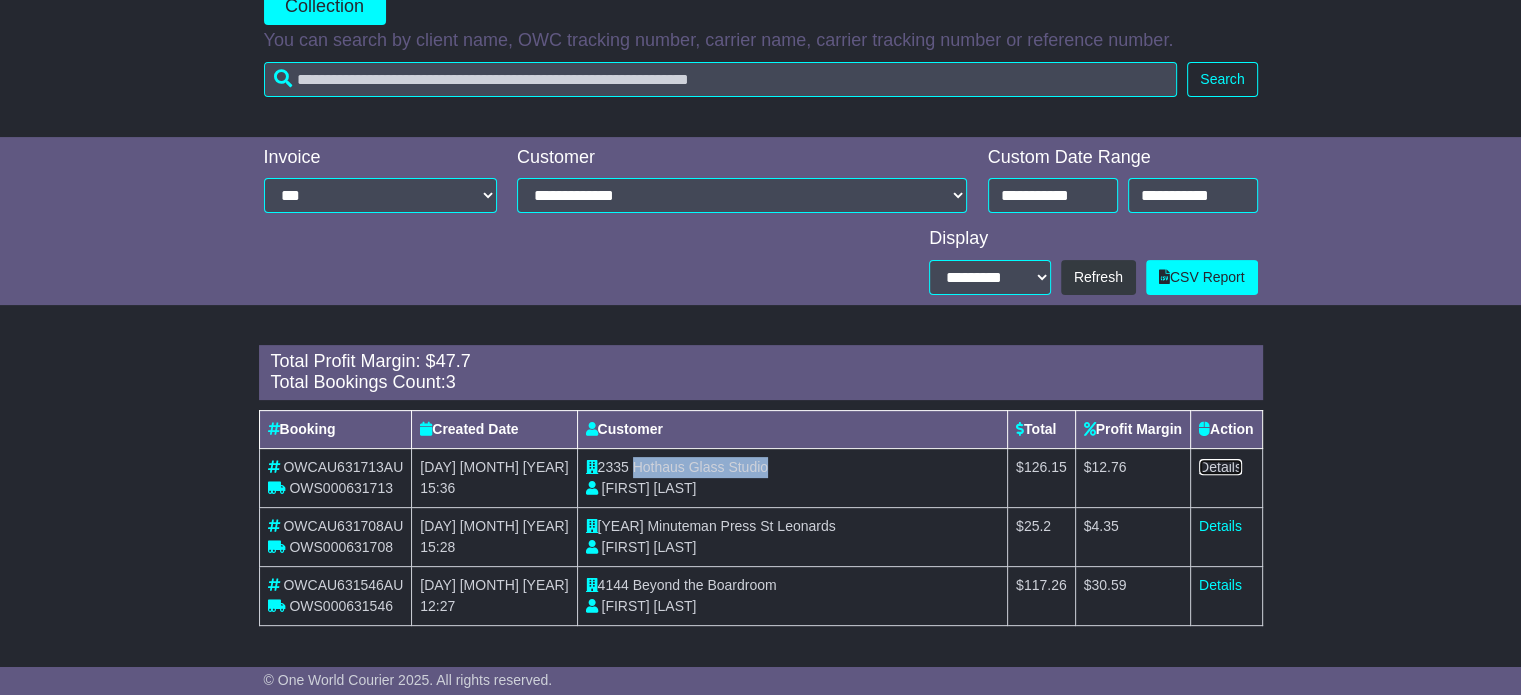 click on "Details" at bounding box center [1220, 467] 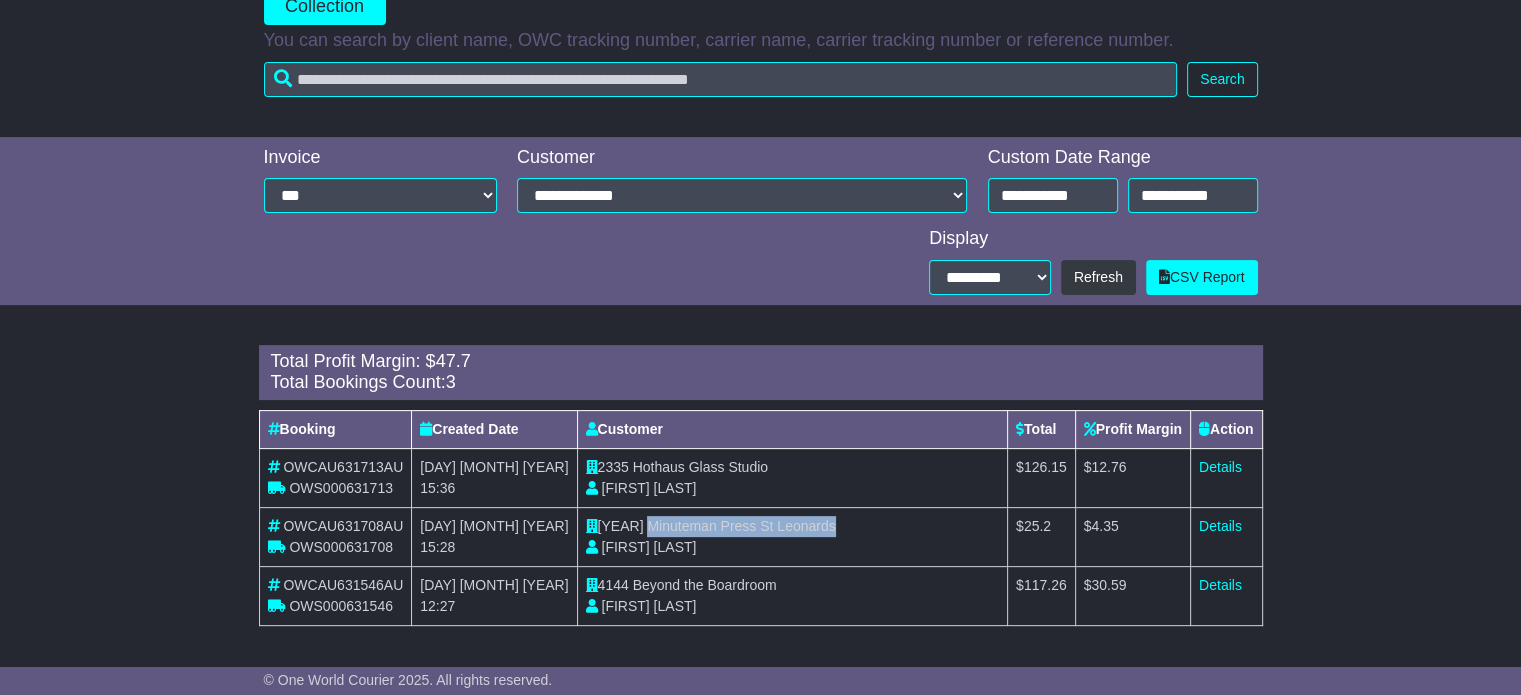 drag, startPoint x: 588, startPoint y: 524, endPoint x: 811, endPoint y: 519, distance: 223.05605 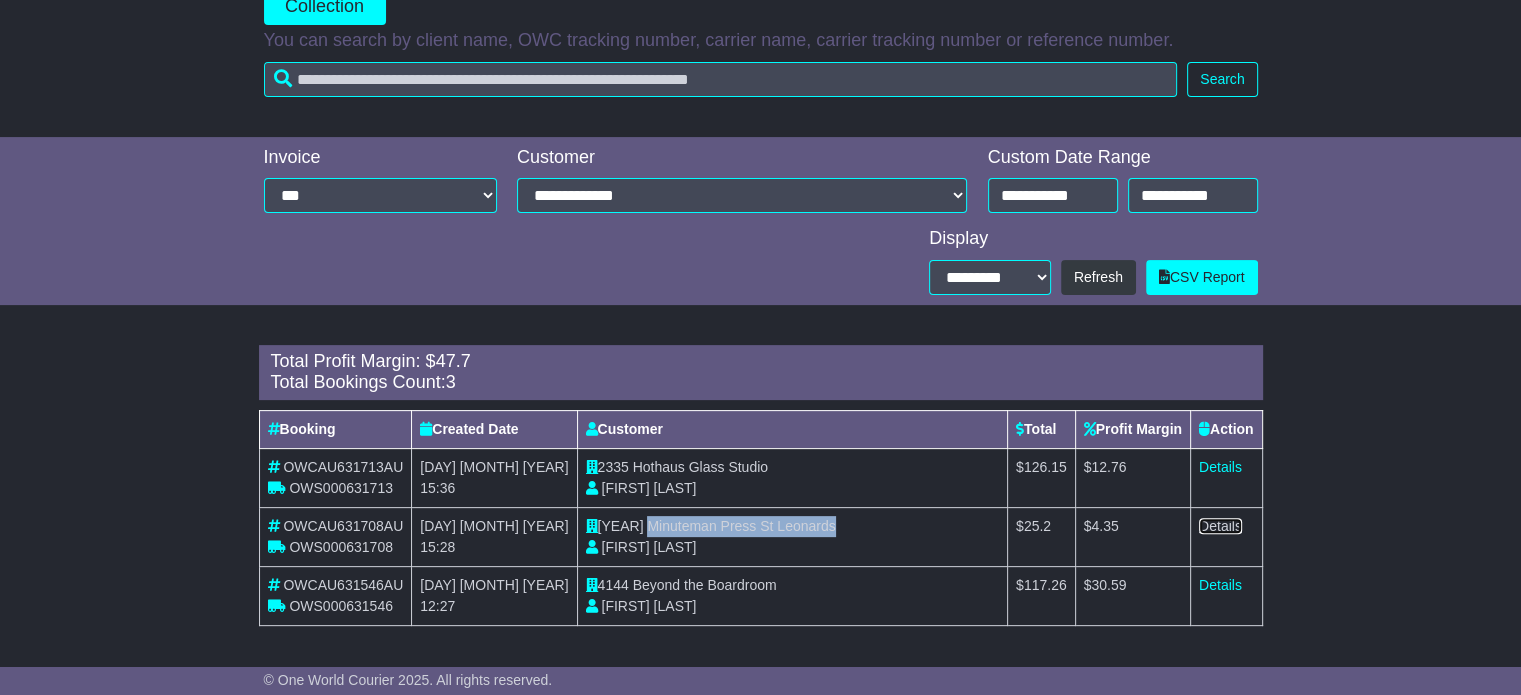 click on "Details" at bounding box center (1220, 526) 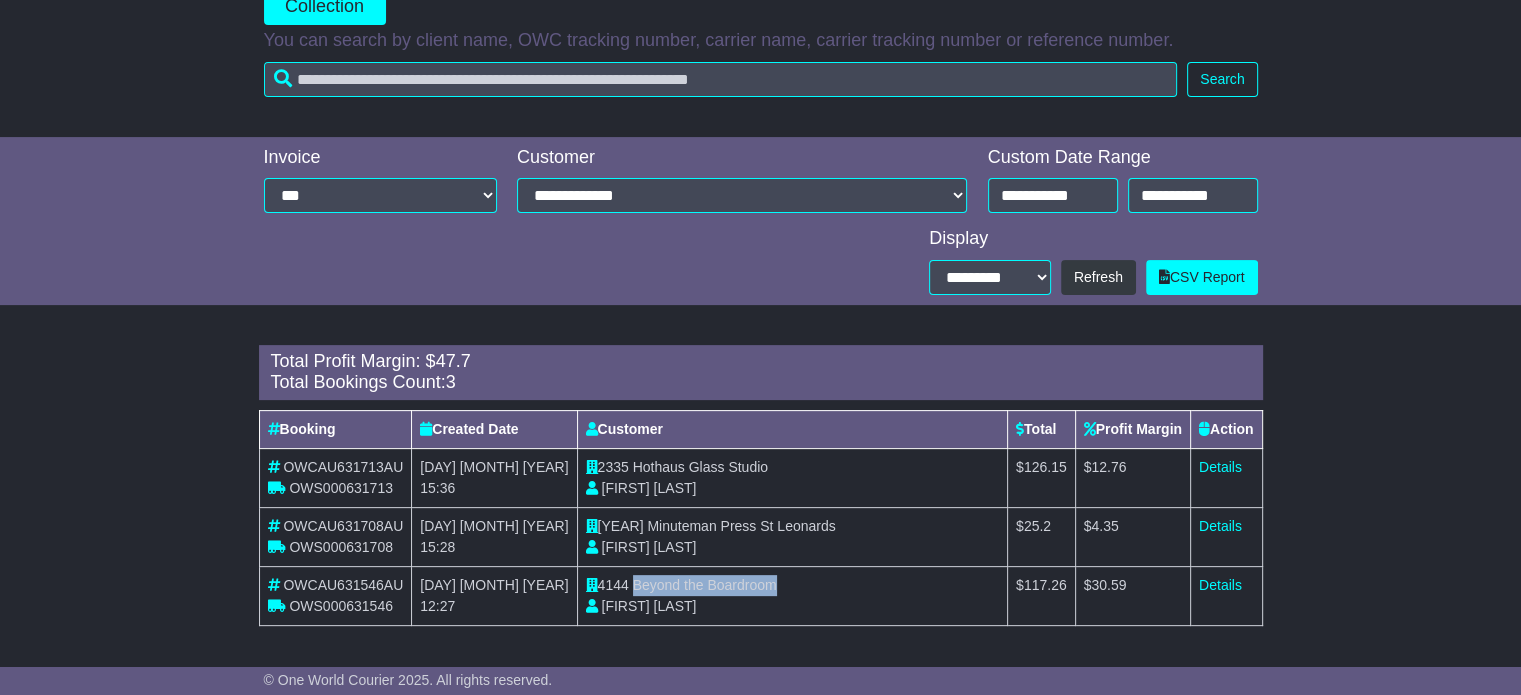 drag, startPoint x: 584, startPoint y: 581, endPoint x: 784, endPoint y: 588, distance: 200.12247 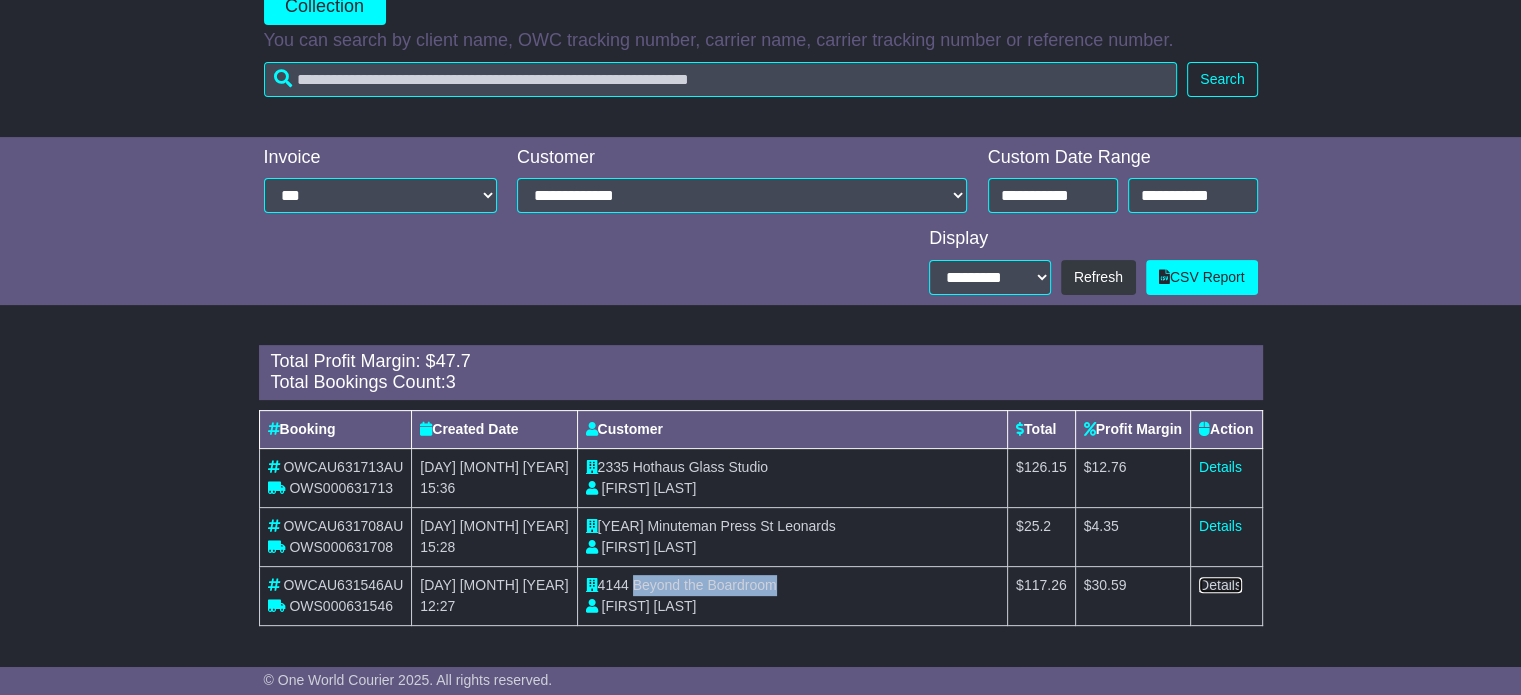 click on "Details" at bounding box center [1220, 585] 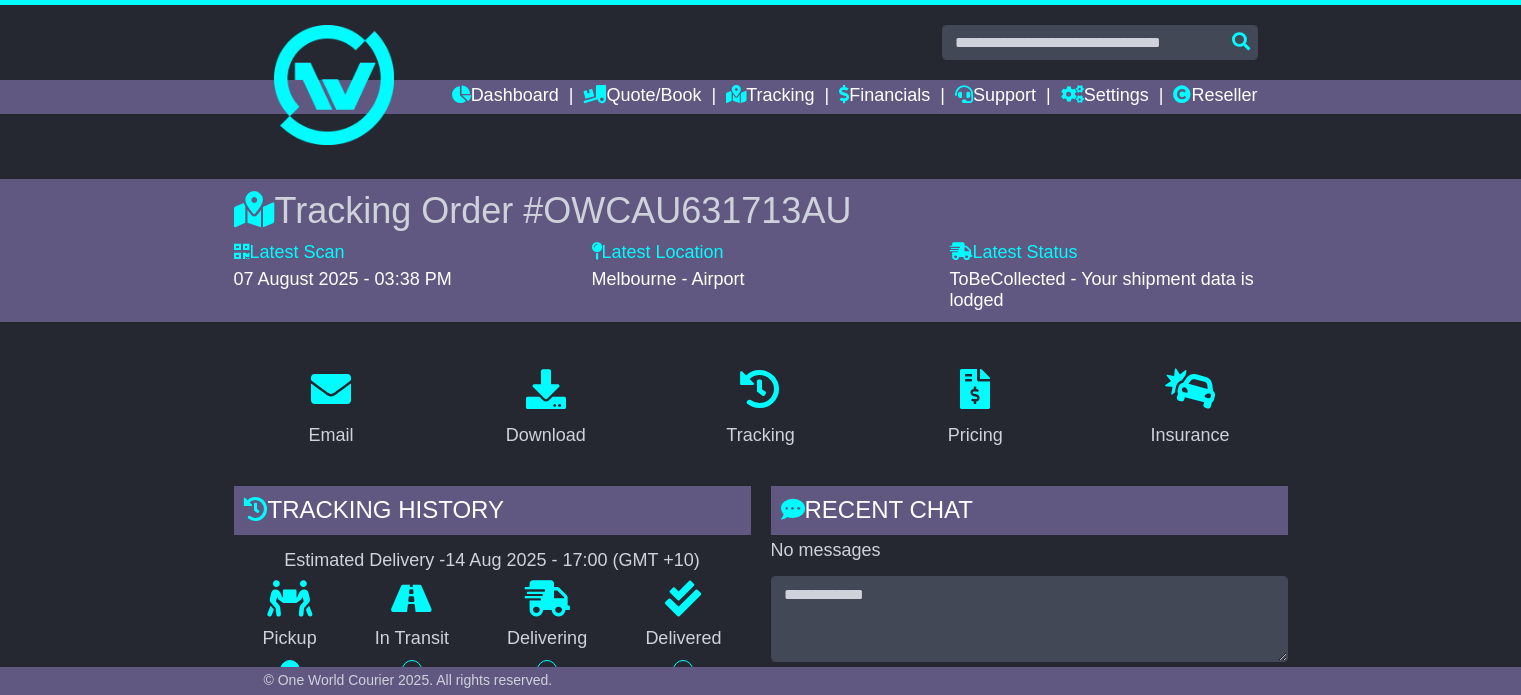 scroll, scrollTop: 985, scrollLeft: 0, axis: vertical 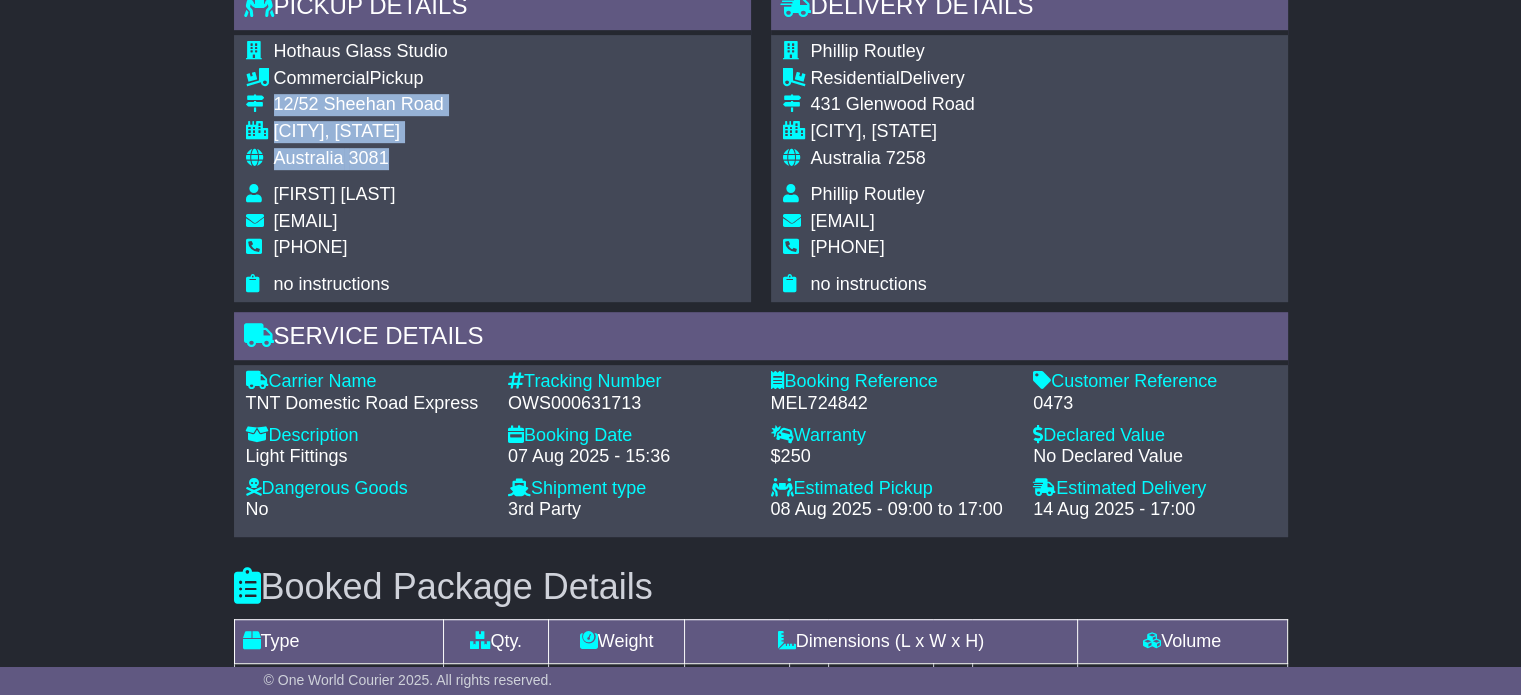 drag, startPoint x: 405, startPoint y: 152, endPoint x: 257, endPoint y: 103, distance: 155.9006 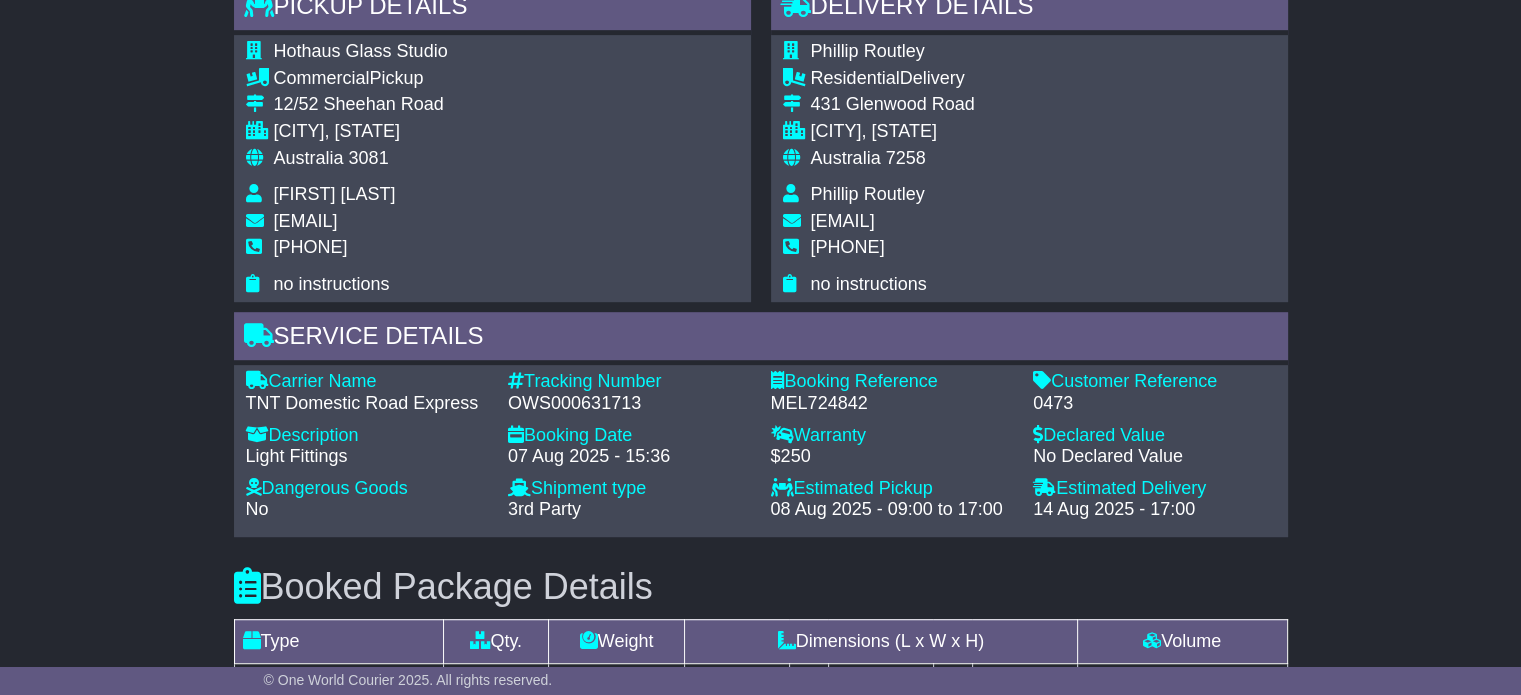 click on "OWS000631713" at bounding box center [629, 404] 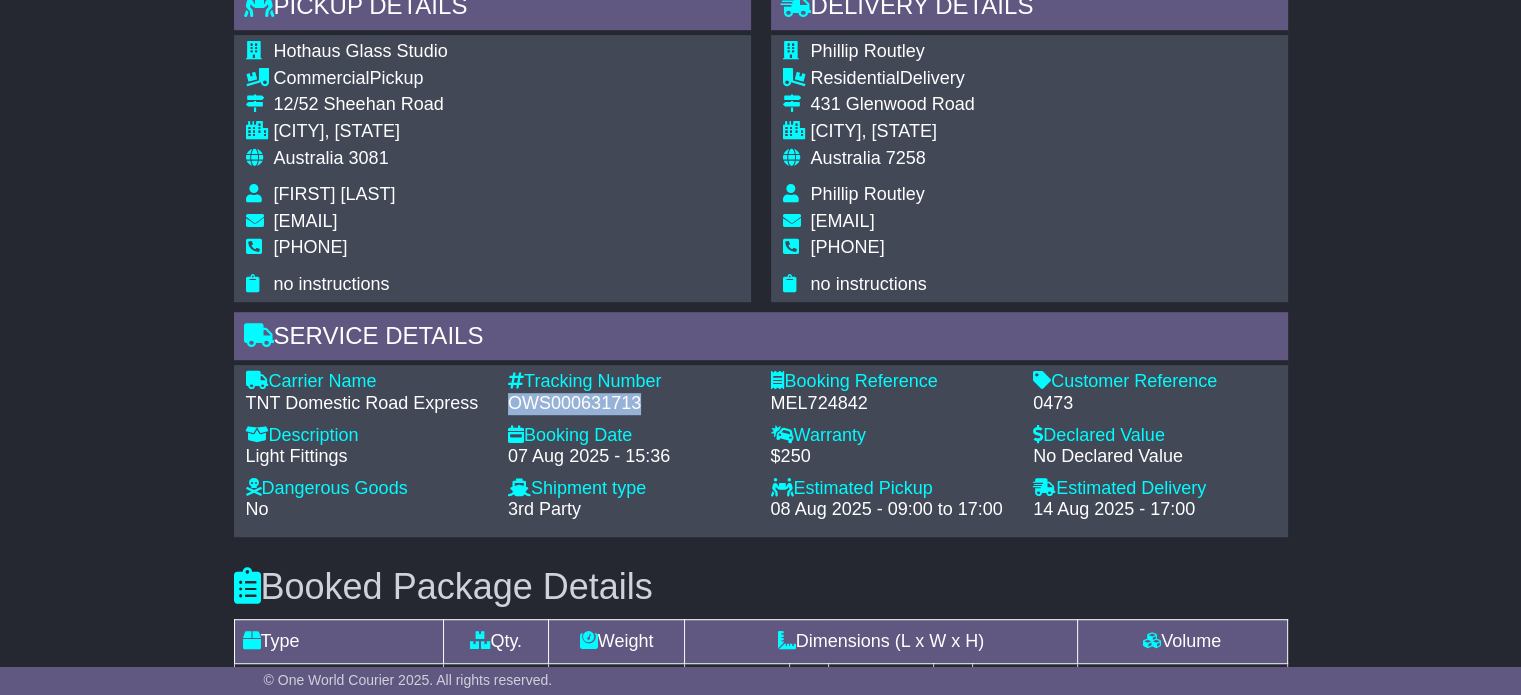 click on "OWS000631713" at bounding box center [629, 404] 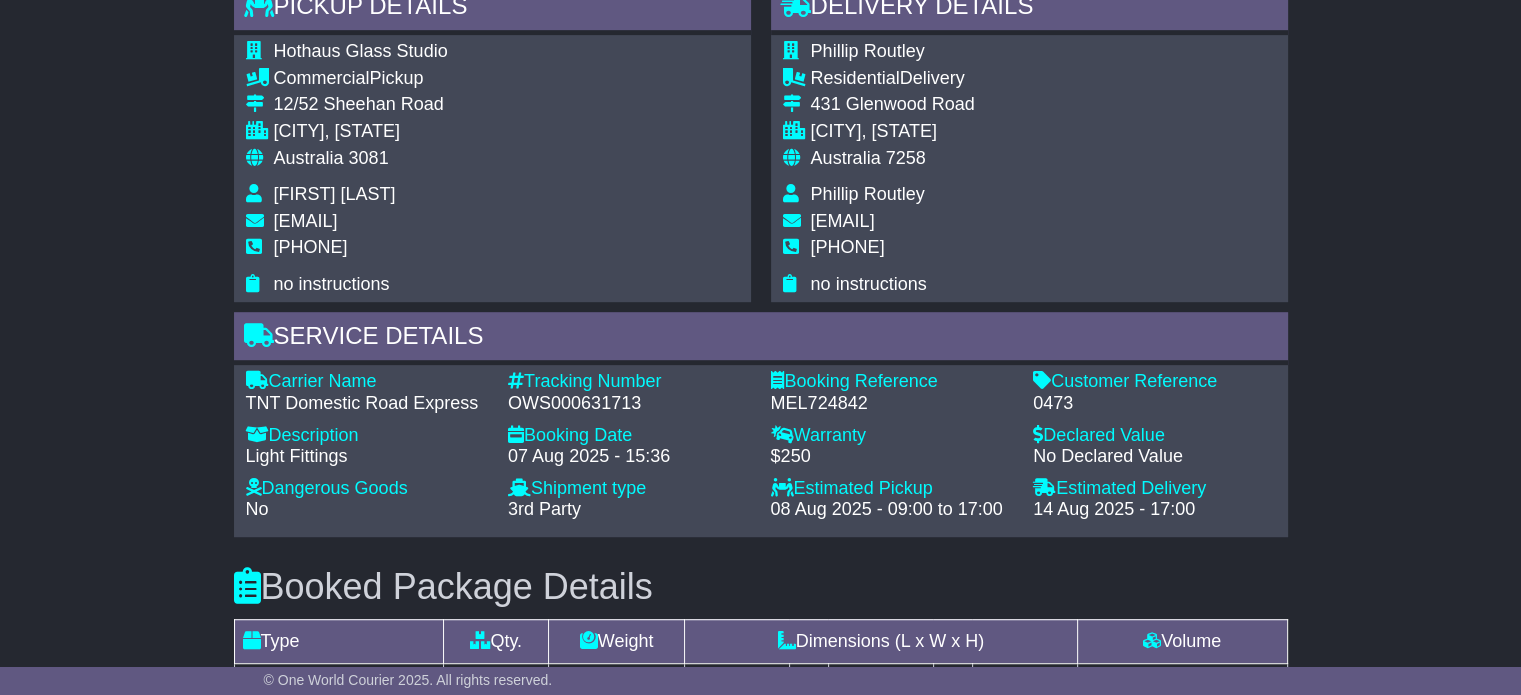 click on "0402772626" at bounding box center [311, 247] 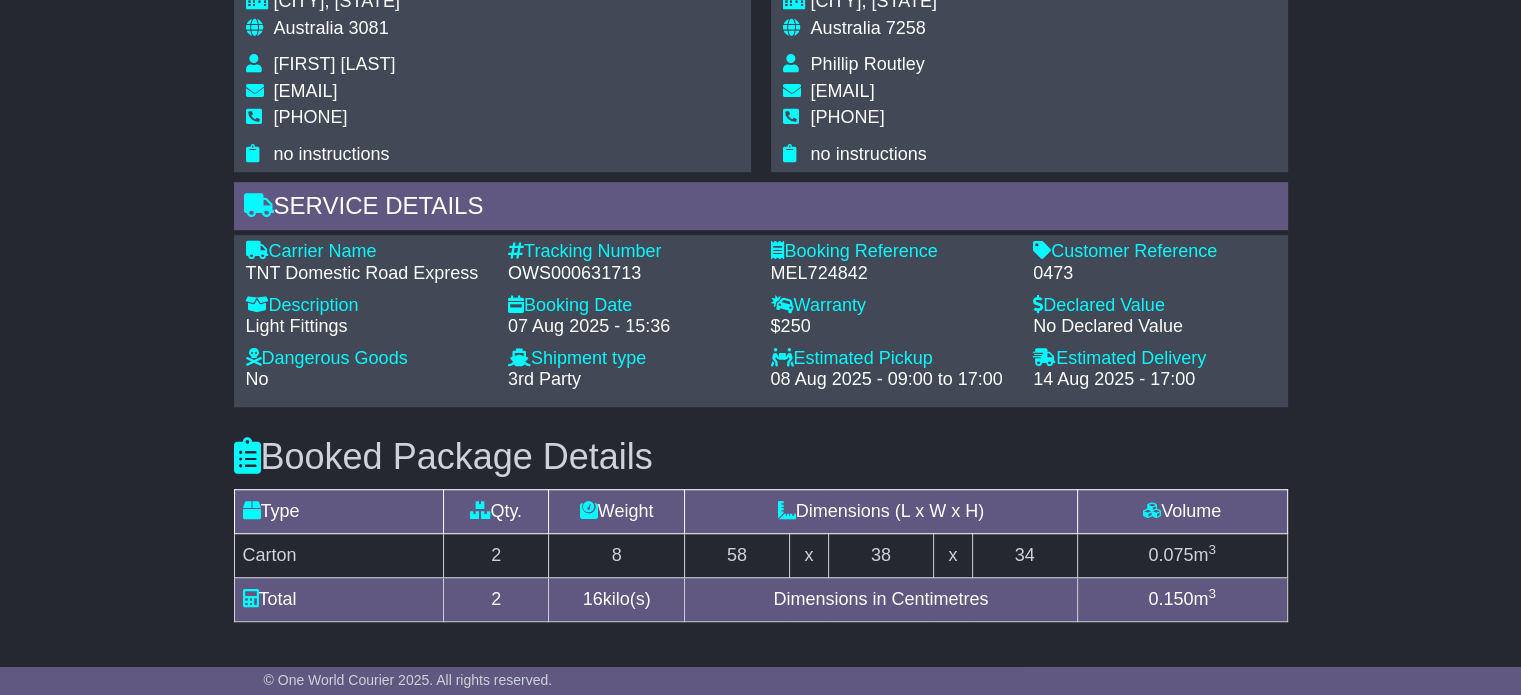 scroll, scrollTop: 1400, scrollLeft: 0, axis: vertical 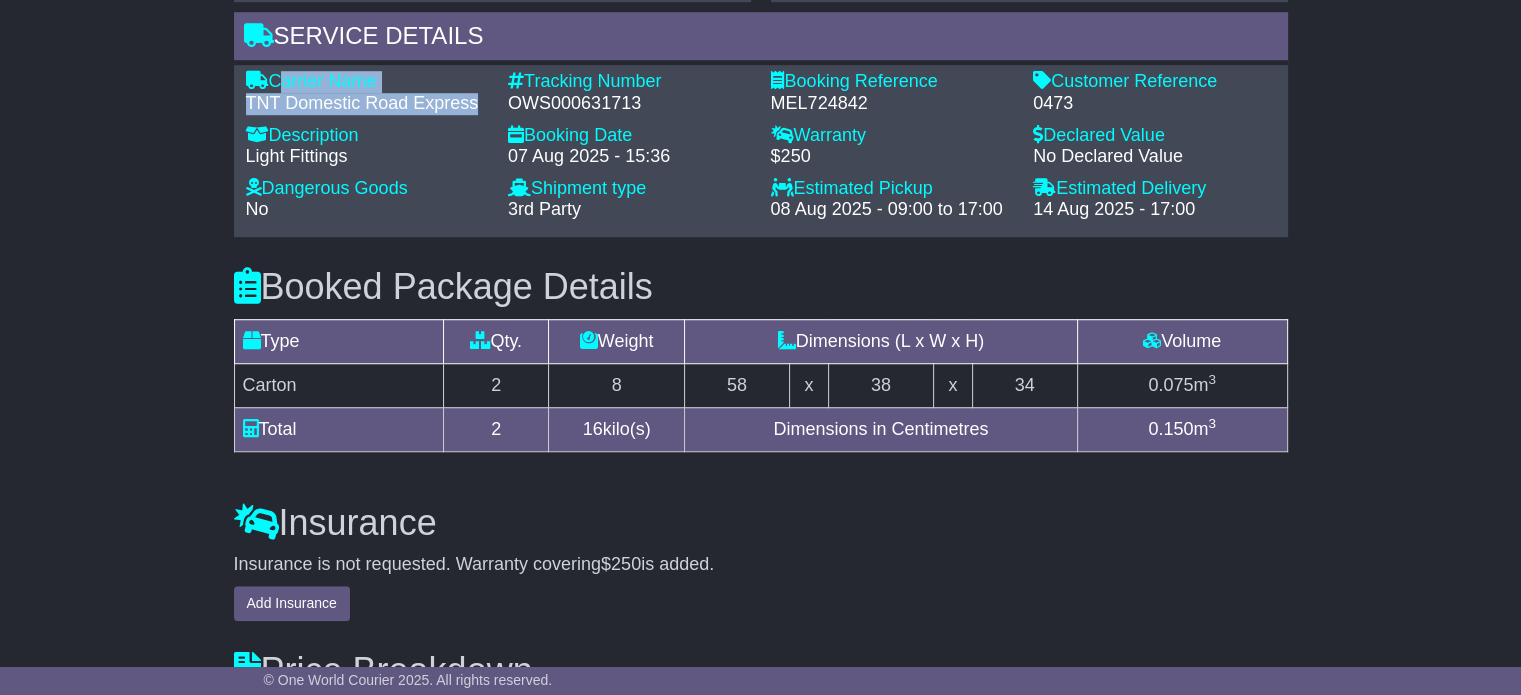 drag, startPoint x: 478, startPoint y: 99, endPoint x: 272, endPoint y: 74, distance: 207.51144 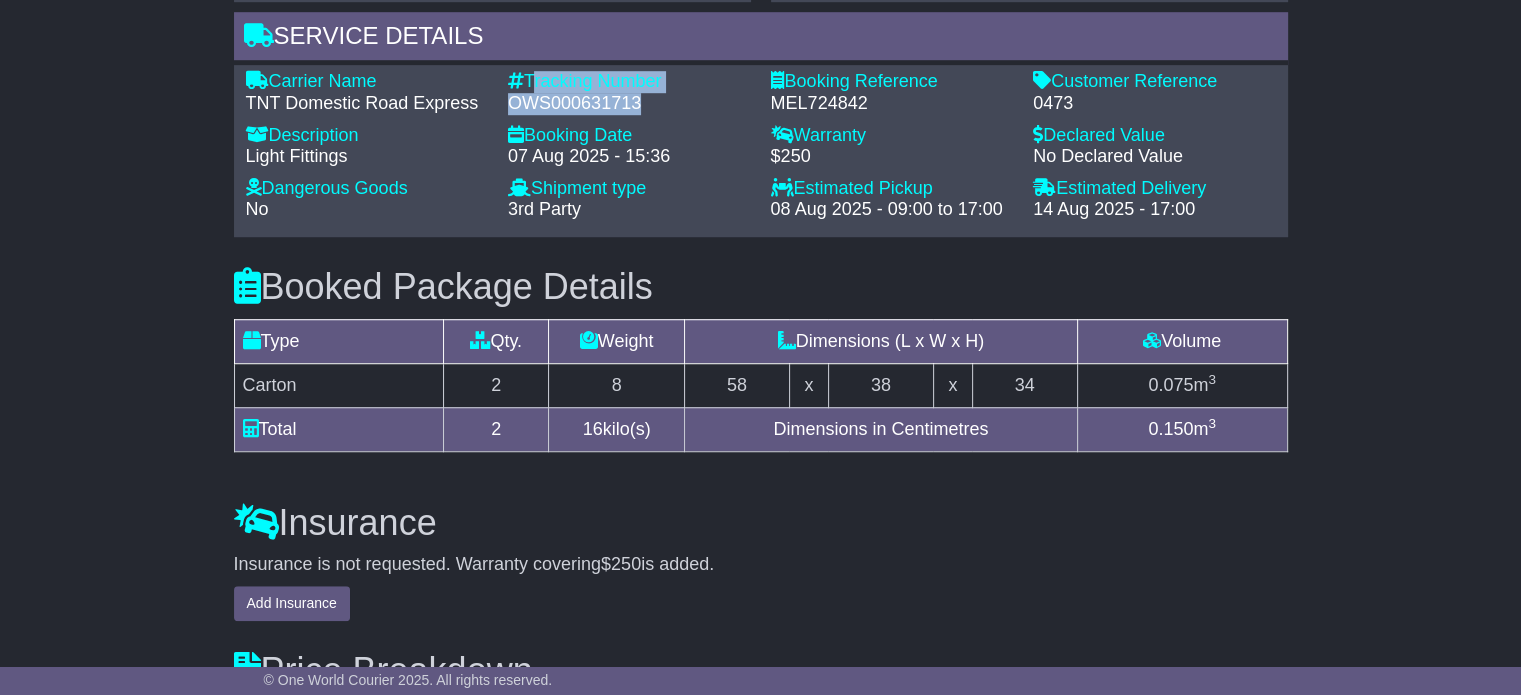 drag, startPoint x: 639, startPoint y: 97, endPoint x: 532, endPoint y: 80, distance: 108.34205 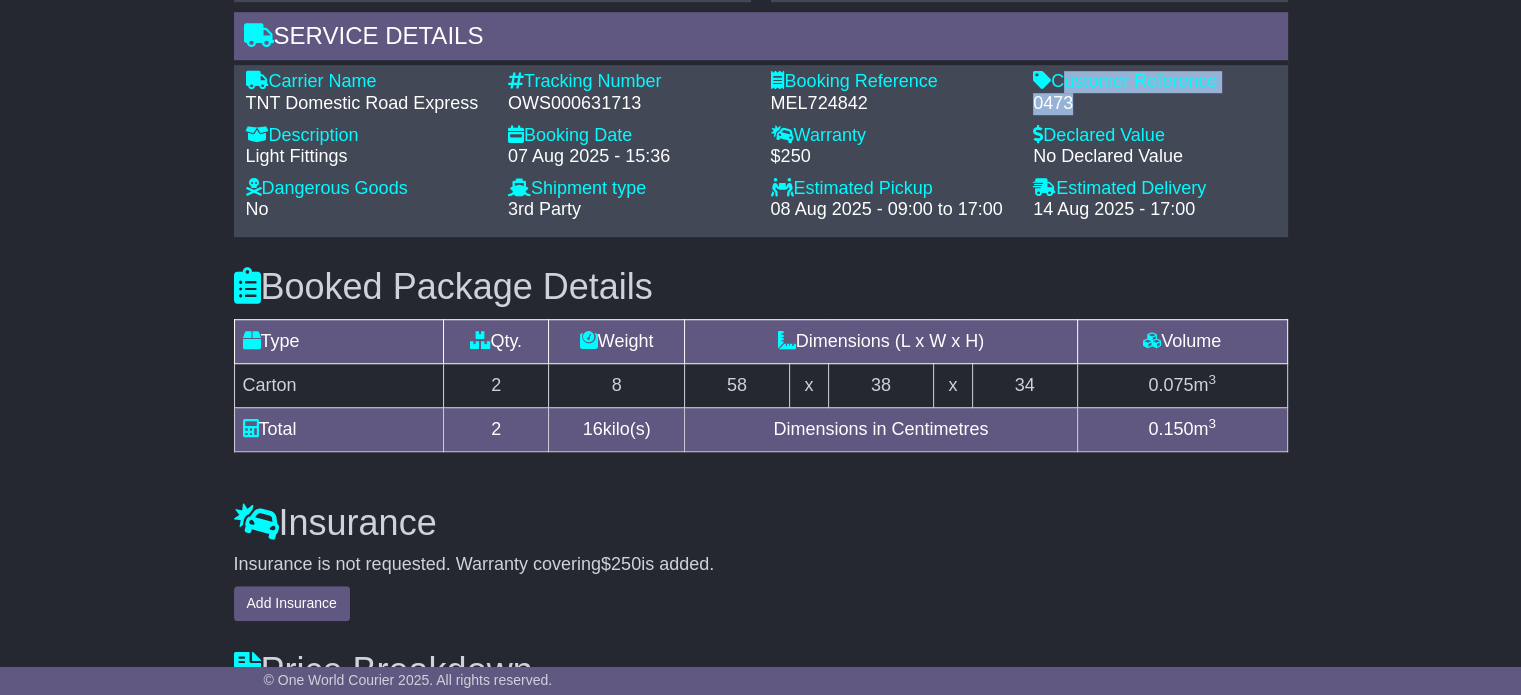 drag, startPoint x: 1069, startPoint y: 99, endPoint x: 1058, endPoint y: 72, distance: 29.15476 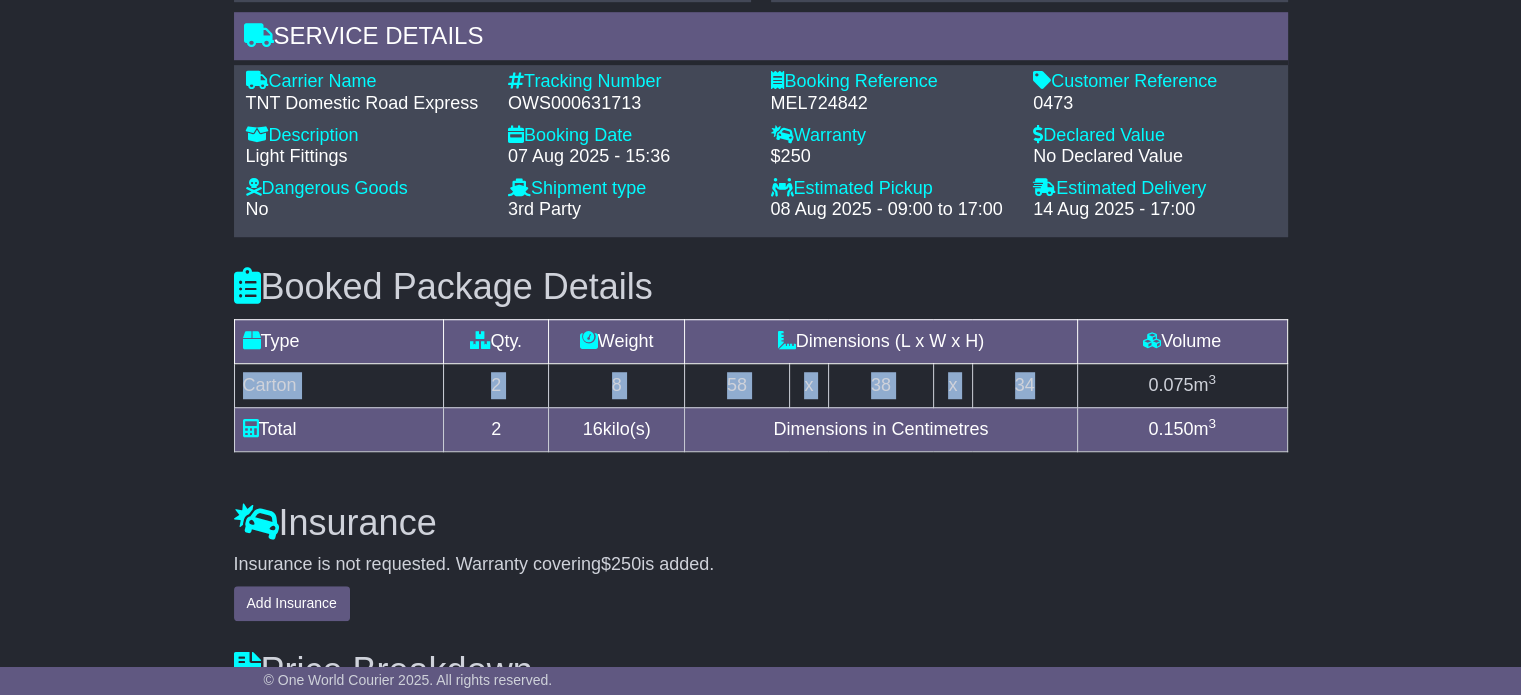 drag, startPoint x: 1042, startPoint y: 381, endPoint x: 238, endPoint y: 397, distance: 804.1592 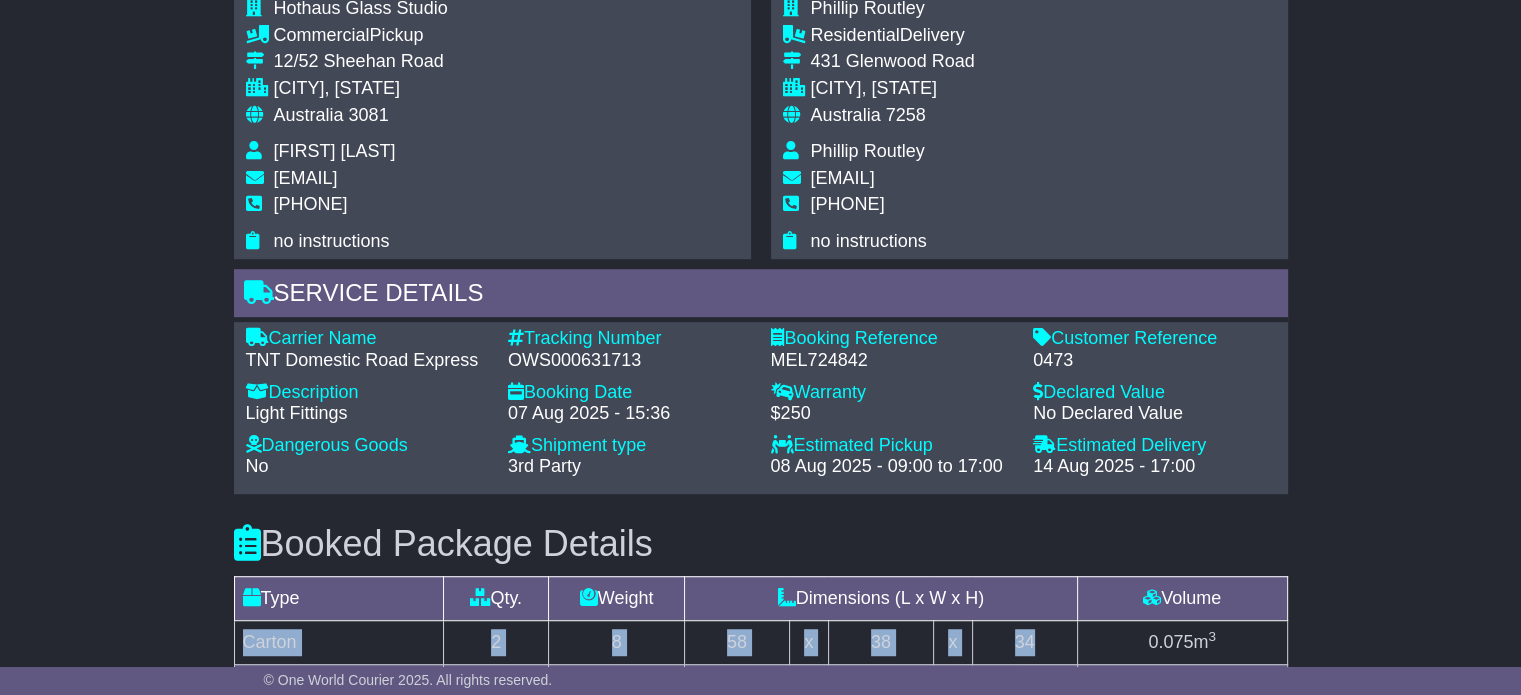 scroll, scrollTop: 900, scrollLeft: 0, axis: vertical 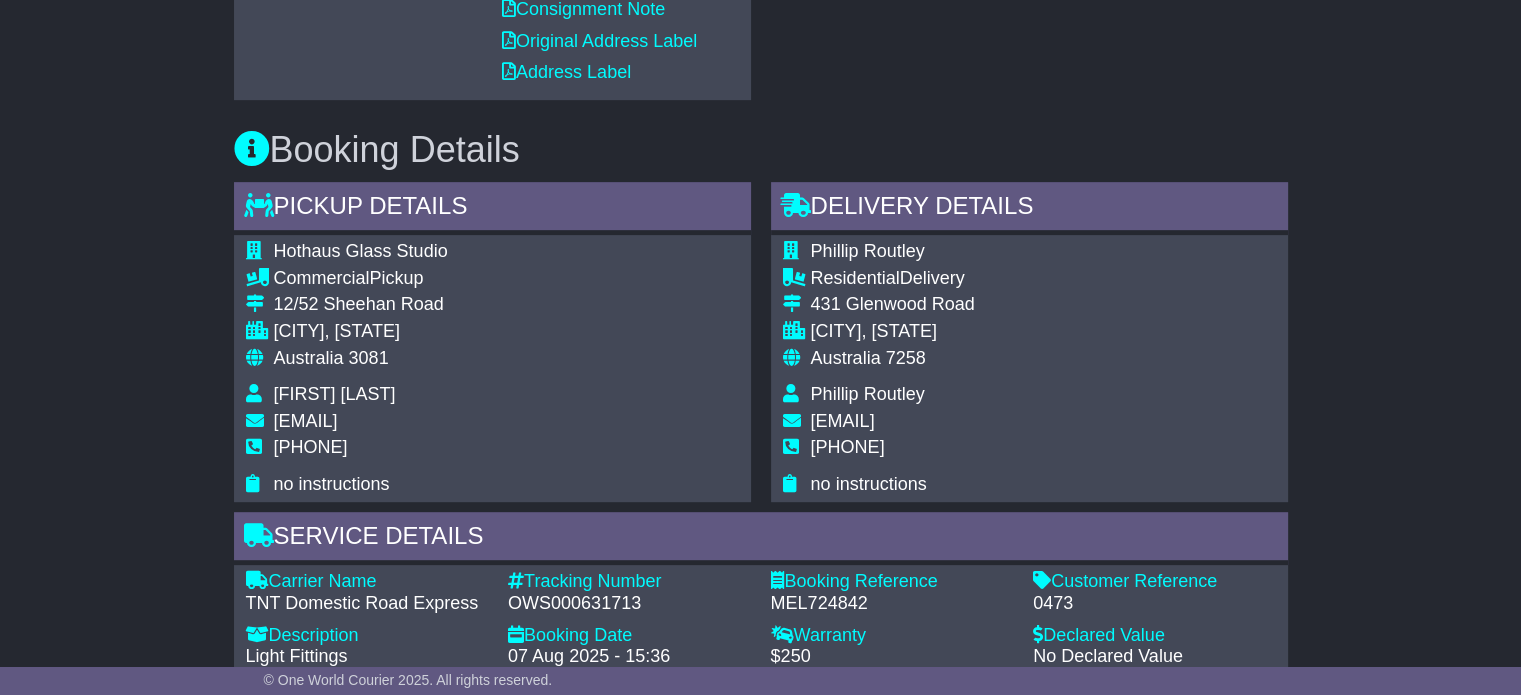 click on "Phillip Routley" at bounding box center [868, 394] 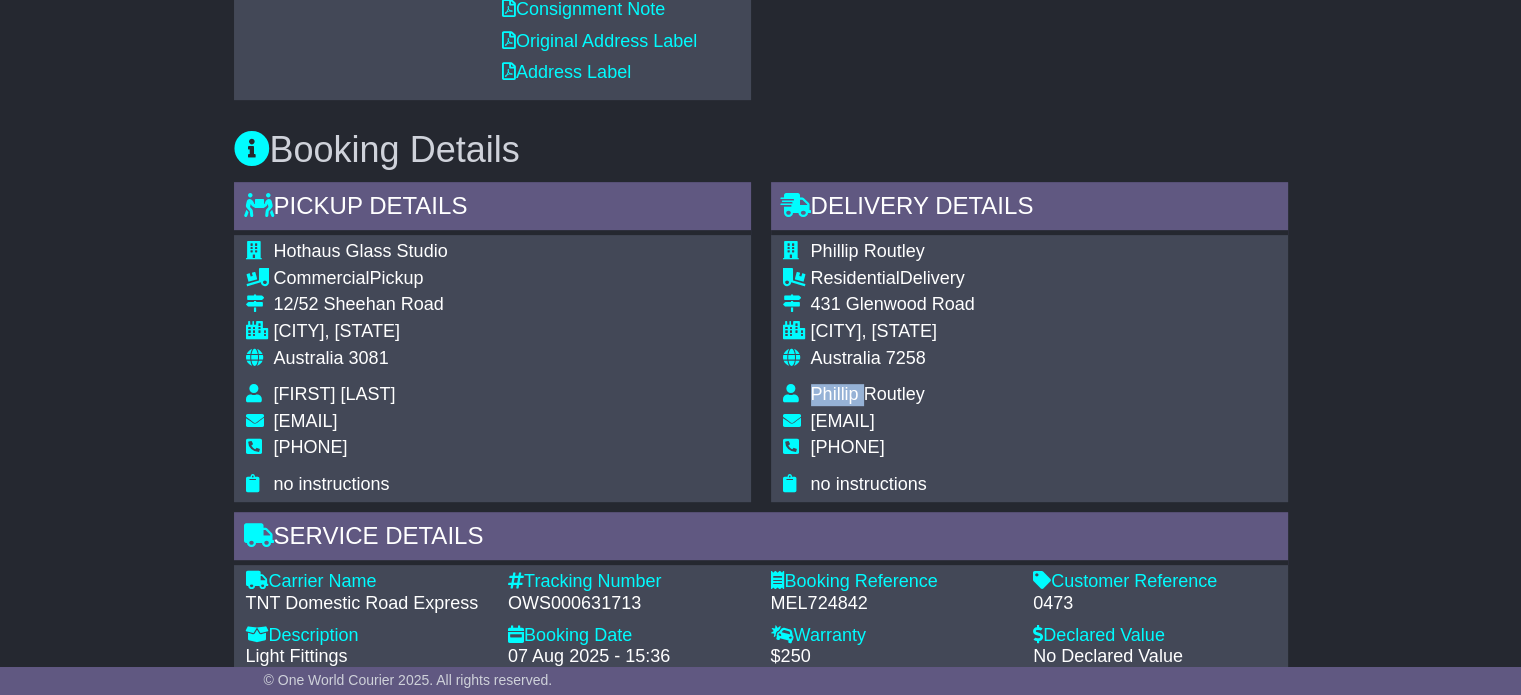 click on "Phillip Routley" at bounding box center (868, 394) 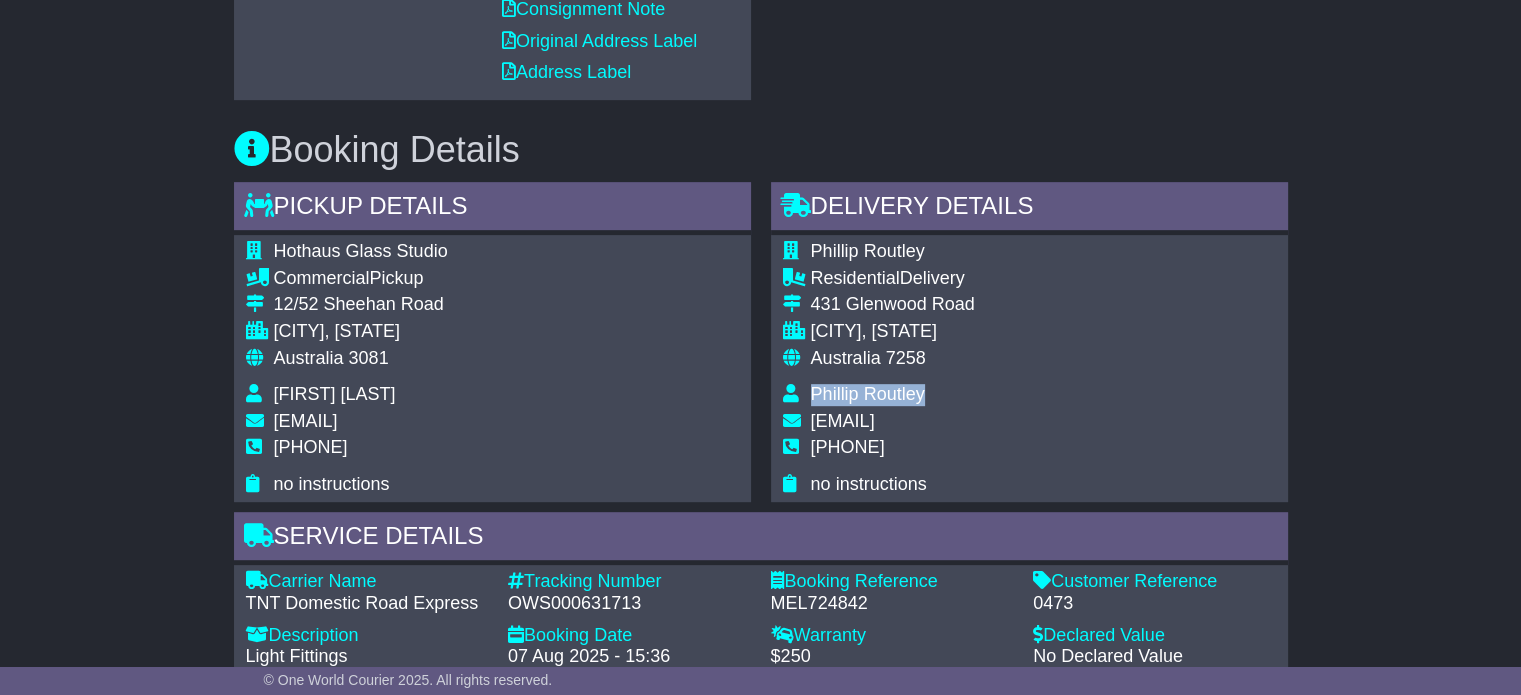 click on "Phillip Routley" at bounding box center (868, 394) 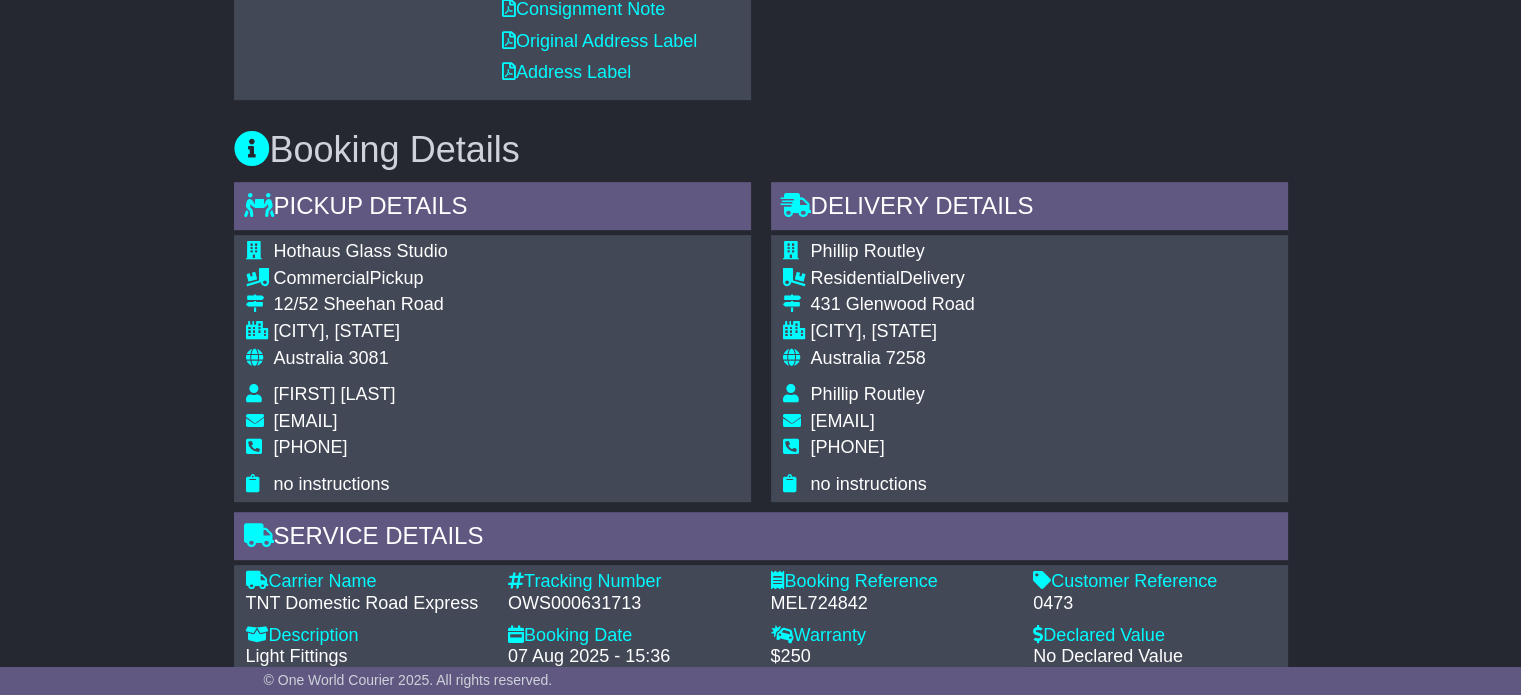 click on "0402772626" at bounding box center [848, 447] 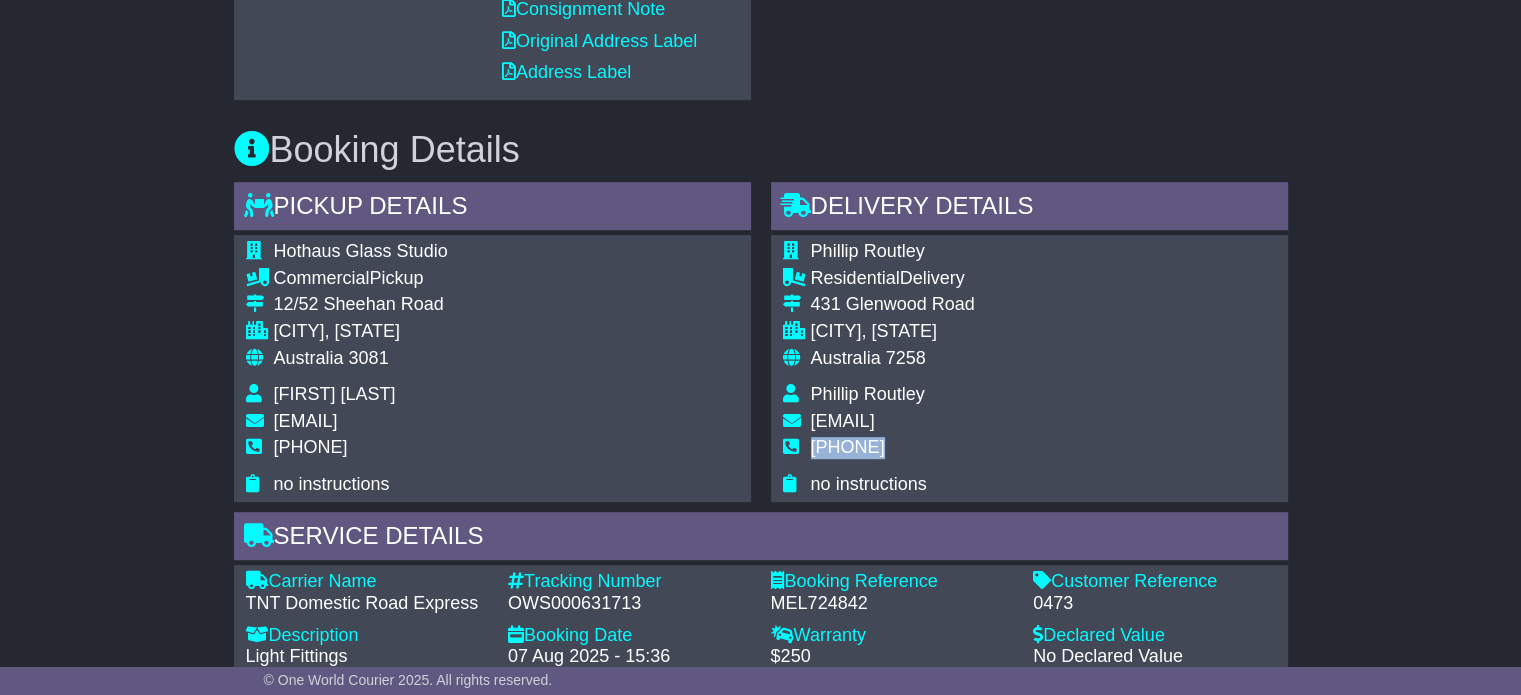 click on "0402772626" at bounding box center (848, 447) 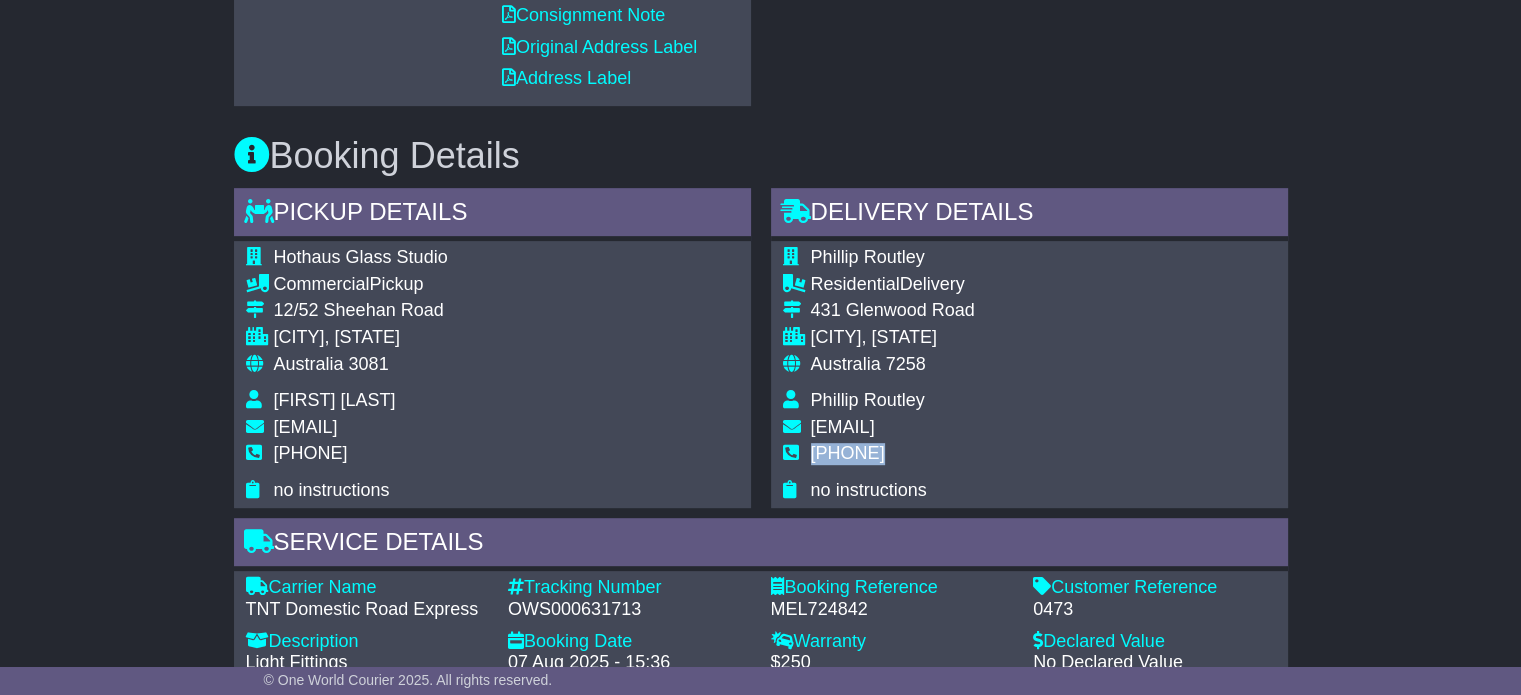 scroll, scrollTop: 800, scrollLeft: 0, axis: vertical 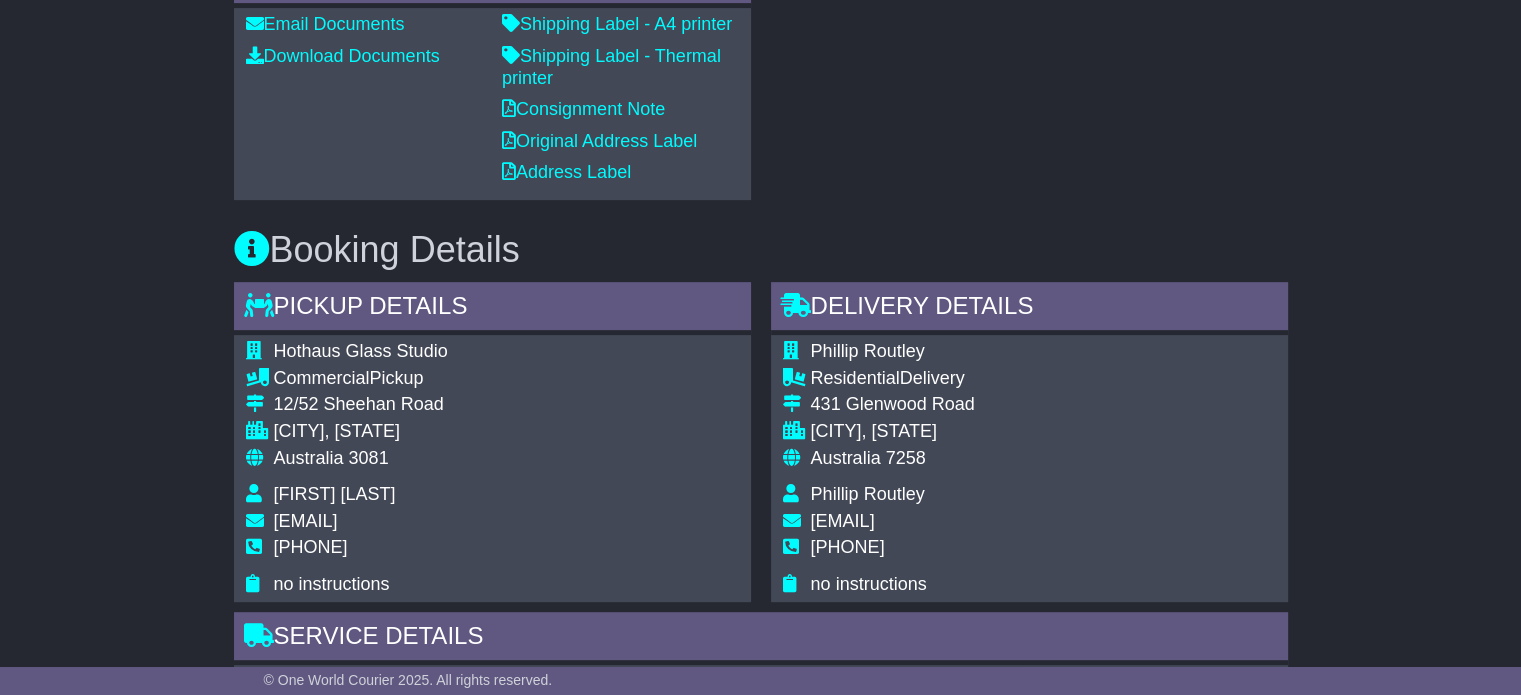 click on "Australia" at bounding box center [309, 458] 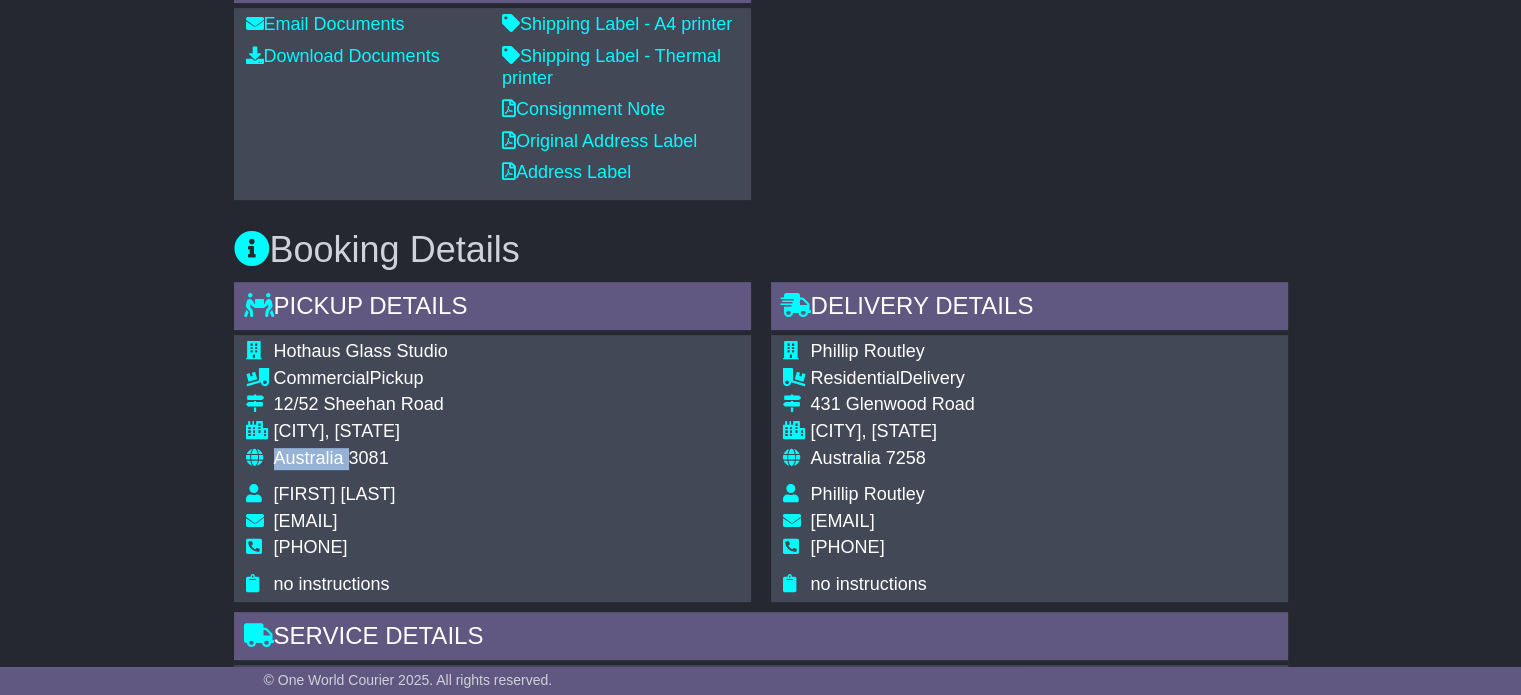 click on "Australia" at bounding box center [309, 458] 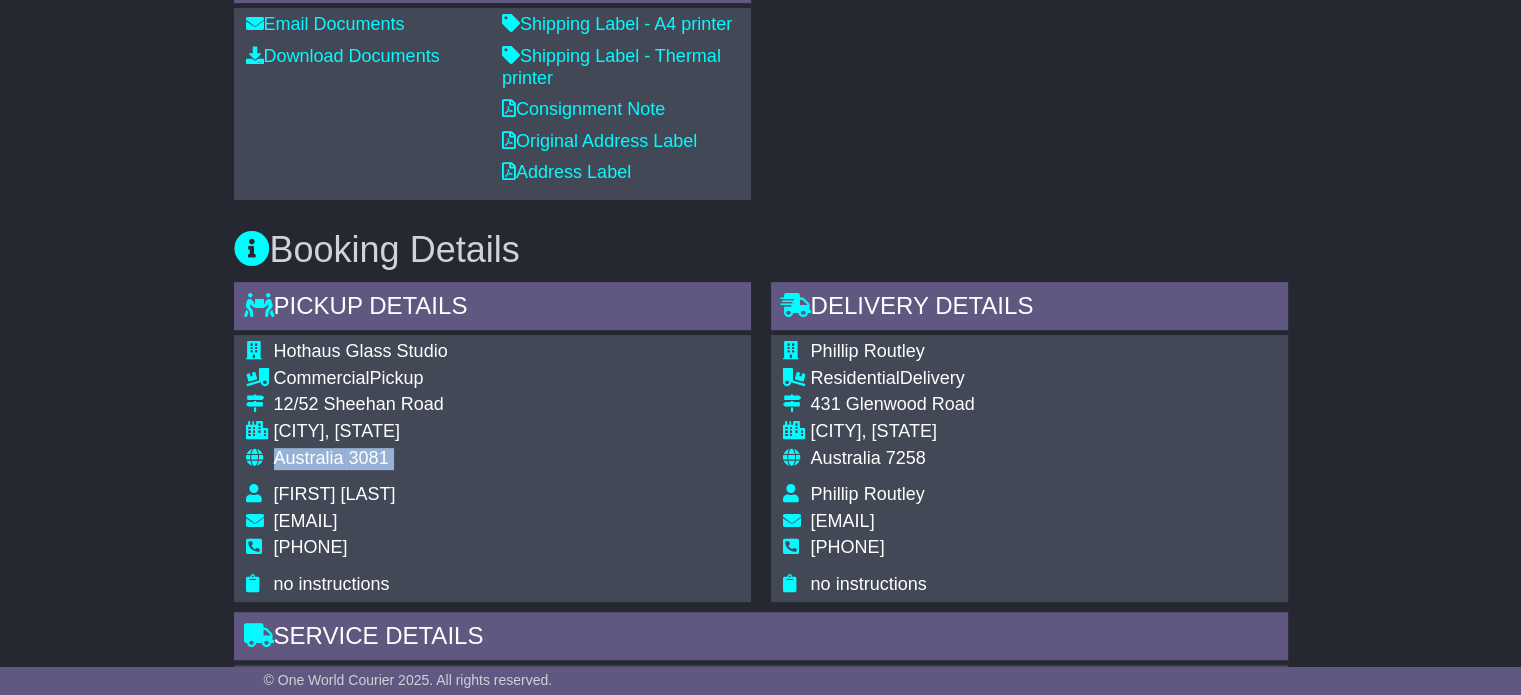 click on "Australia" at bounding box center [309, 458] 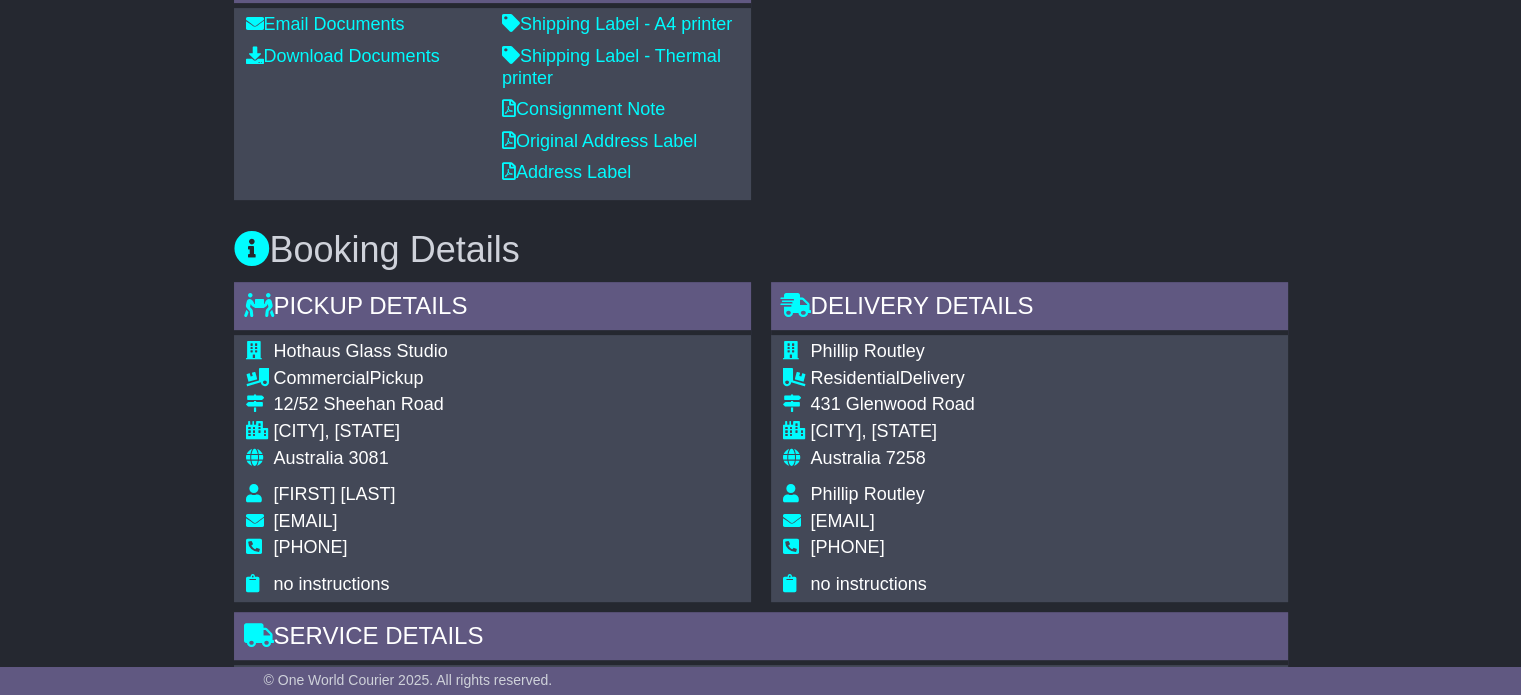 click on "Australia" at bounding box center (846, 458) 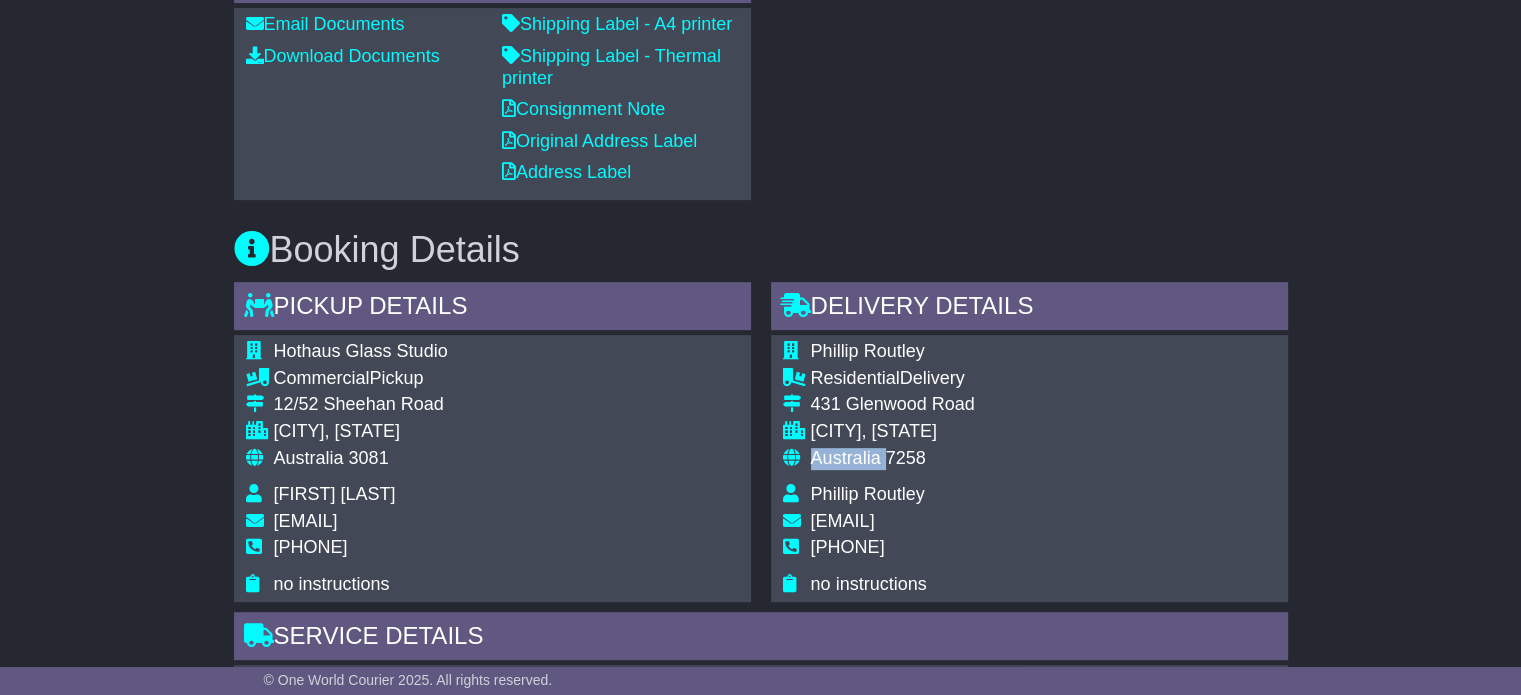 click on "Australia" at bounding box center (846, 458) 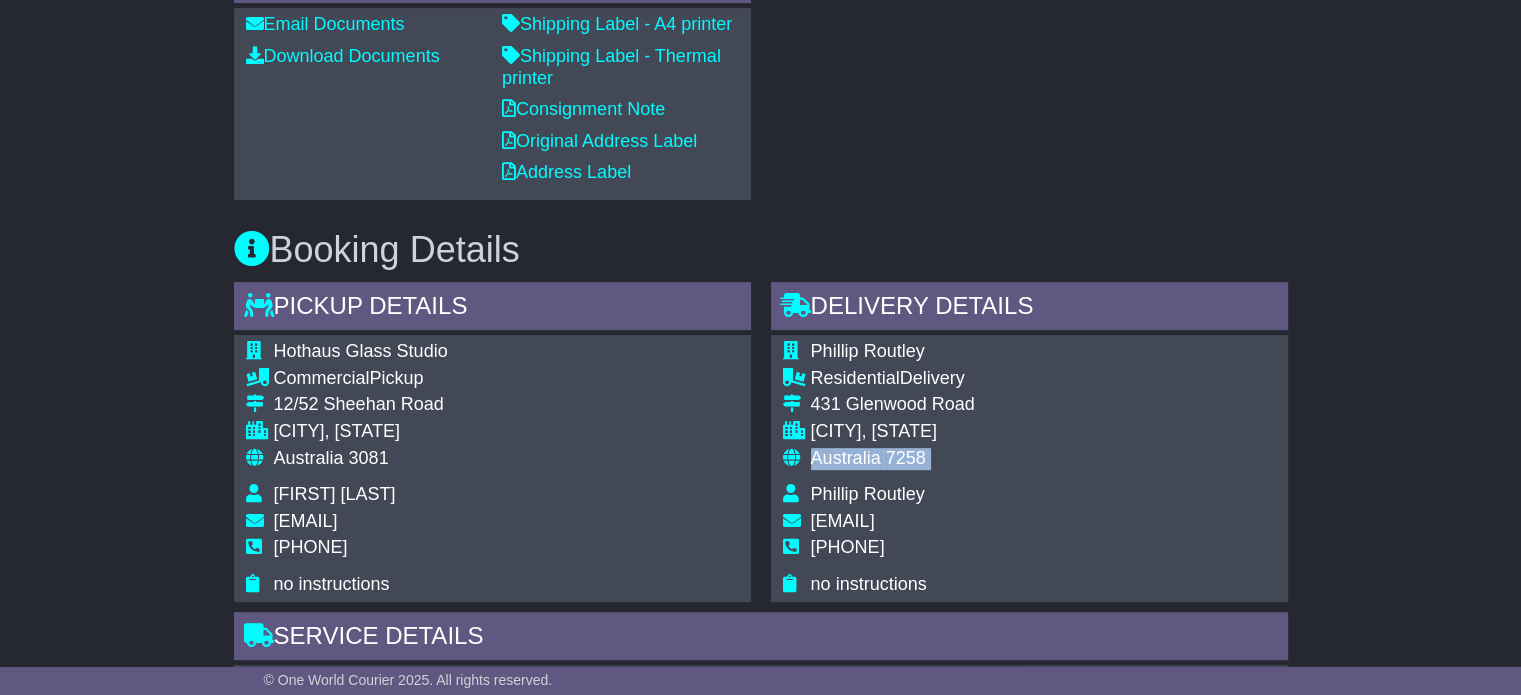click on "Australia" at bounding box center [846, 458] 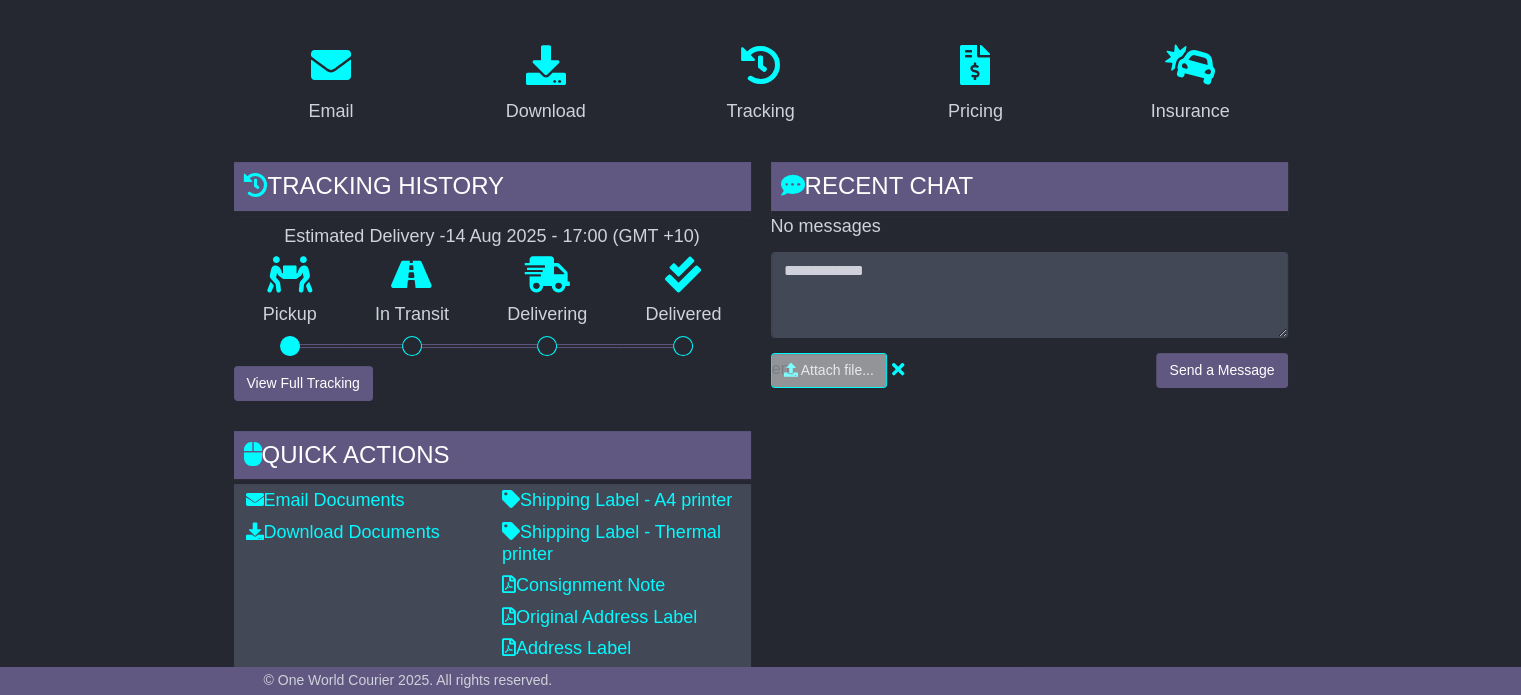scroll, scrollTop: 27, scrollLeft: 0, axis: vertical 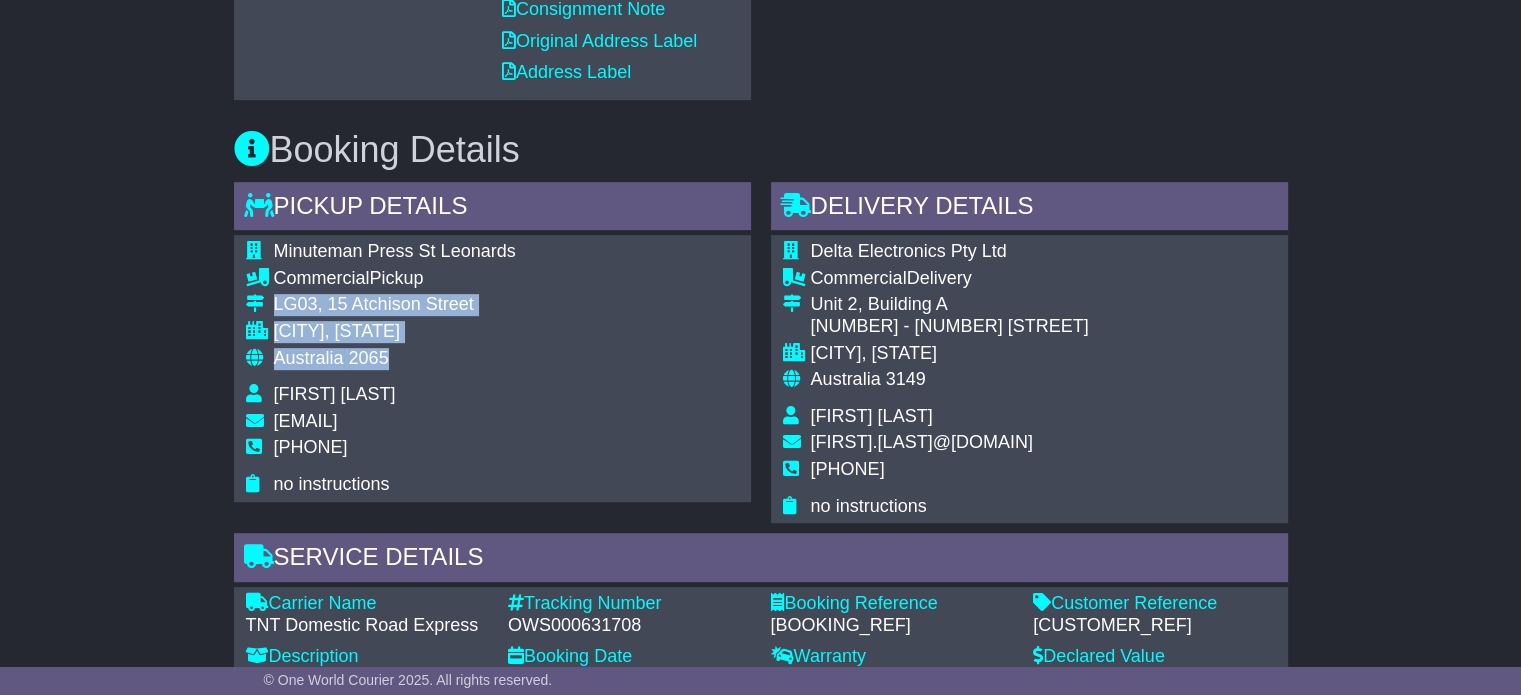 drag, startPoint x: 390, startPoint y: 359, endPoint x: 272, endPoint y: 315, distance: 125.93649 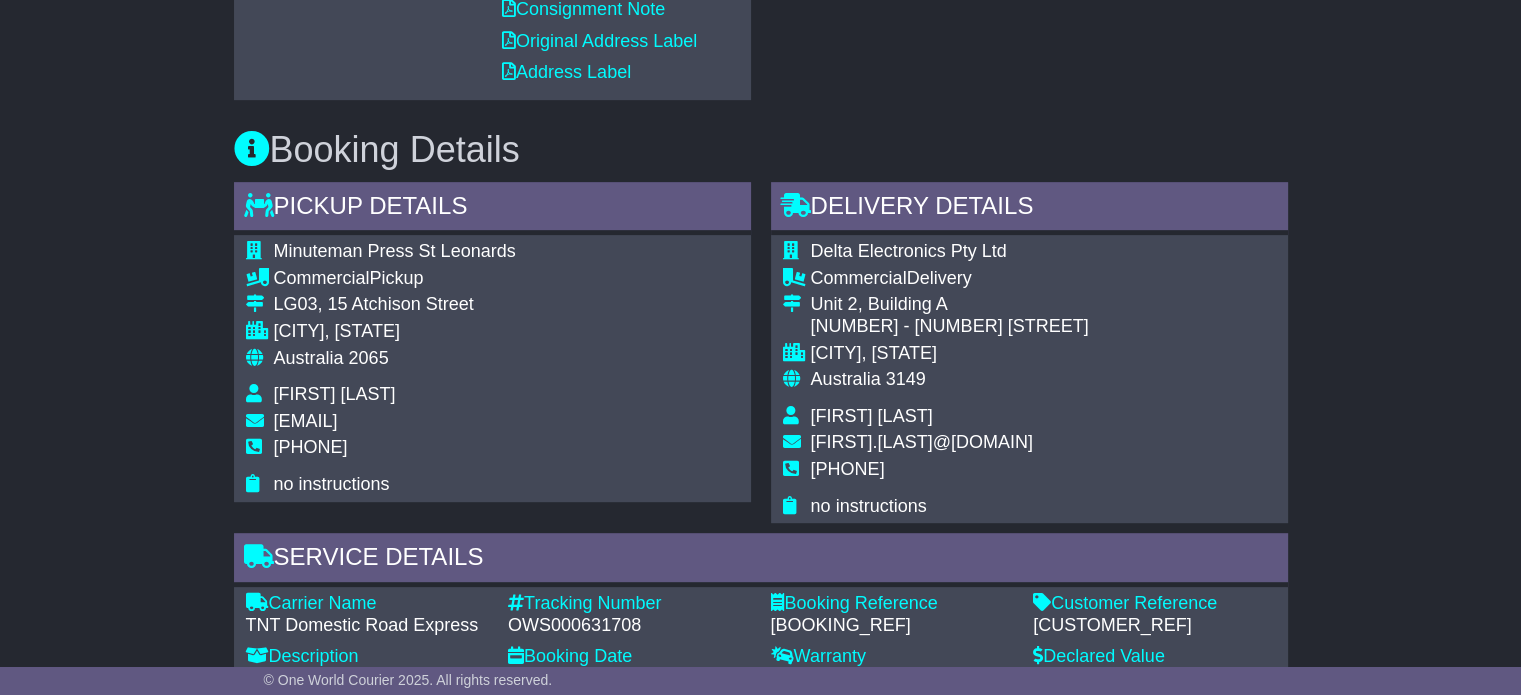 click on "[PHONE]" at bounding box center [311, 447] 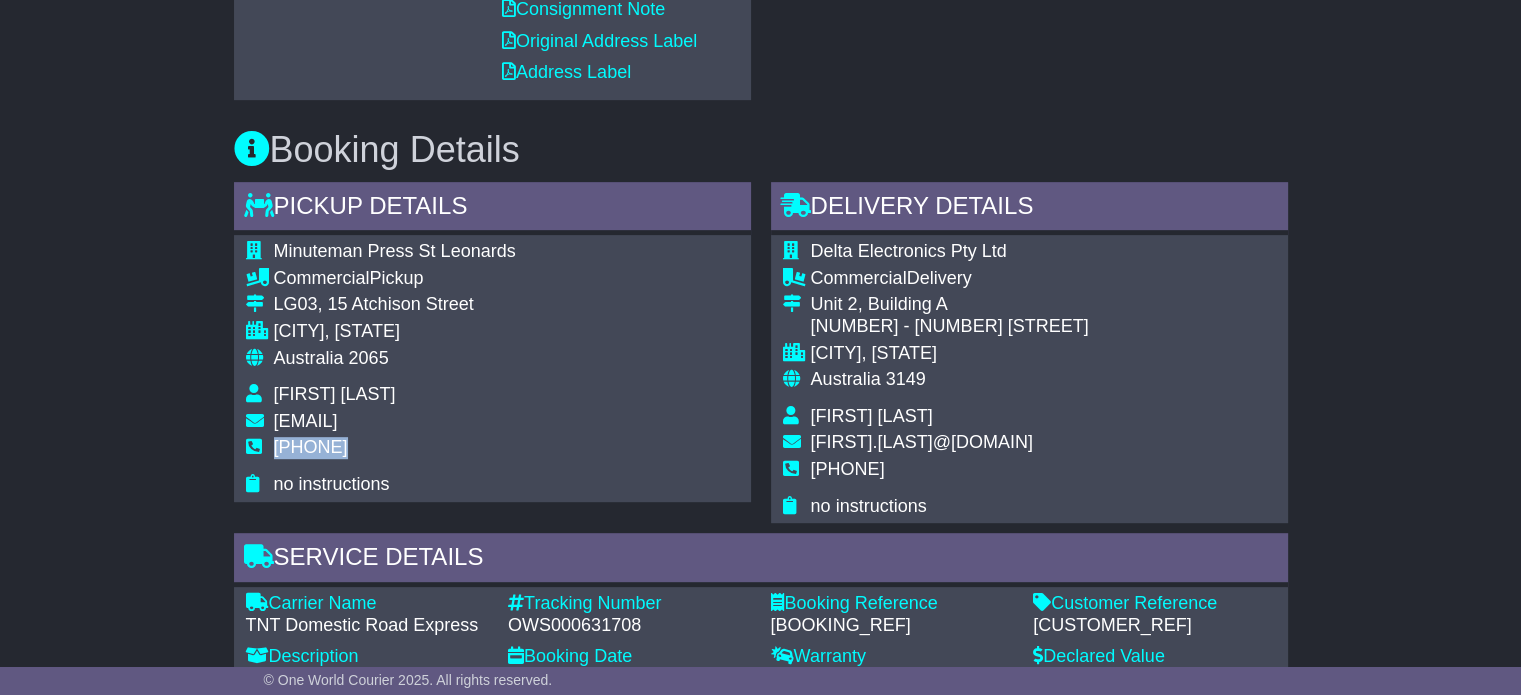 click on "[PHONE]" at bounding box center (311, 447) 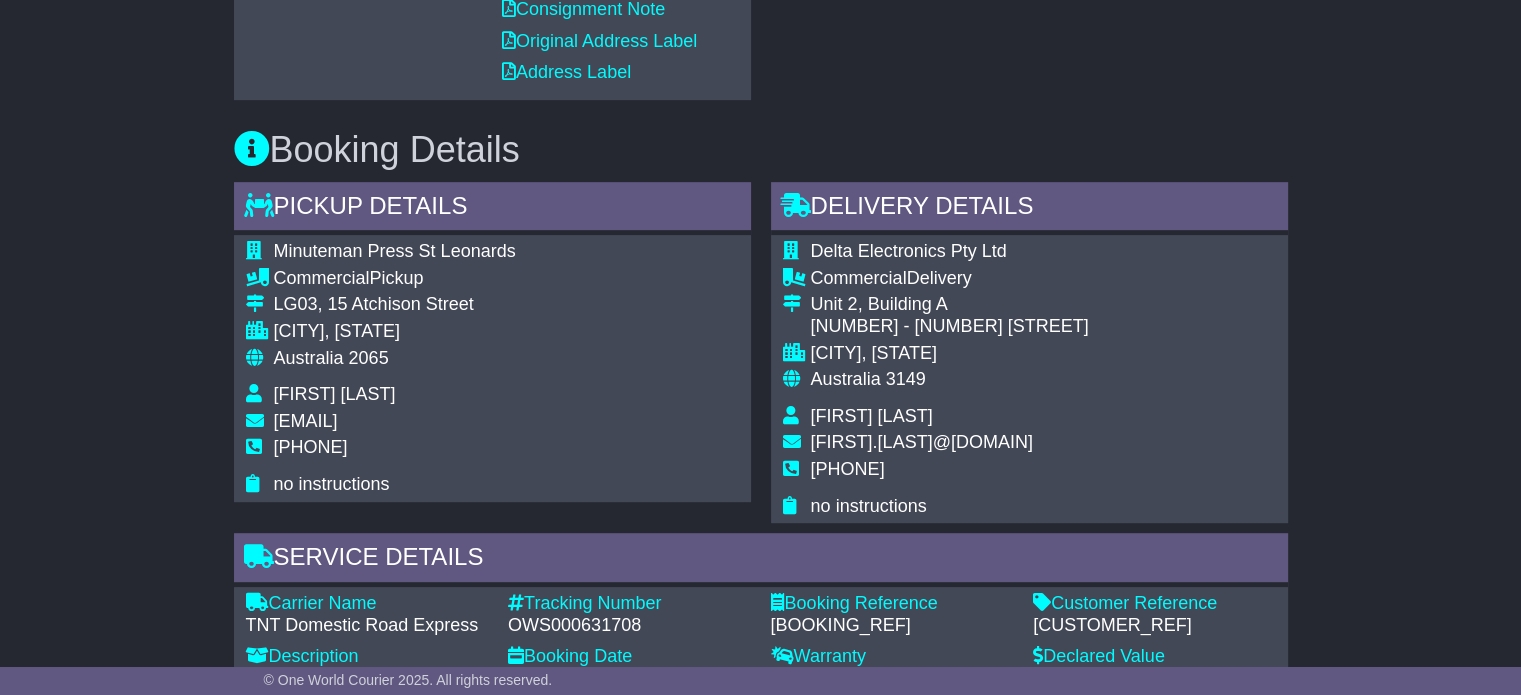 click on "OWS000631708" at bounding box center (629, 626) 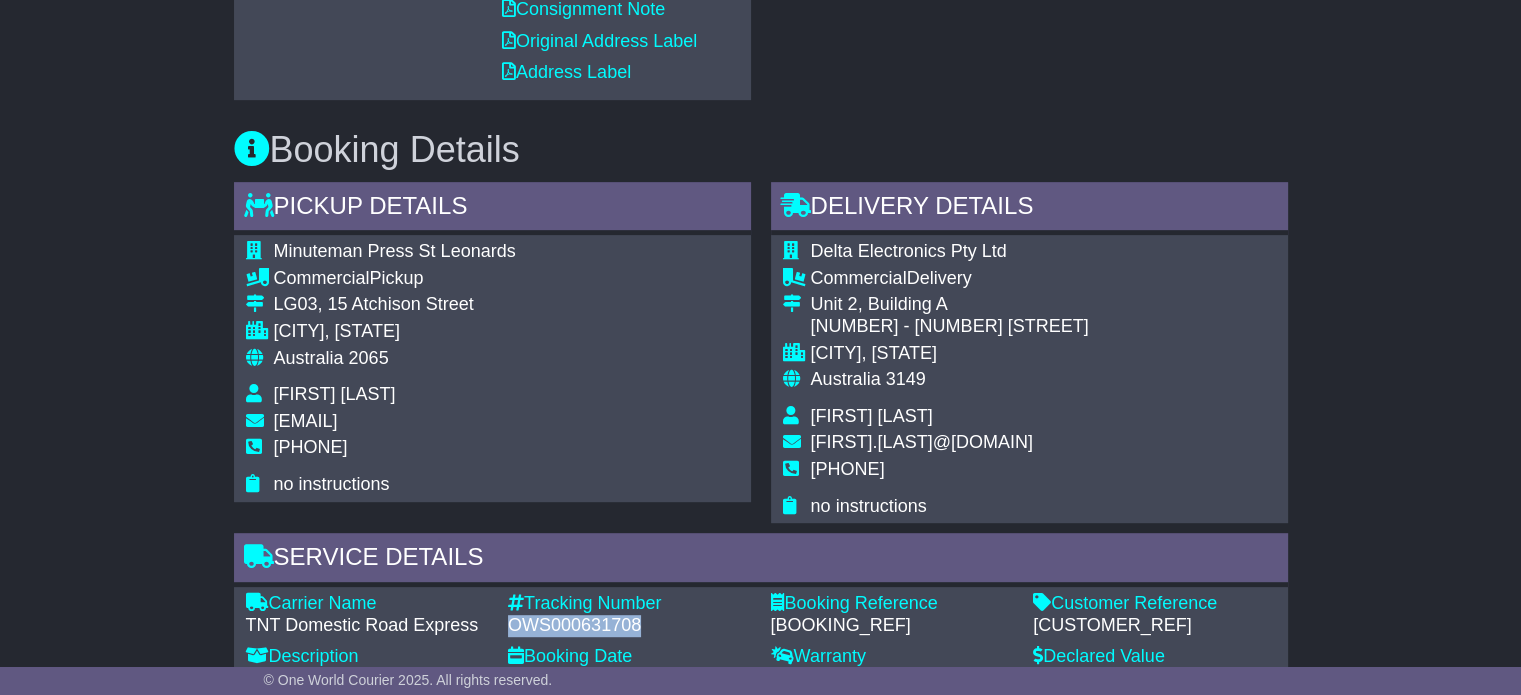 click on "OWS000631708" at bounding box center [629, 626] 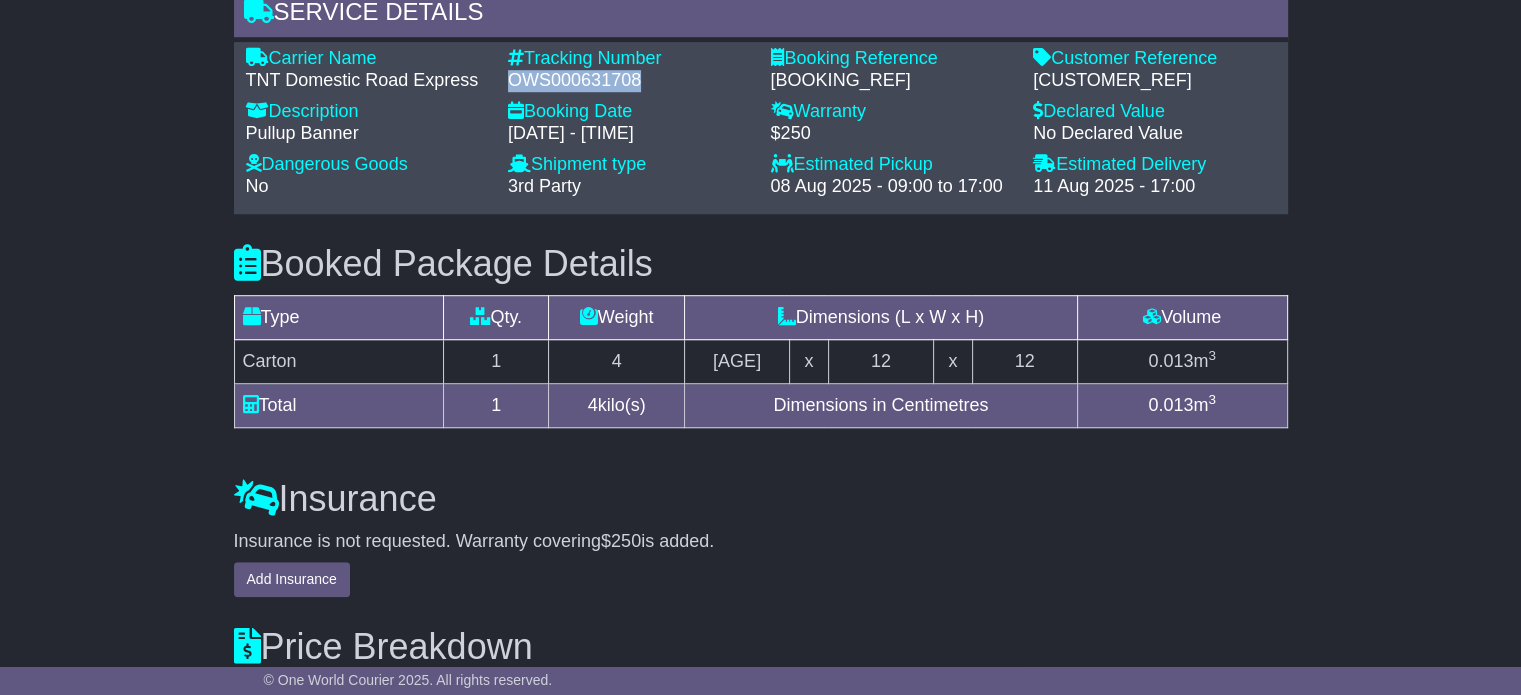 scroll, scrollTop: 1400, scrollLeft: 0, axis: vertical 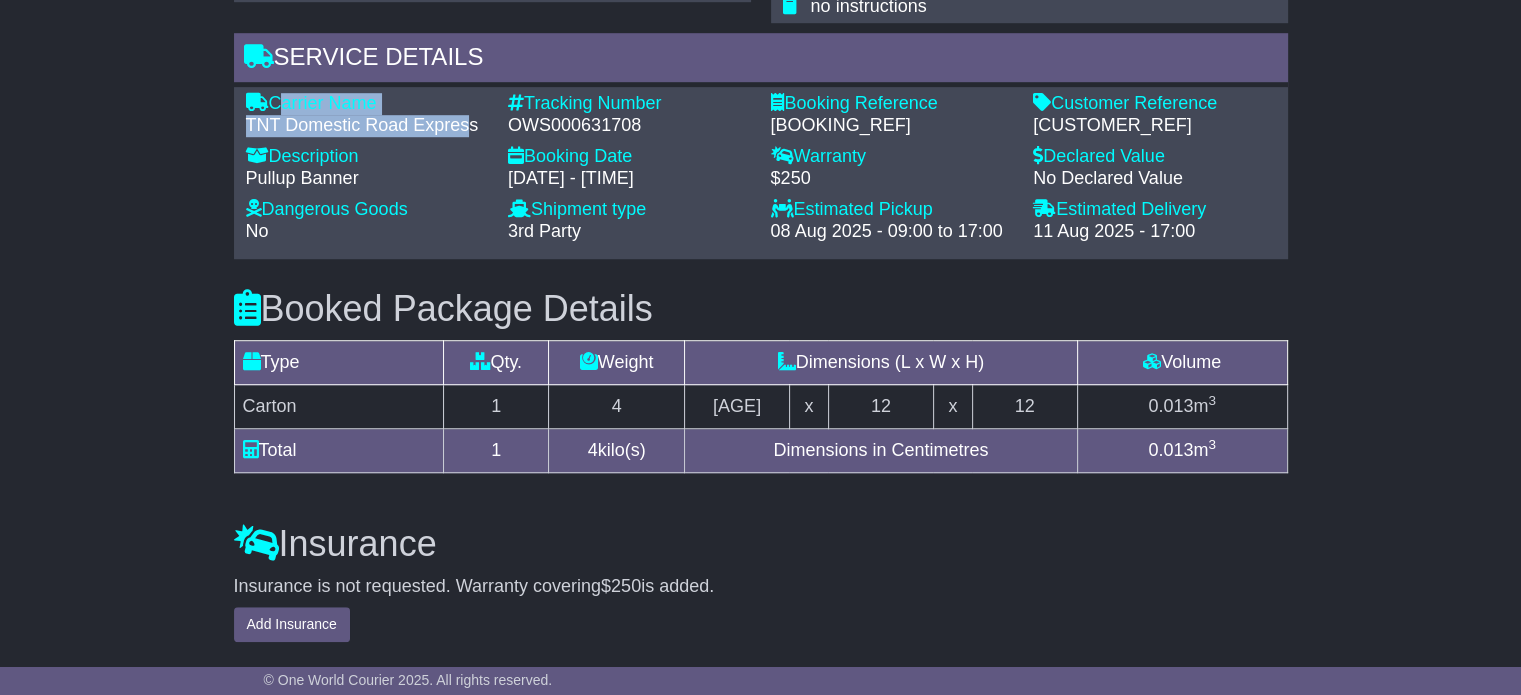 drag, startPoint x: 473, startPoint y: 120, endPoint x: 272, endPoint y: 88, distance: 203.53133 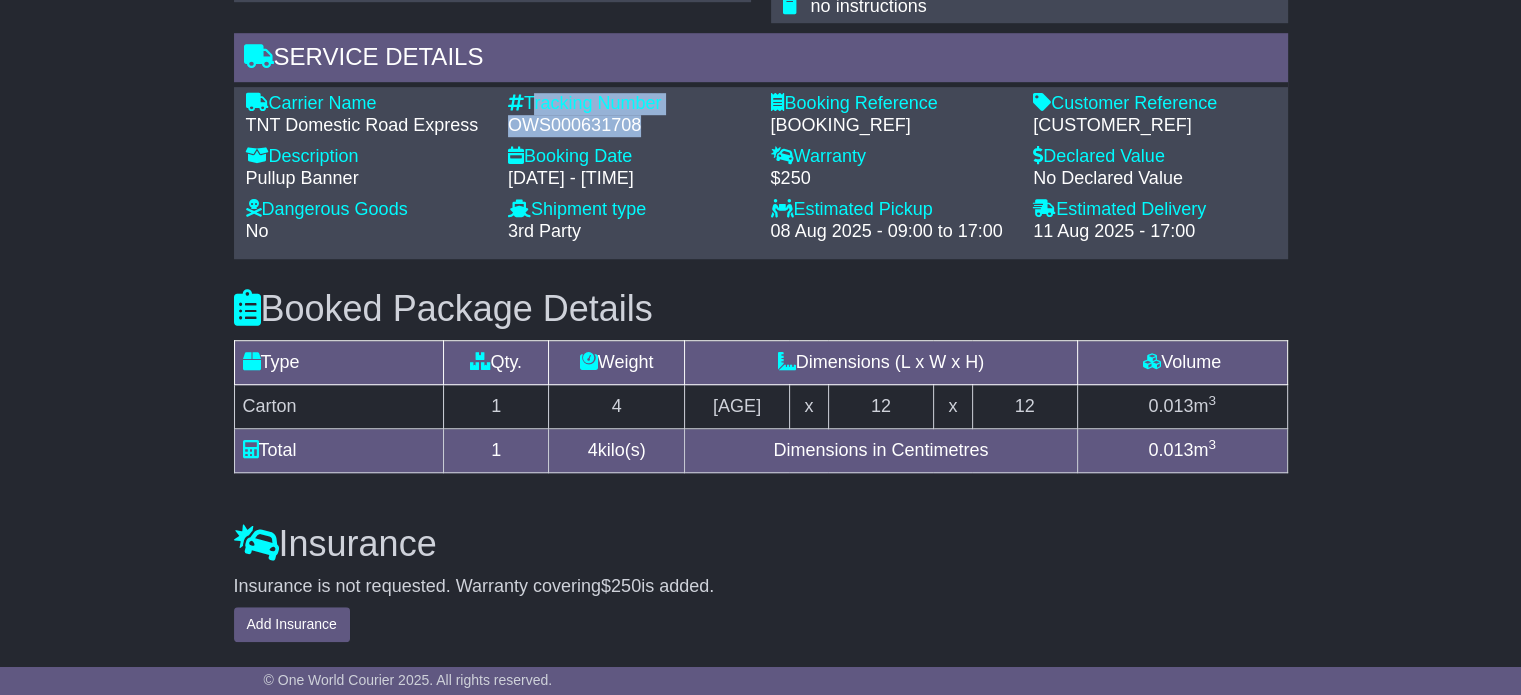 drag, startPoint x: 638, startPoint y: 123, endPoint x: 532, endPoint y: 97, distance: 109.14211 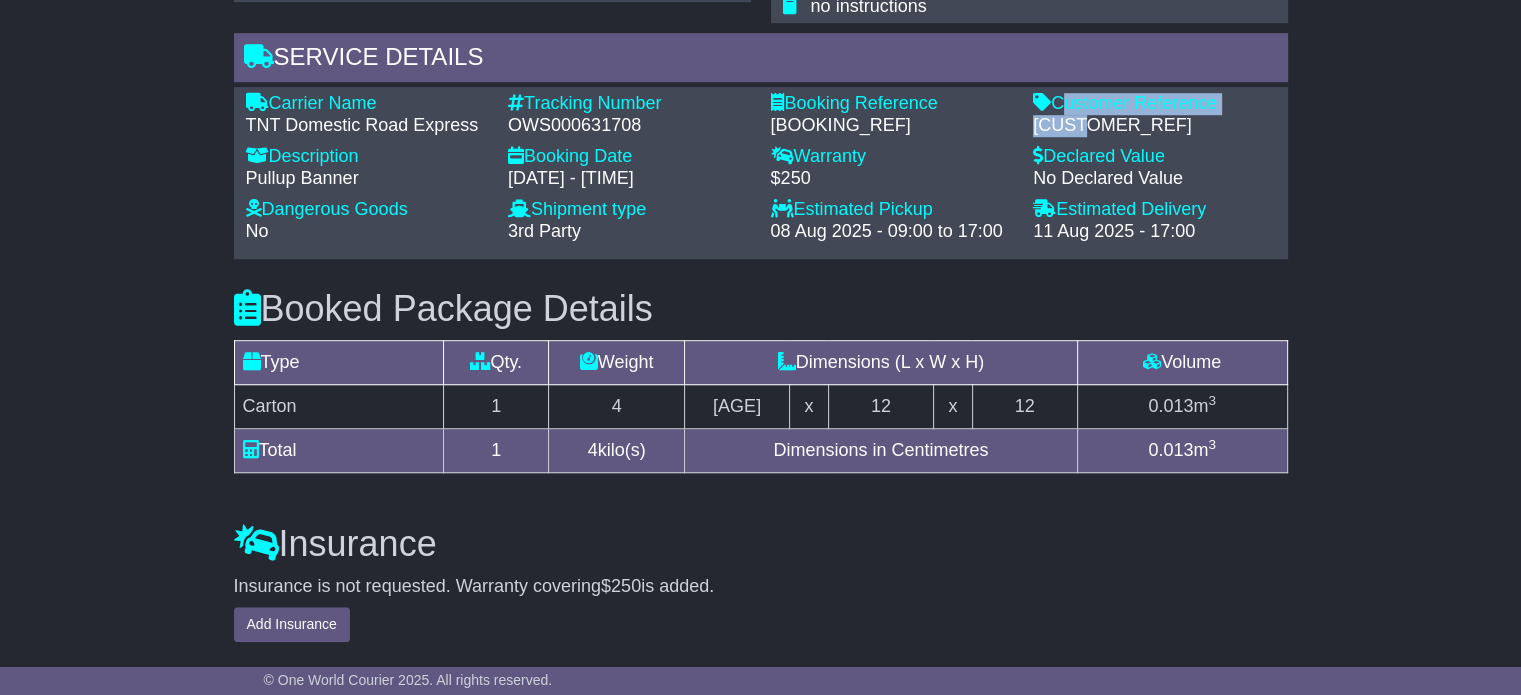 drag, startPoint x: 1081, startPoint y: 127, endPoint x: 1058, endPoint y: 96, distance: 38.600517 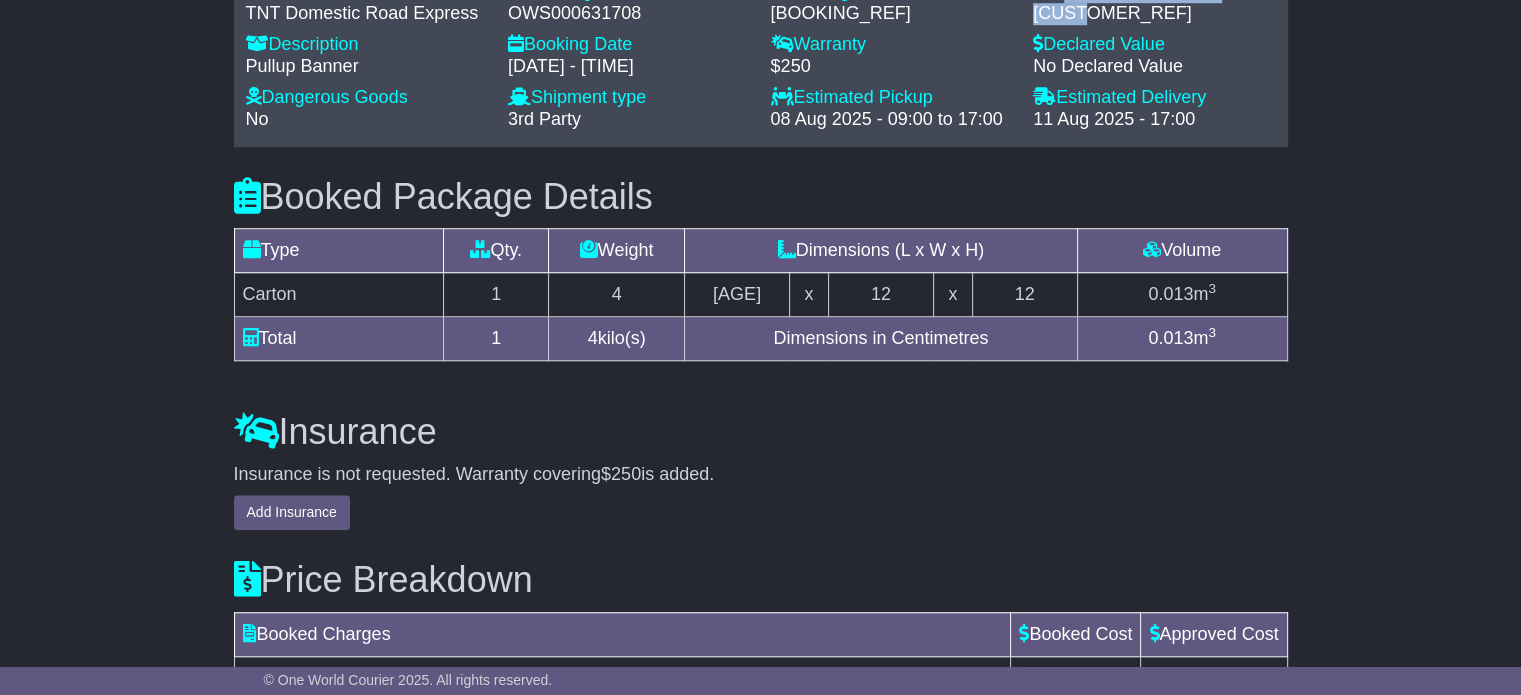 scroll, scrollTop: 1500, scrollLeft: 0, axis: vertical 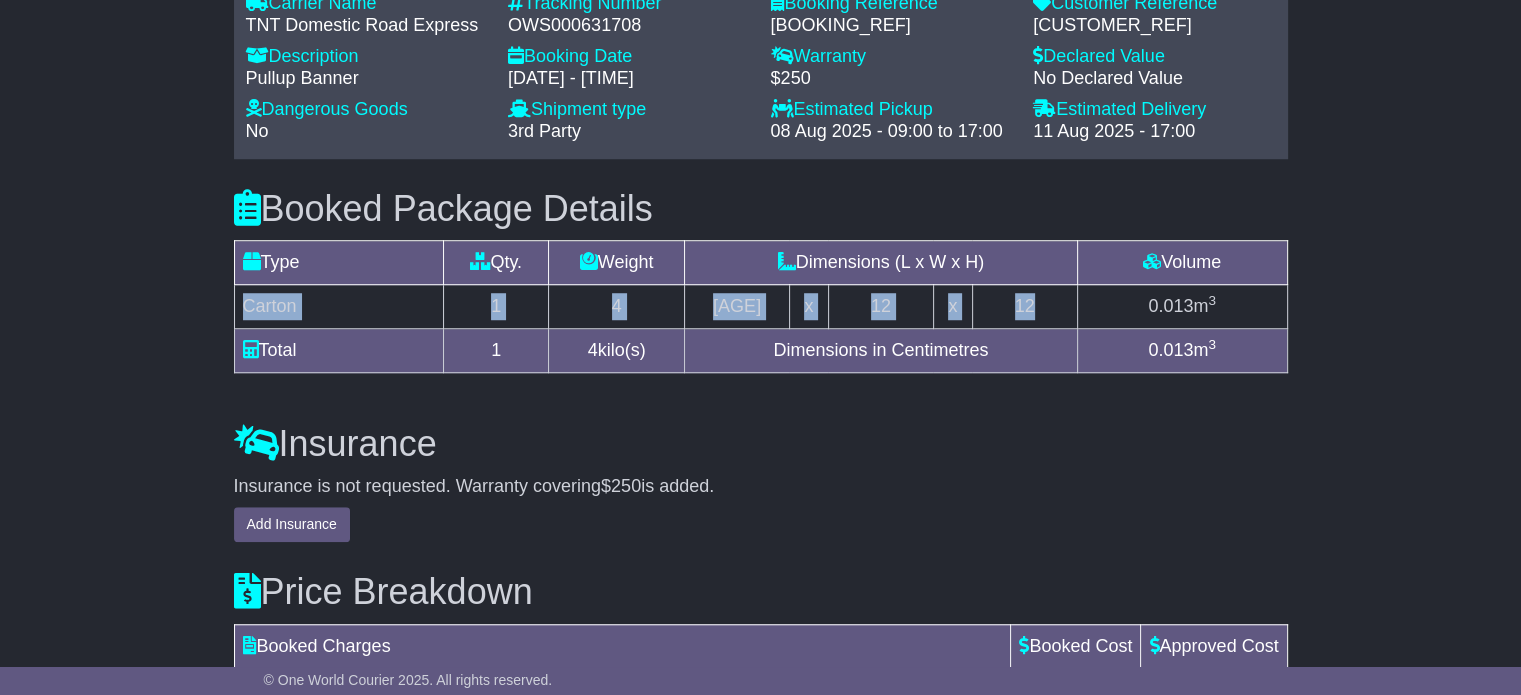 drag, startPoint x: 243, startPoint y: 300, endPoint x: 1038, endPoint y: 295, distance: 795.01575 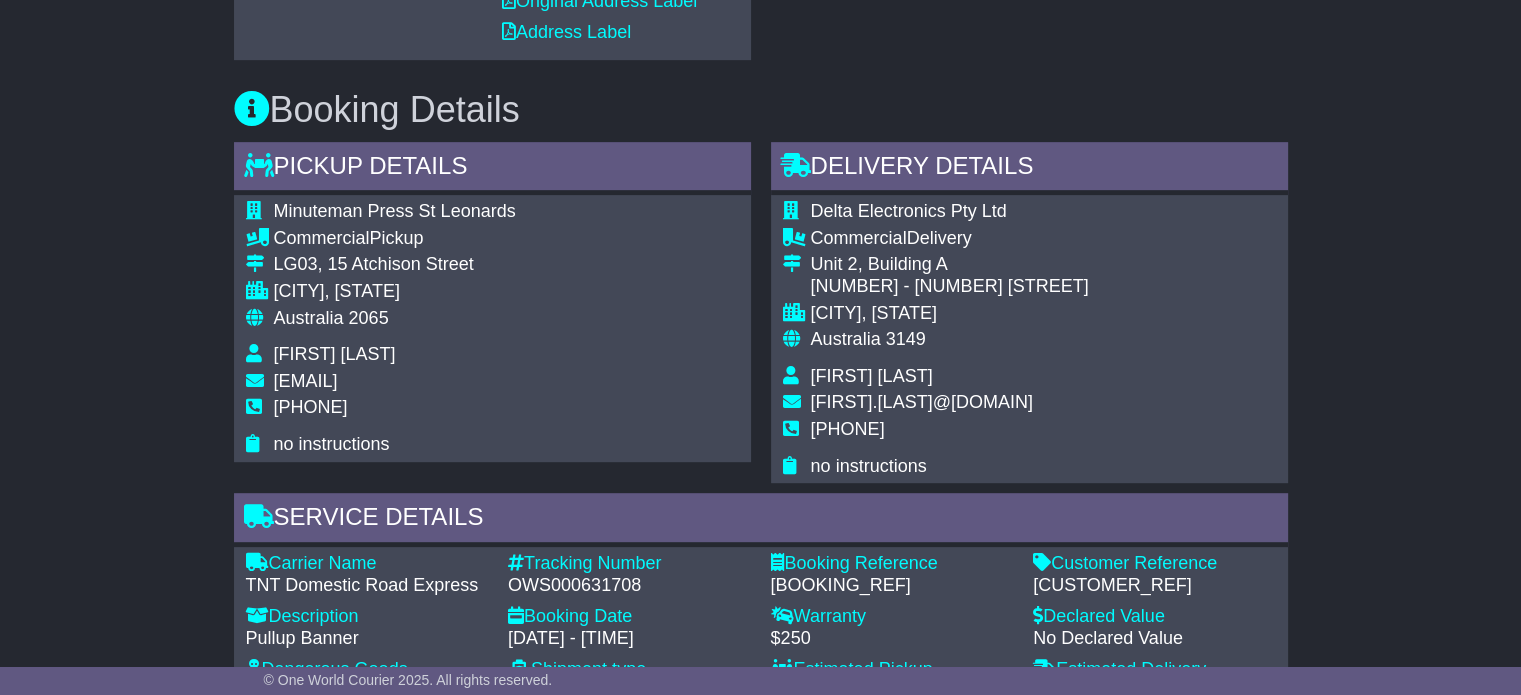 scroll, scrollTop: 800, scrollLeft: 0, axis: vertical 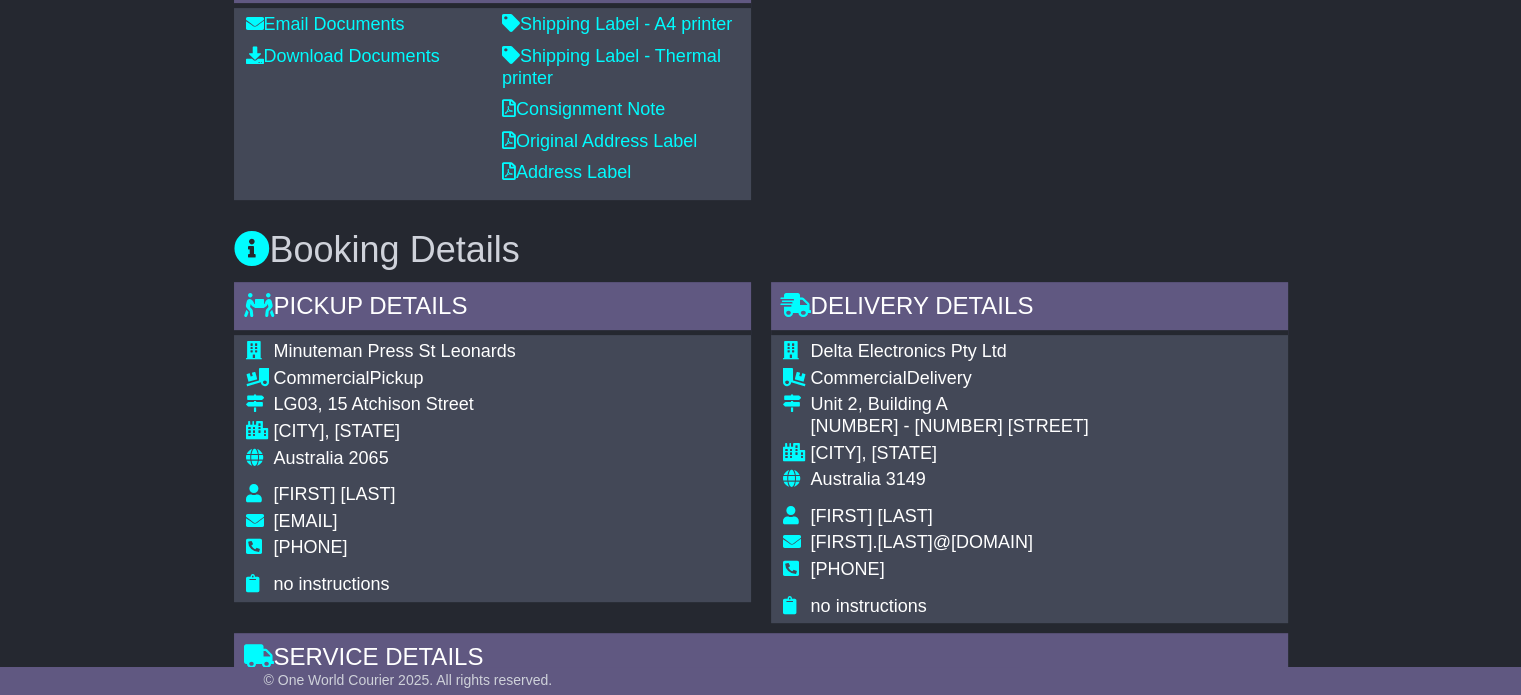 click on "Melissa Dang" at bounding box center (872, 516) 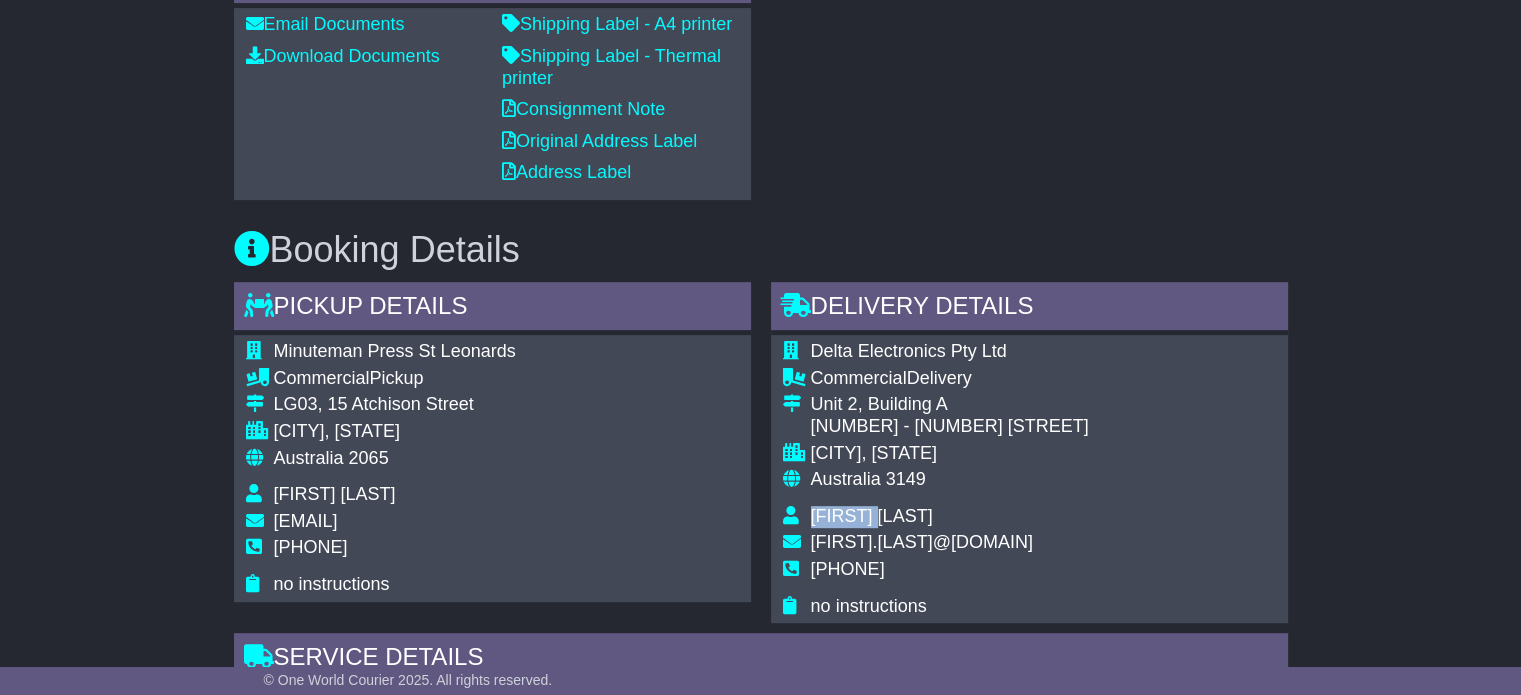 click on "Melissa Dang" at bounding box center (872, 516) 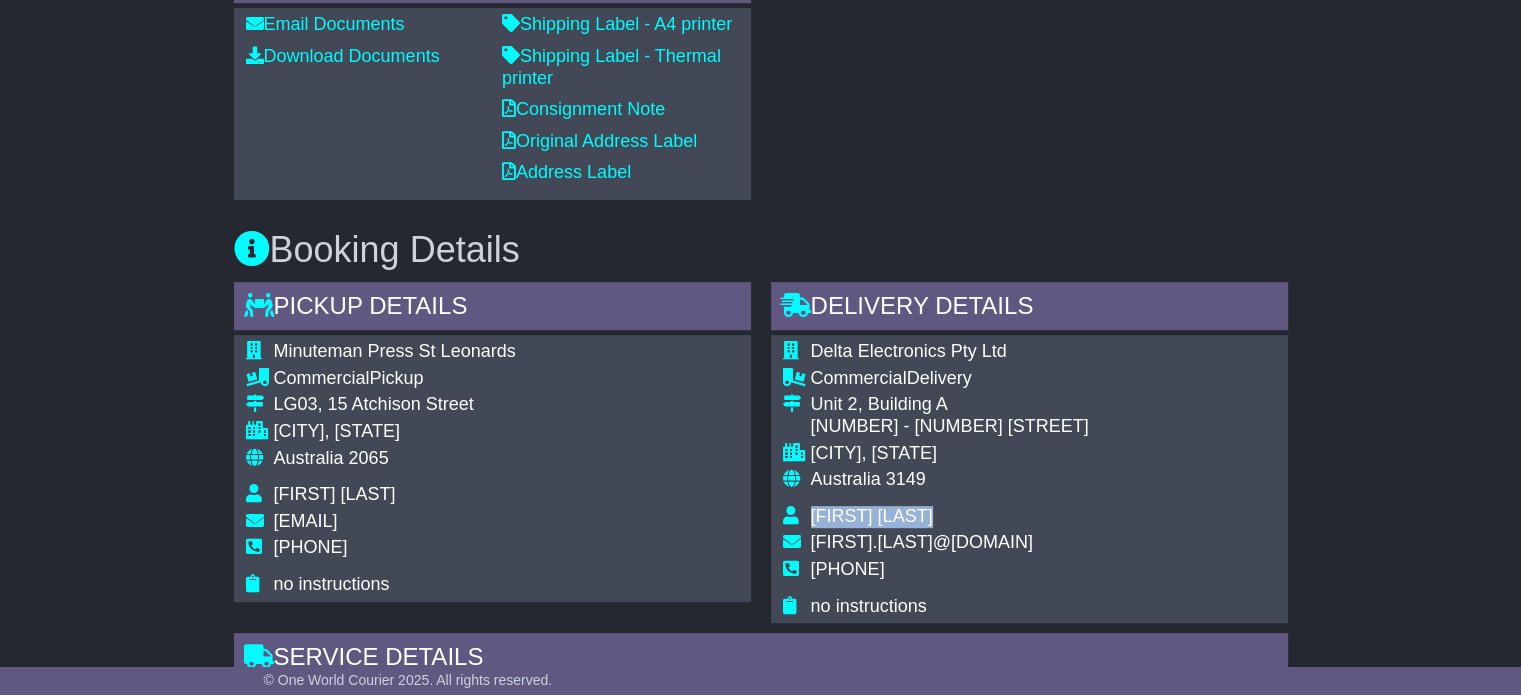 click on "Melissa Dang" at bounding box center (872, 516) 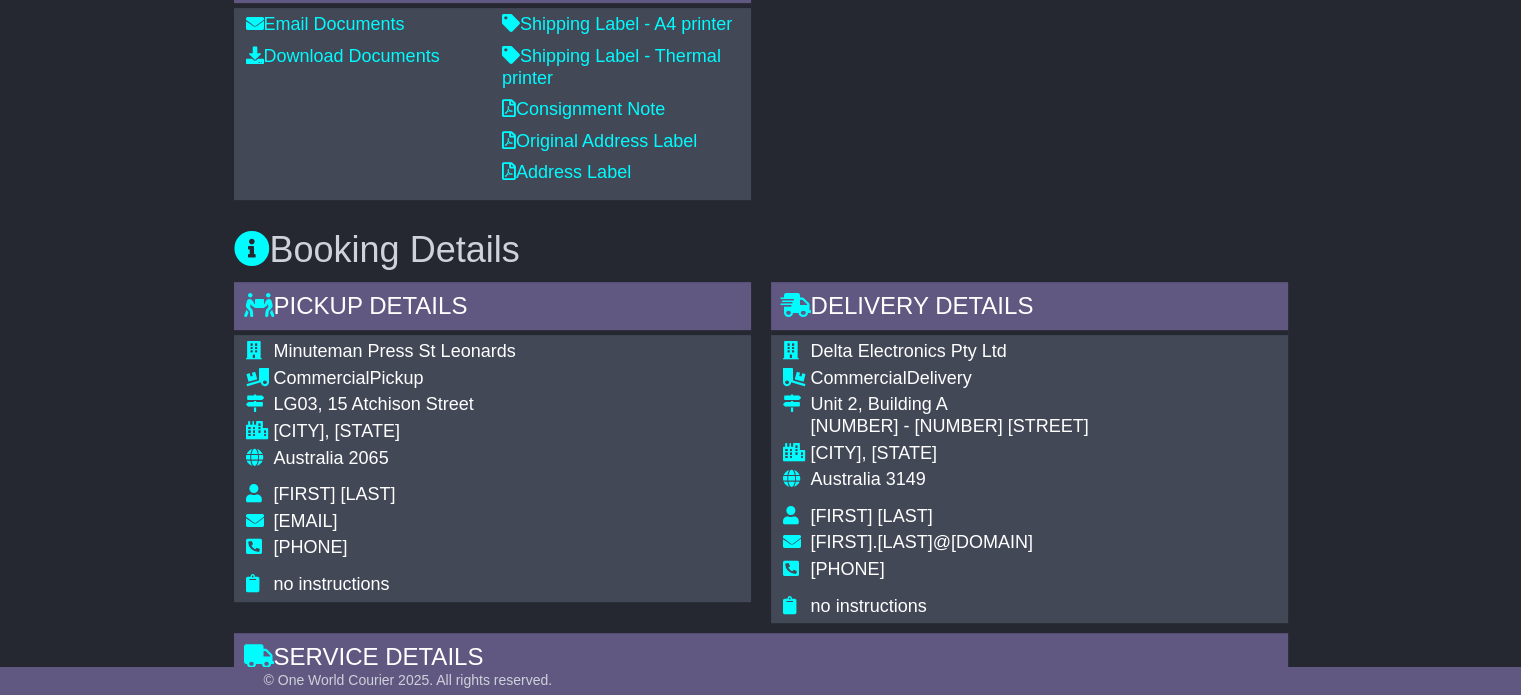 click on "0466 899 888" at bounding box center [848, 569] 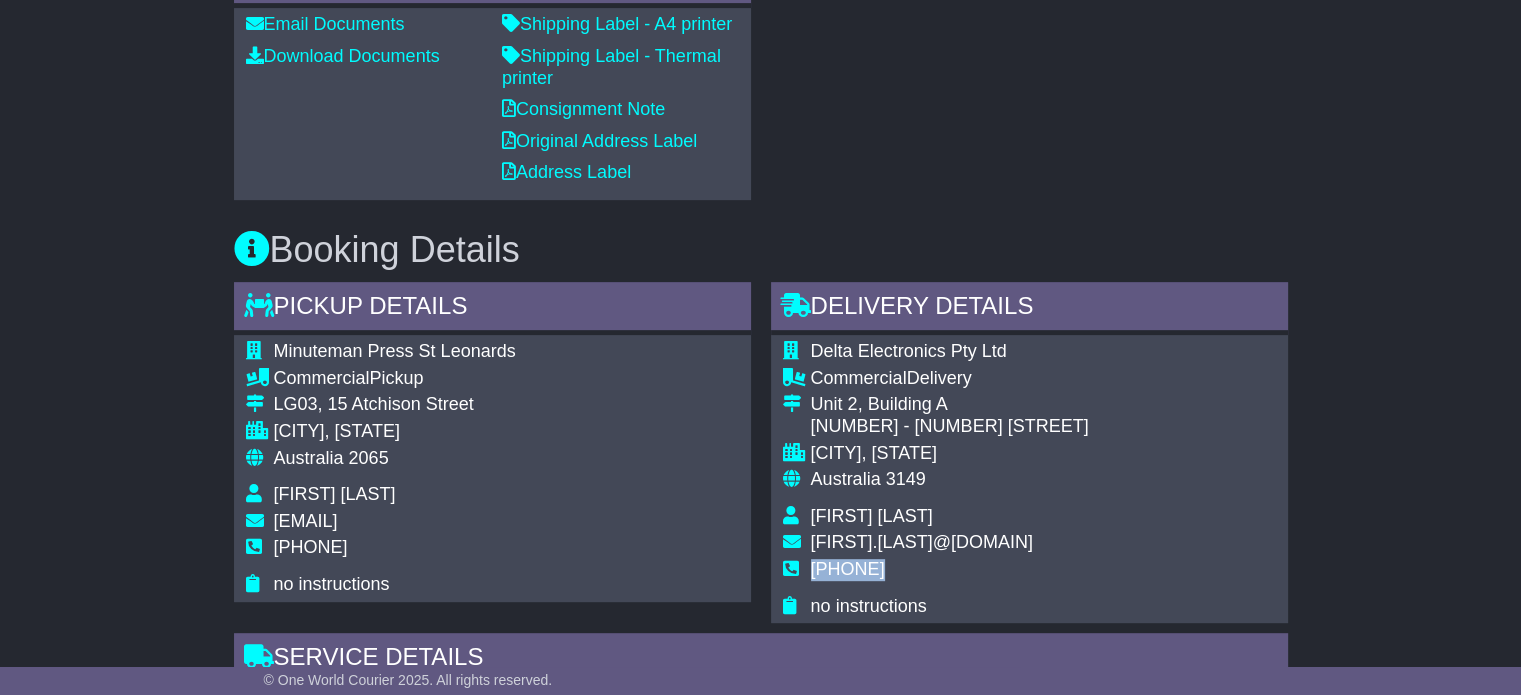 click on "0466 899 888" at bounding box center (848, 569) 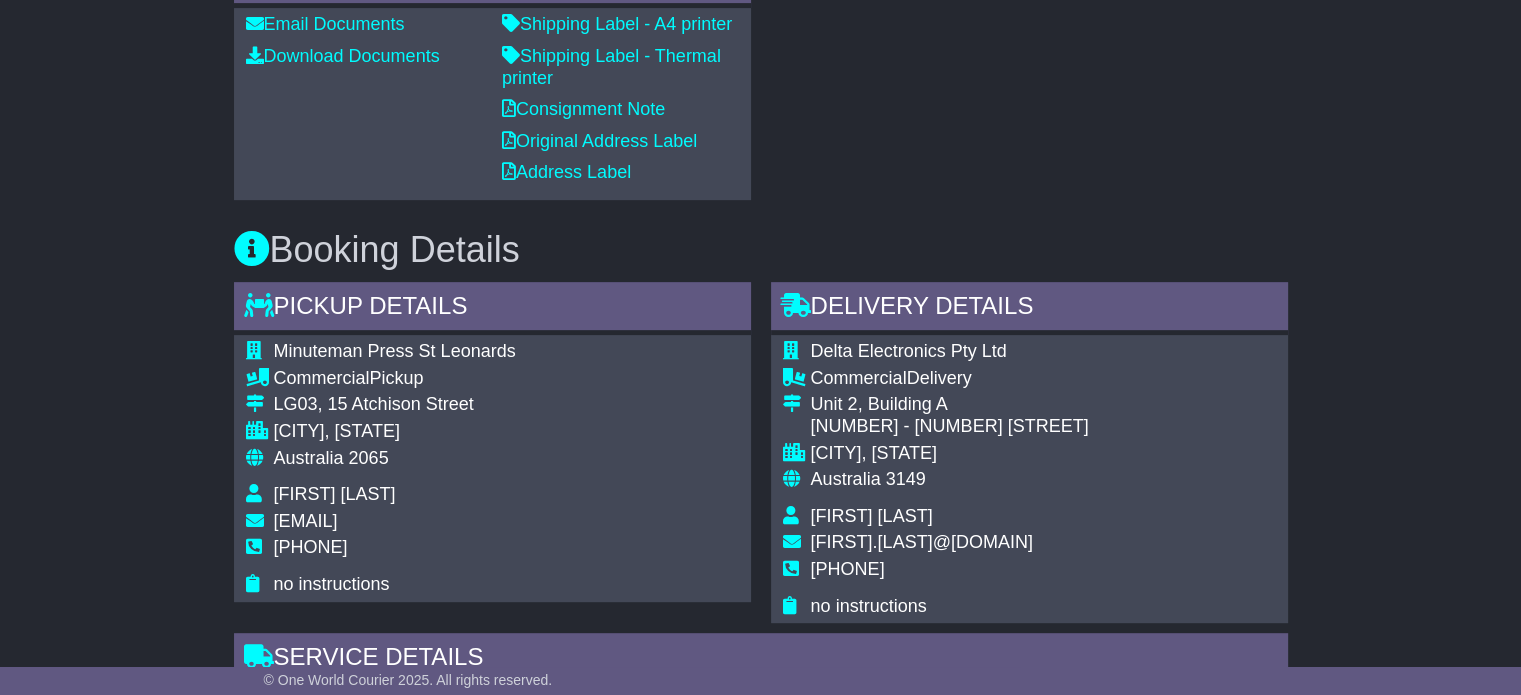 drag, startPoint x: 318, startPoint y: 468, endPoint x: 328, endPoint y: 455, distance: 16.40122 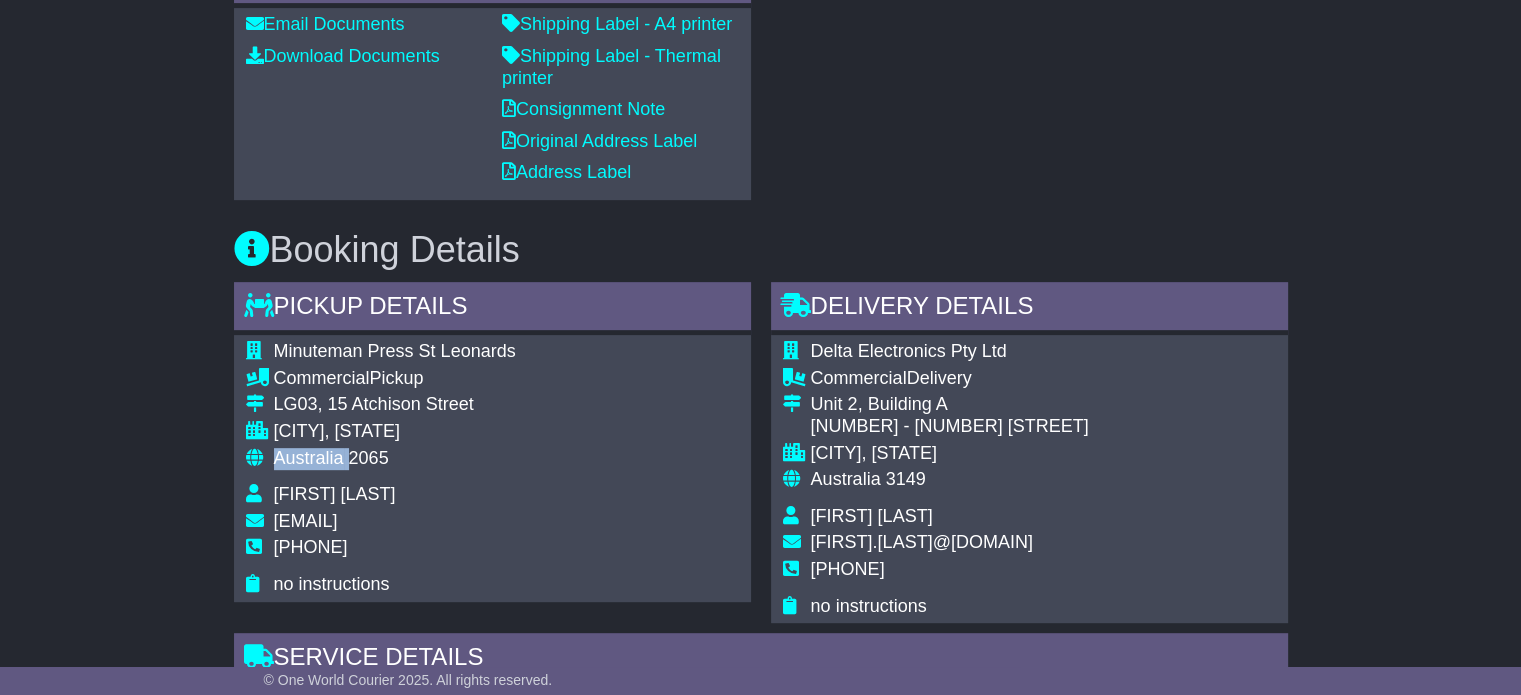 click on "Australia" at bounding box center (309, 458) 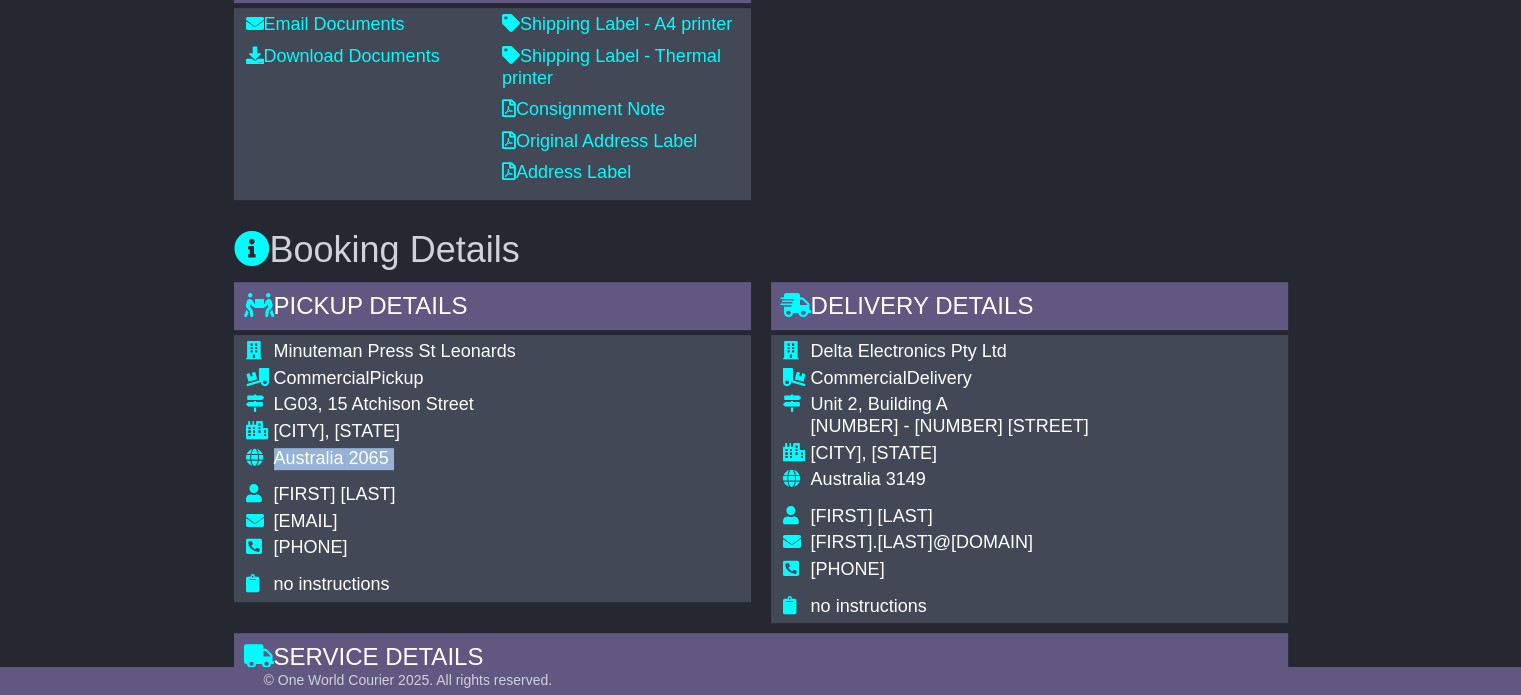 click on "Australia" at bounding box center (309, 458) 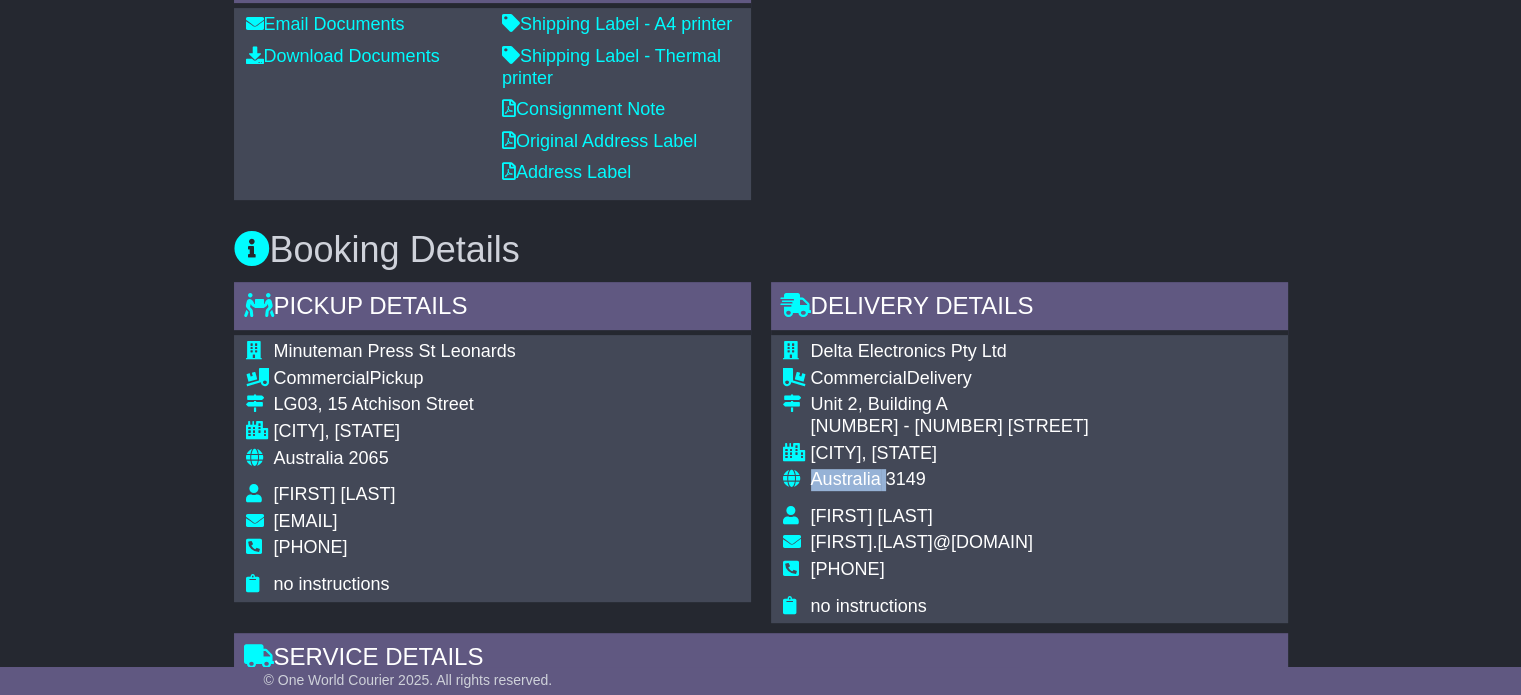 click on "Australia" at bounding box center (846, 479) 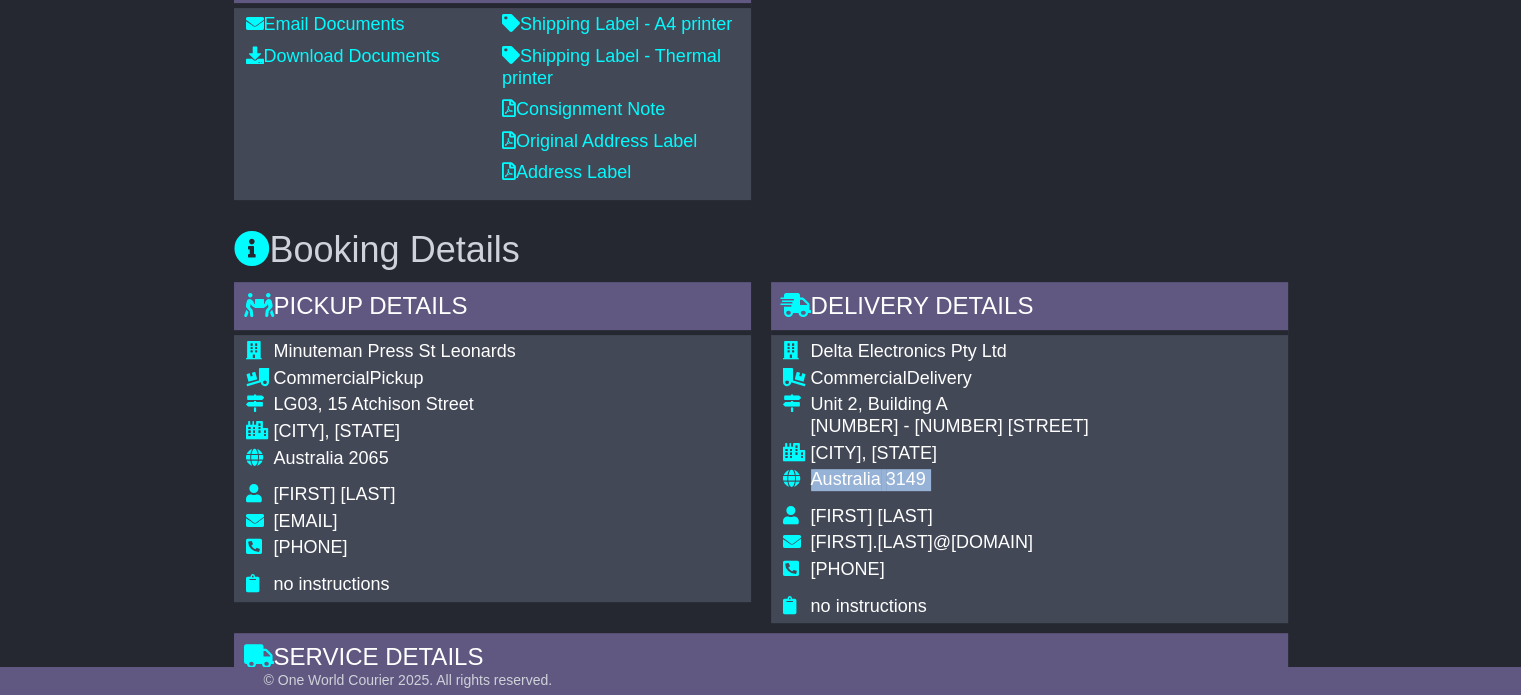 click on "Australia" at bounding box center (846, 479) 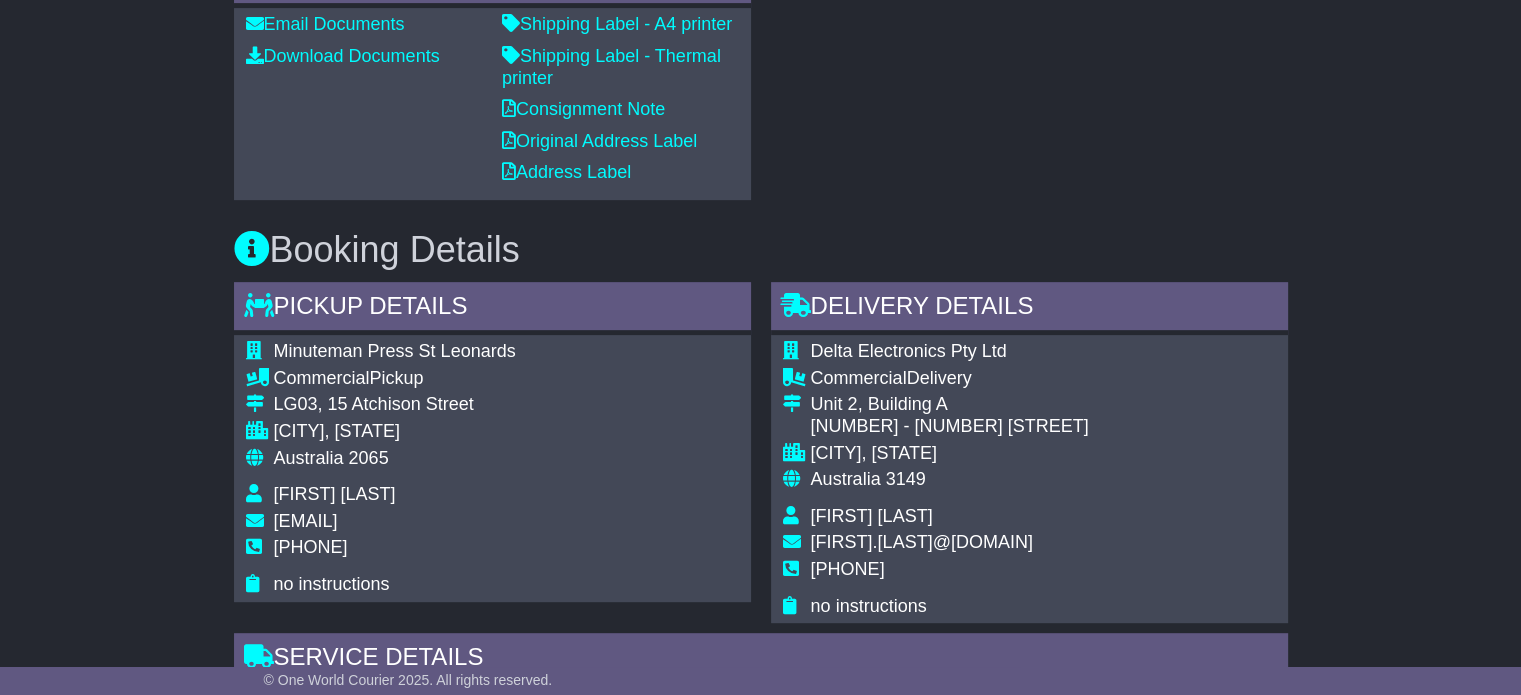 click on "Australia" at bounding box center (309, 458) 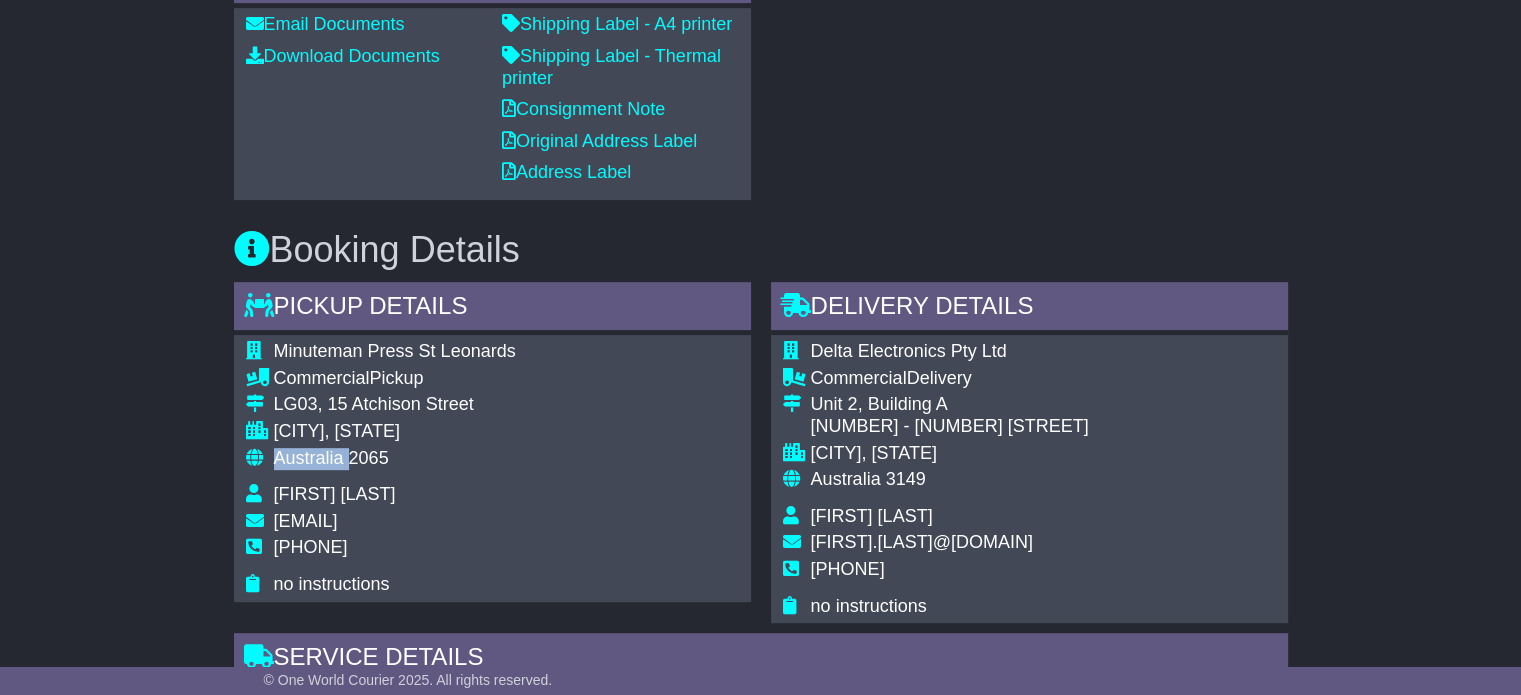 click on "Australia" at bounding box center (309, 458) 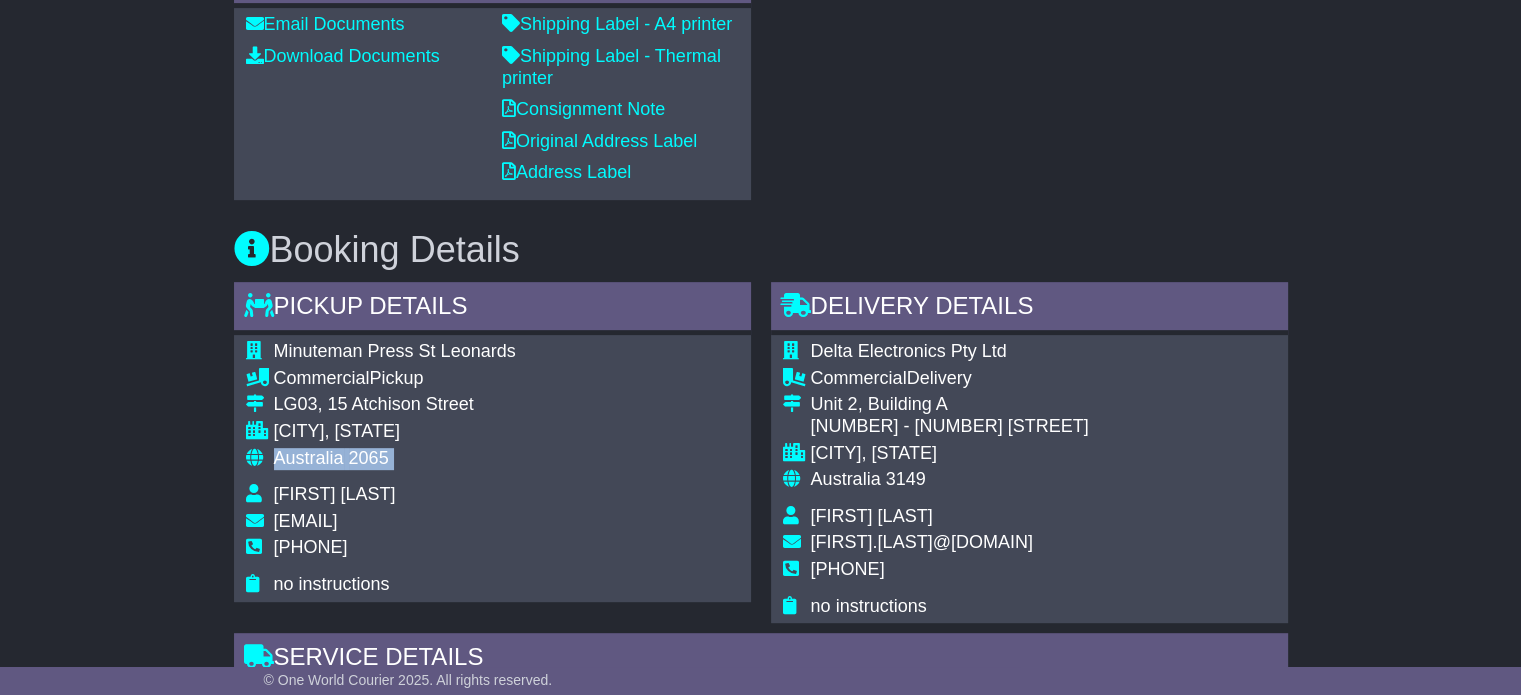 click on "Australia" at bounding box center (309, 458) 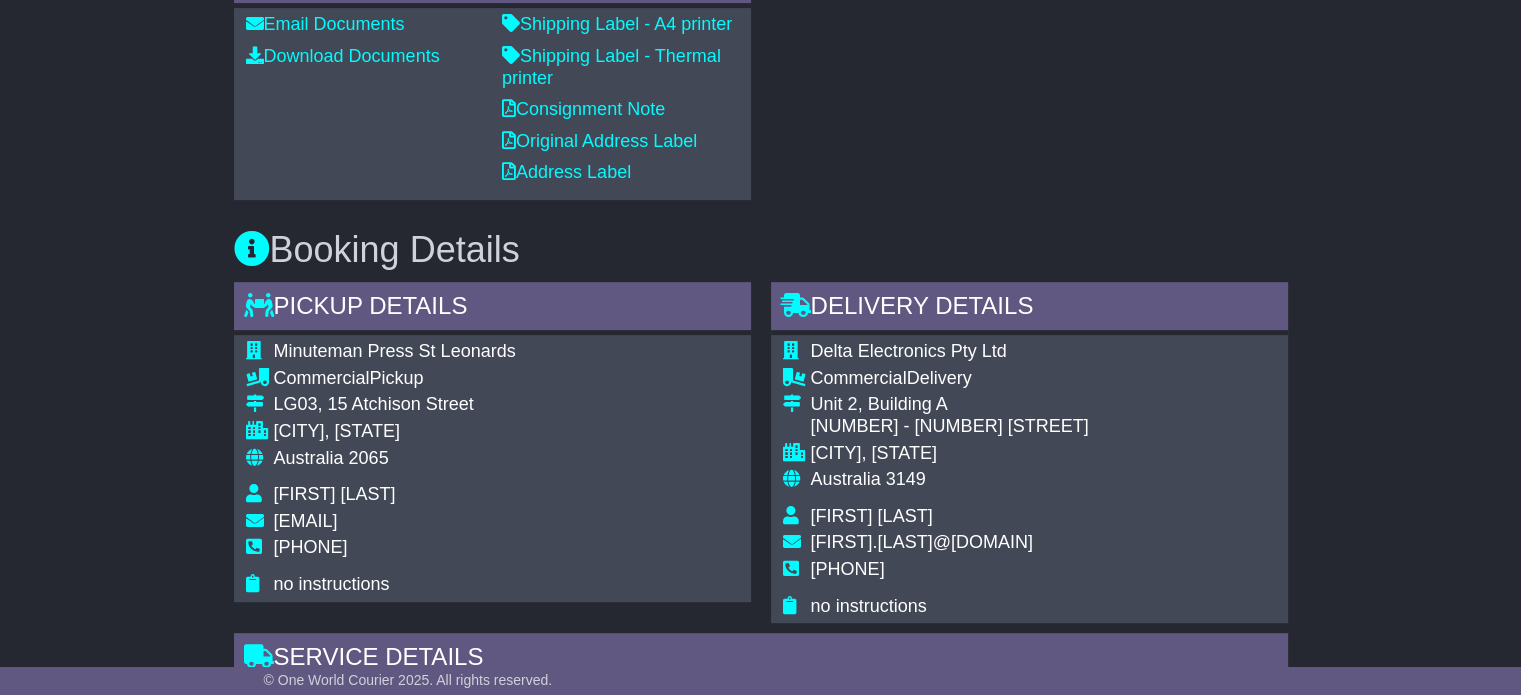 click on "Australia
3149" at bounding box center (950, 480) 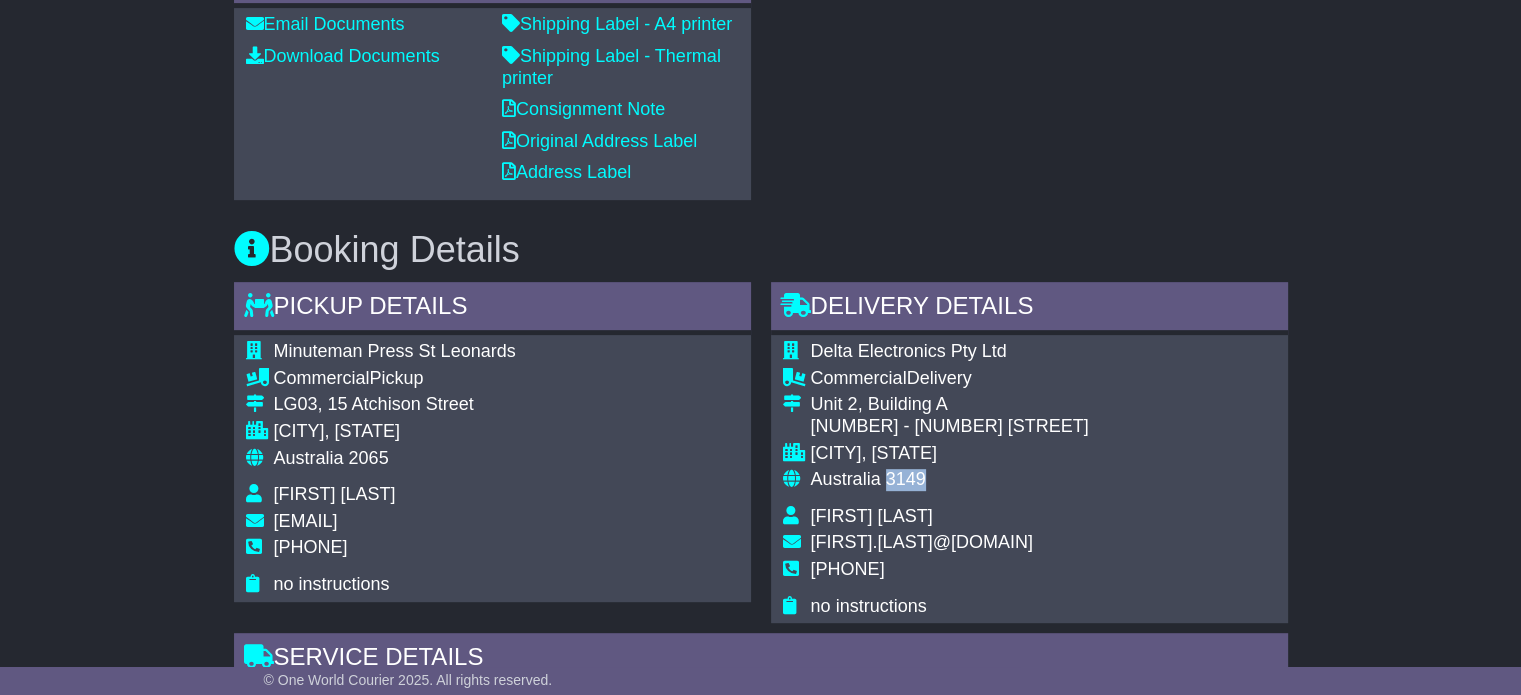 click on "Australia
3149" at bounding box center (950, 480) 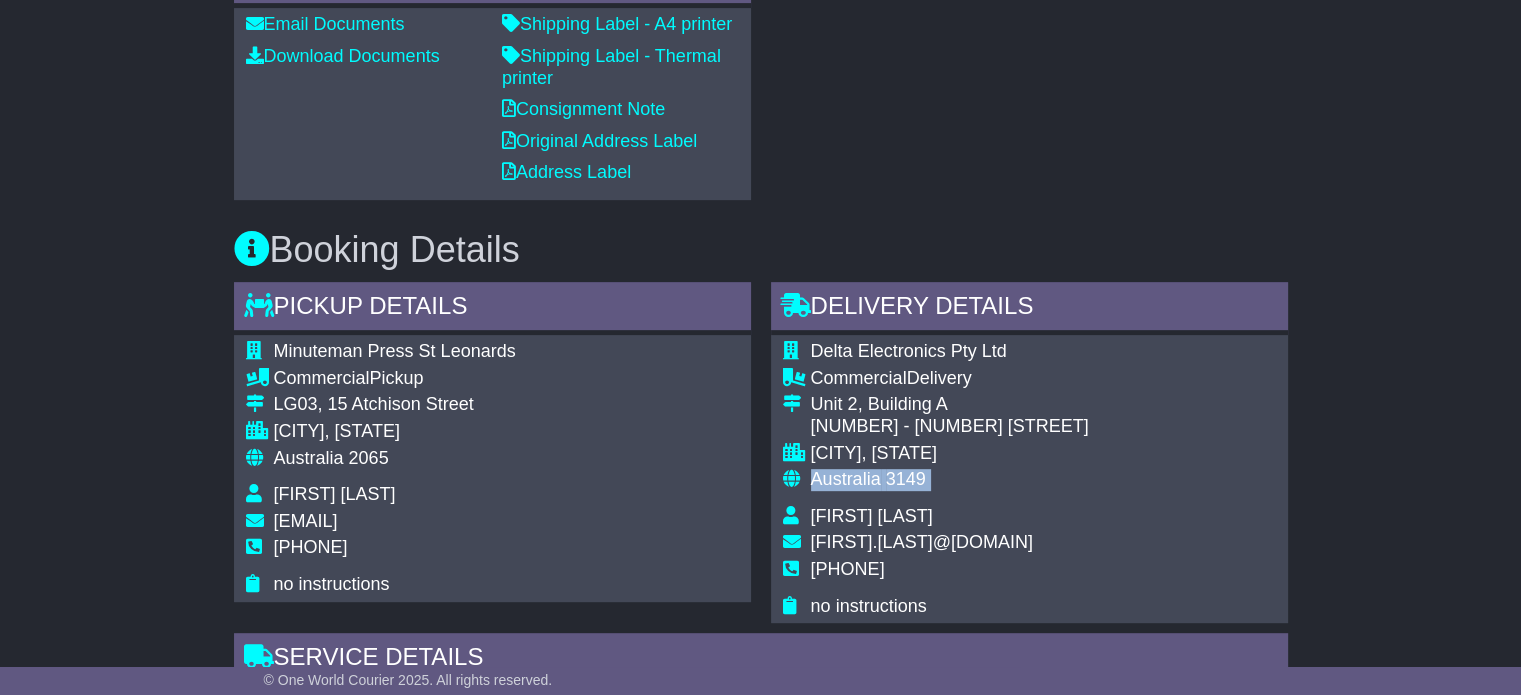 click on "3149" at bounding box center [906, 479] 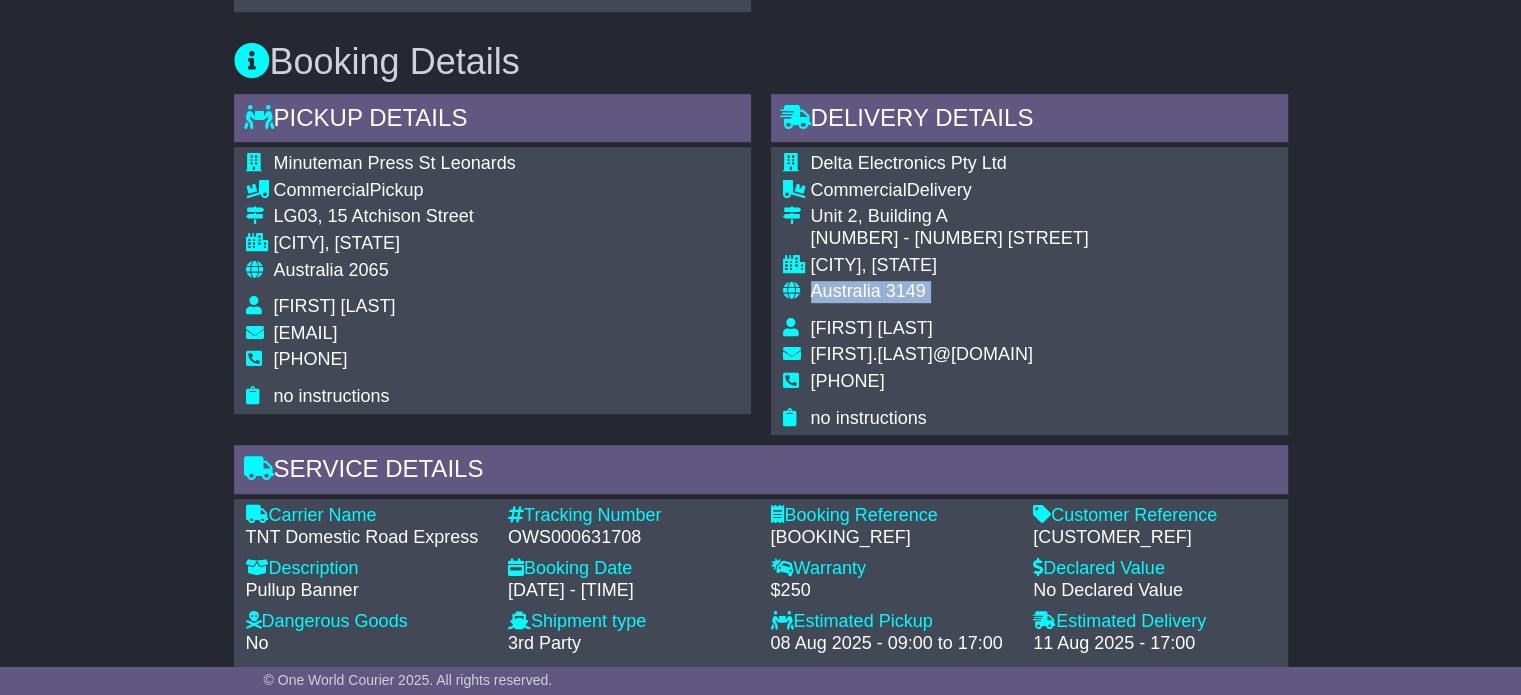 scroll, scrollTop: 660, scrollLeft: 0, axis: vertical 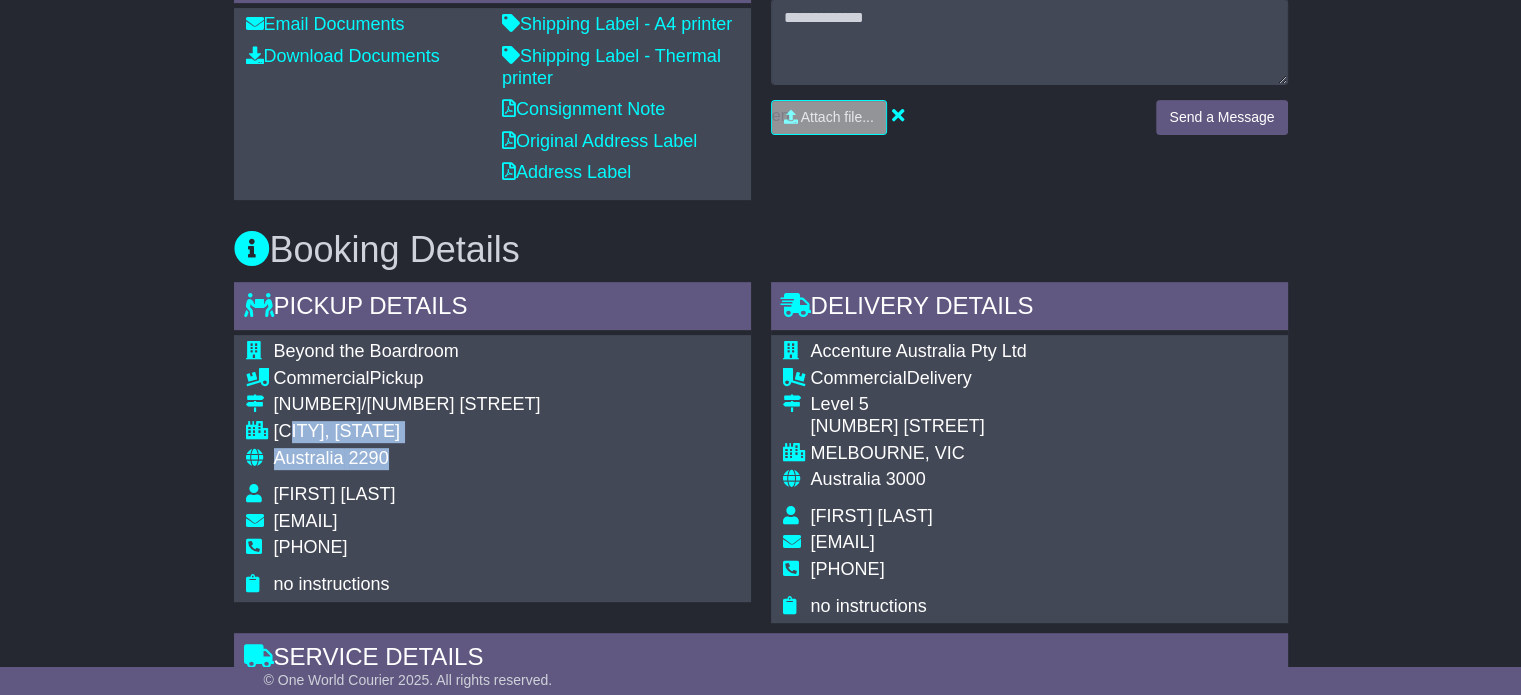 drag, startPoint x: 379, startPoint y: 459, endPoint x: 296, endPoint y: 424, distance: 90.07774 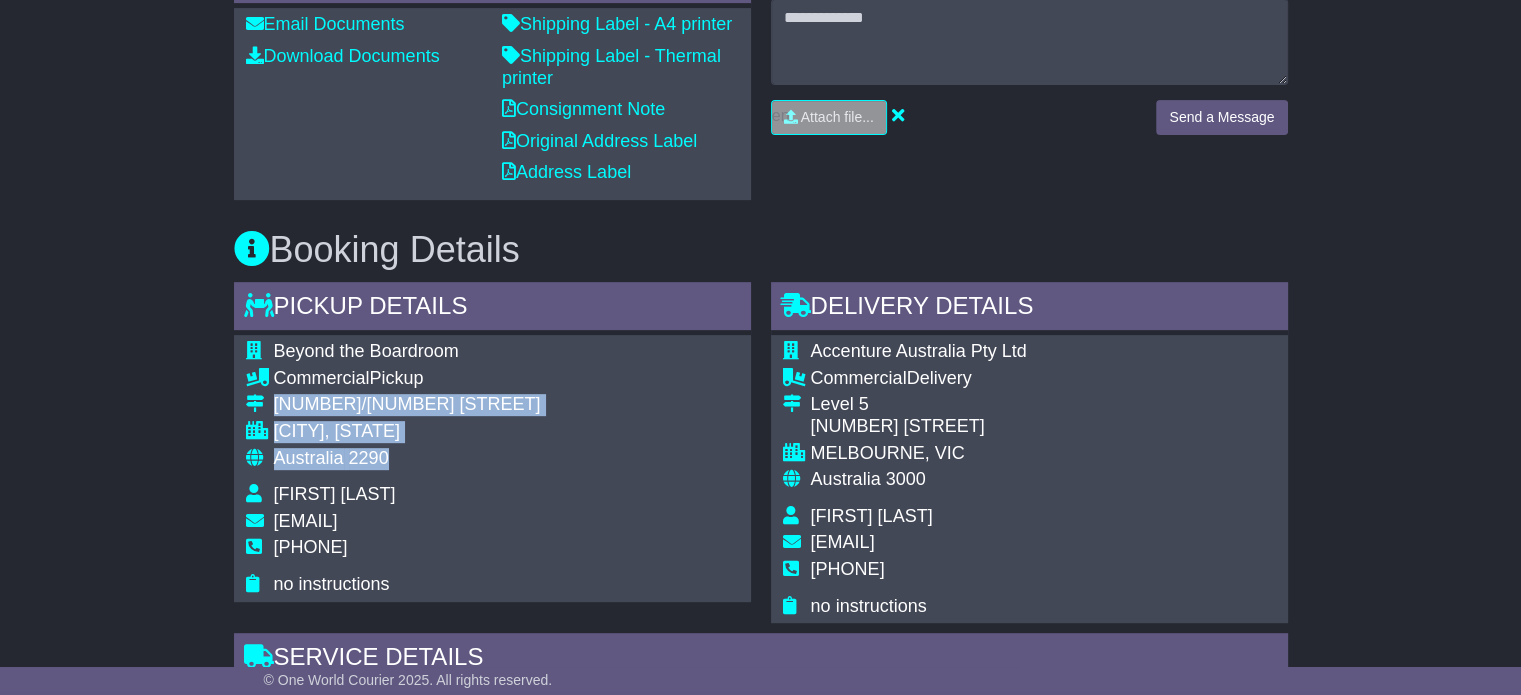 drag, startPoint x: 417, startPoint y: 465, endPoint x: 256, endPoint y: 397, distance: 174.77129 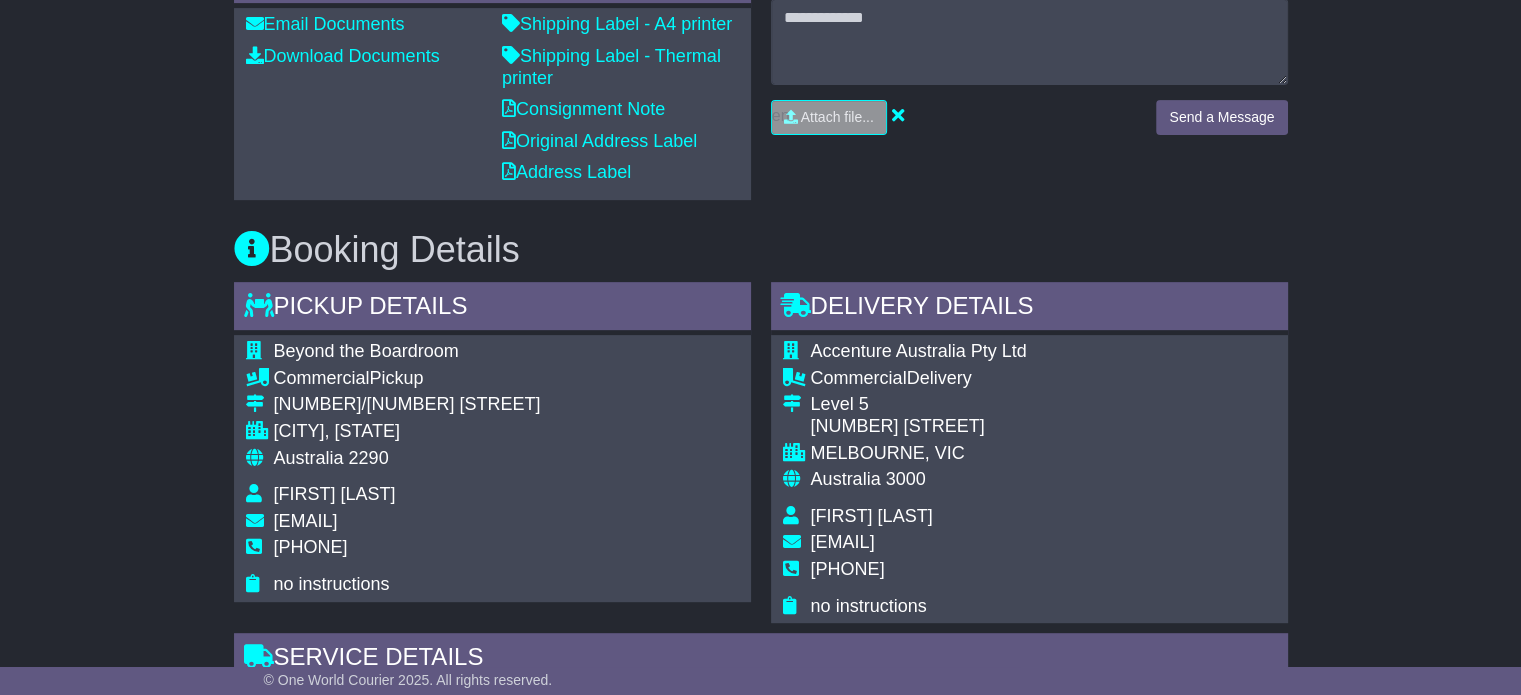 click on "Beyond the Boardroom" at bounding box center (366, 351) 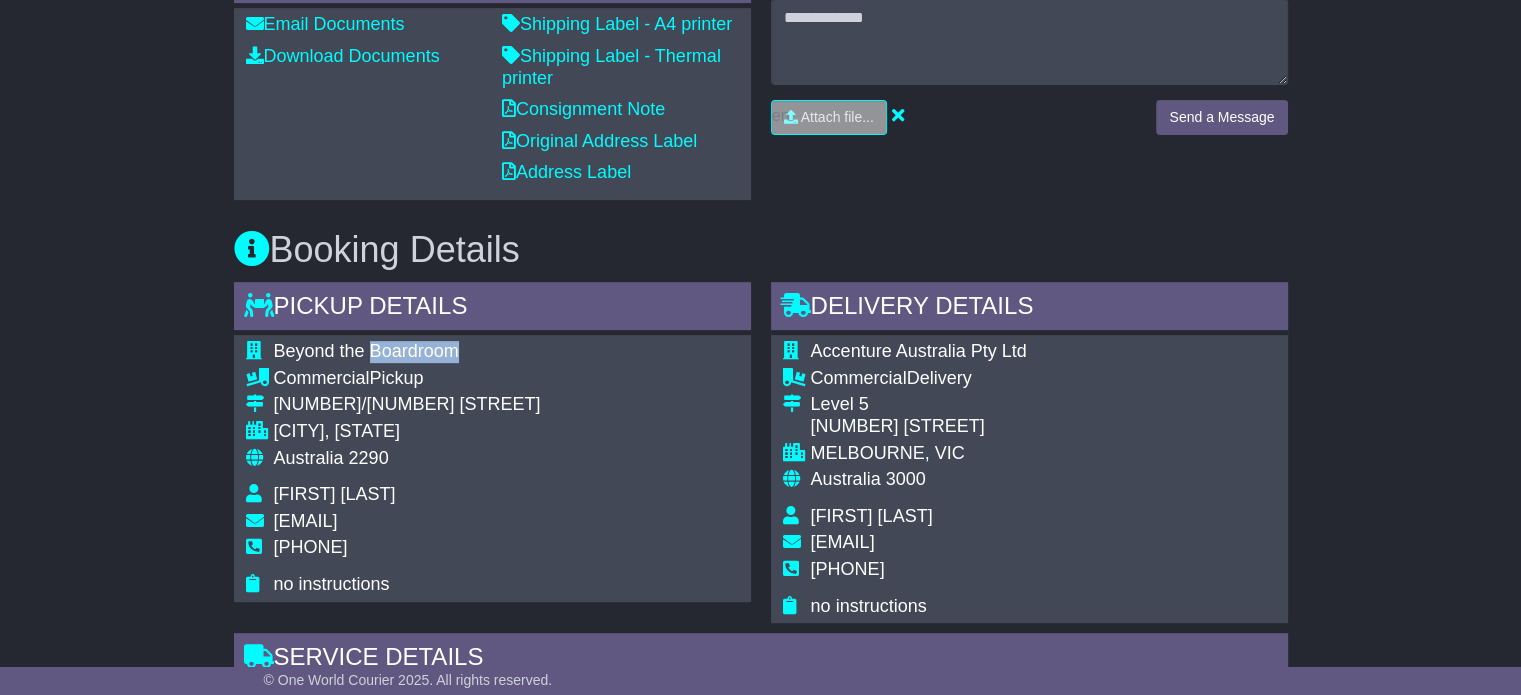 click on "Beyond the Boardroom" at bounding box center (366, 351) 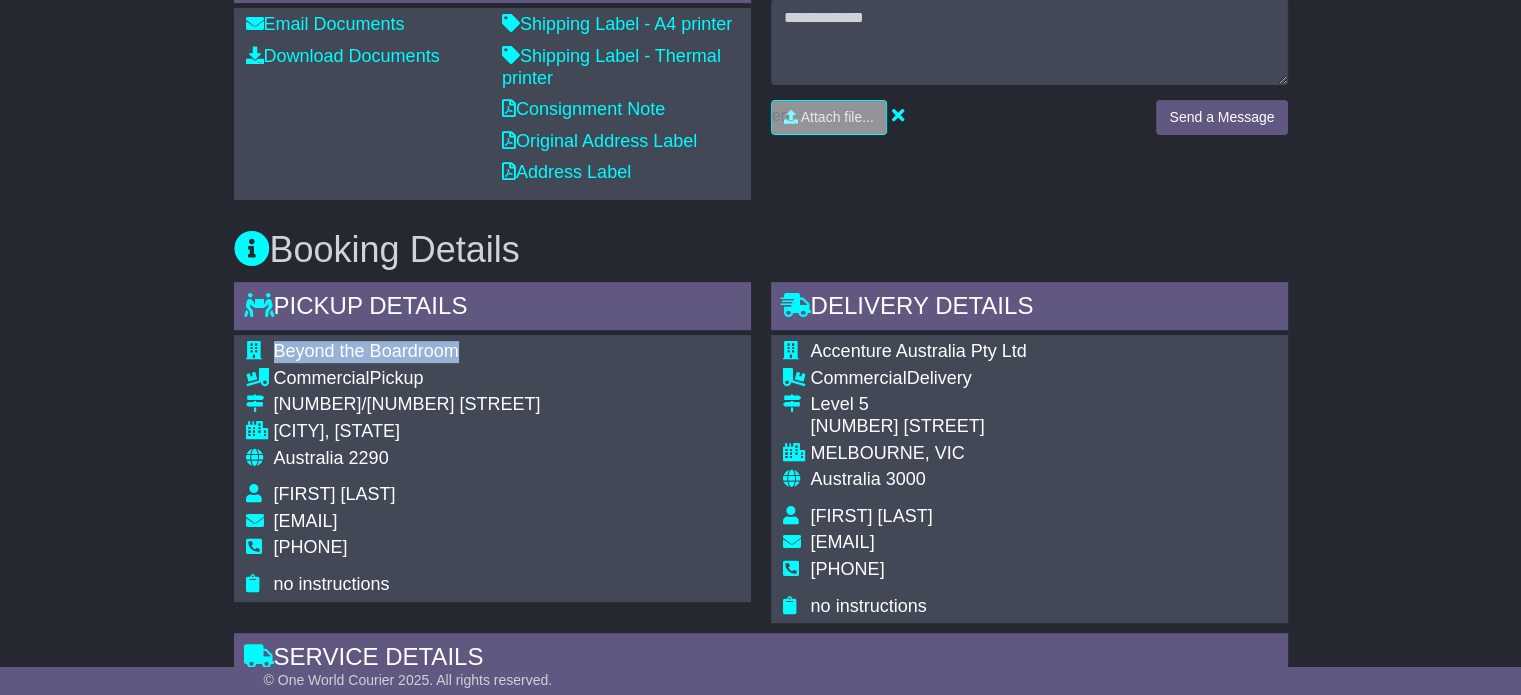 click on "Beyond the Boardroom" at bounding box center [366, 351] 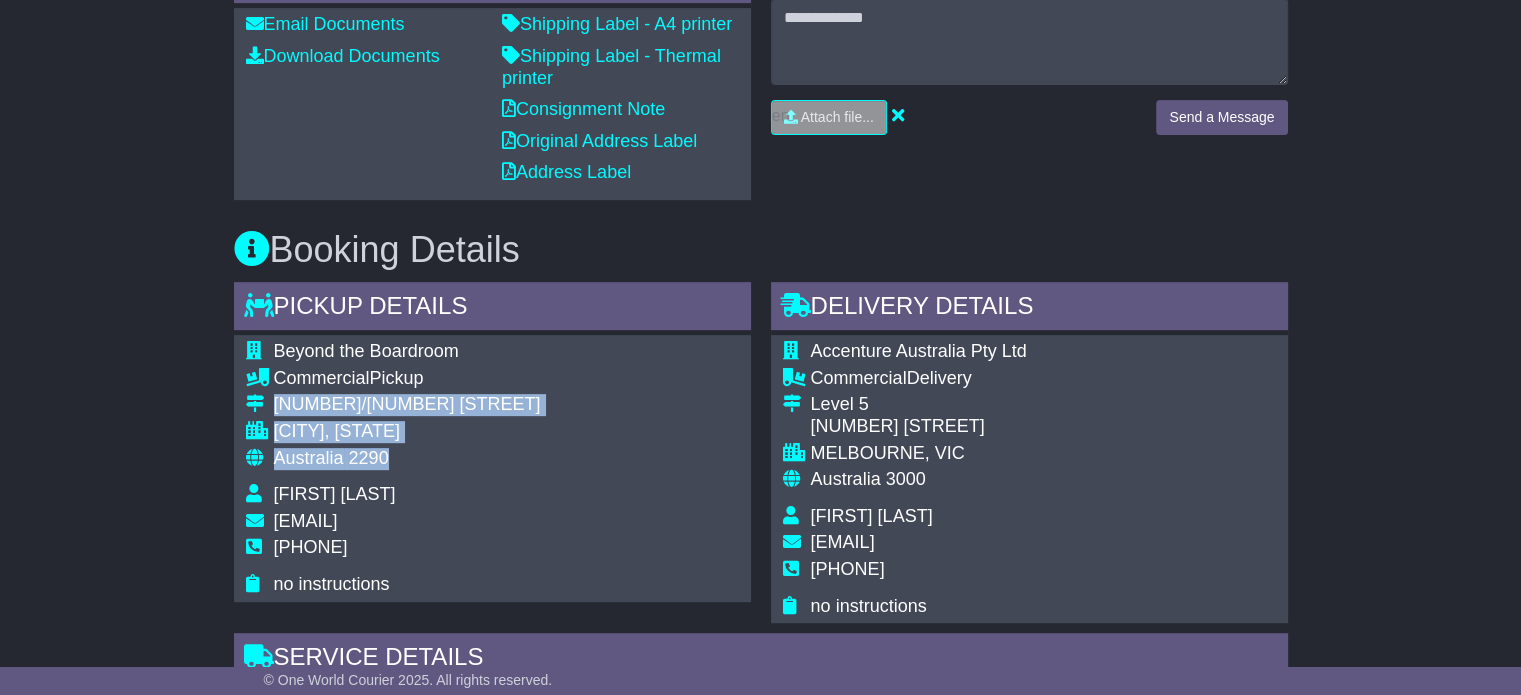 drag, startPoint x: 397, startPoint y: 470, endPoint x: 272, endPoint y: 417, distance: 135.77187 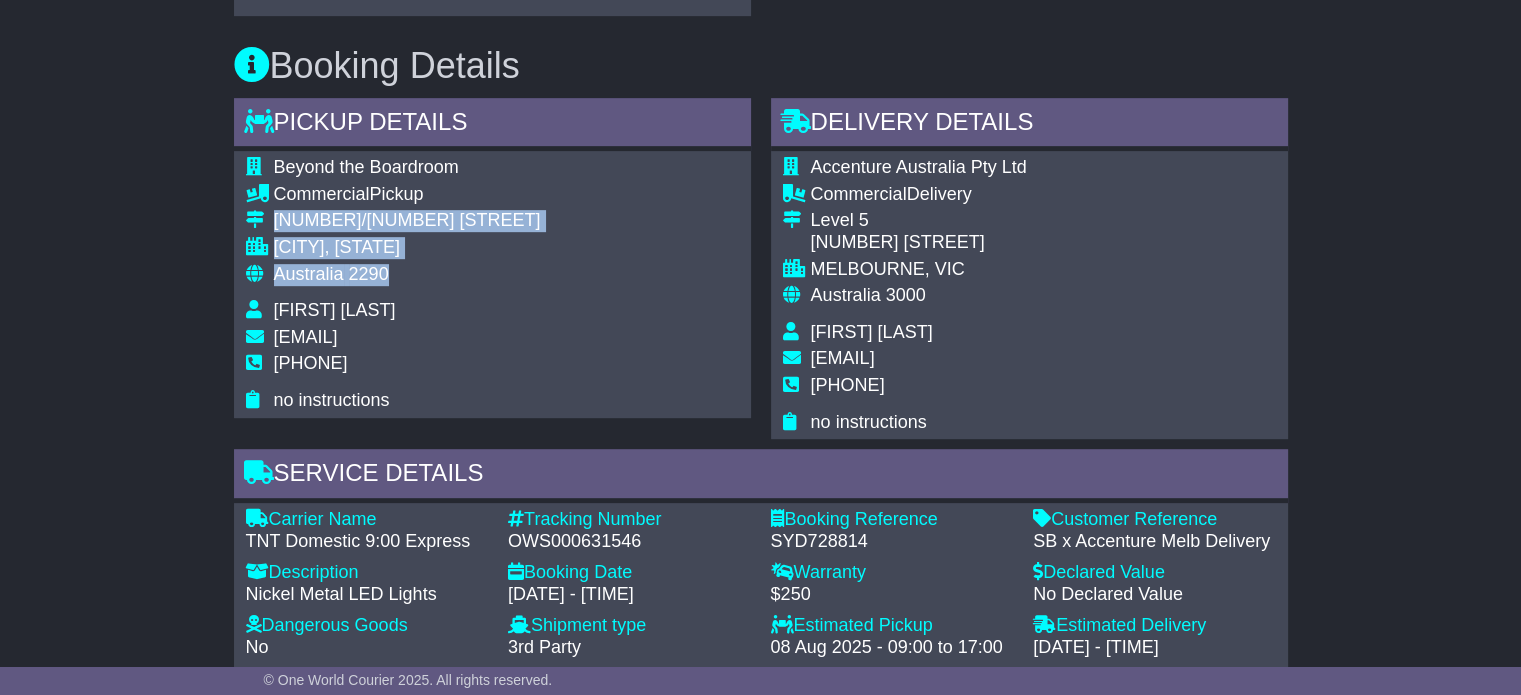 scroll, scrollTop: 1200, scrollLeft: 0, axis: vertical 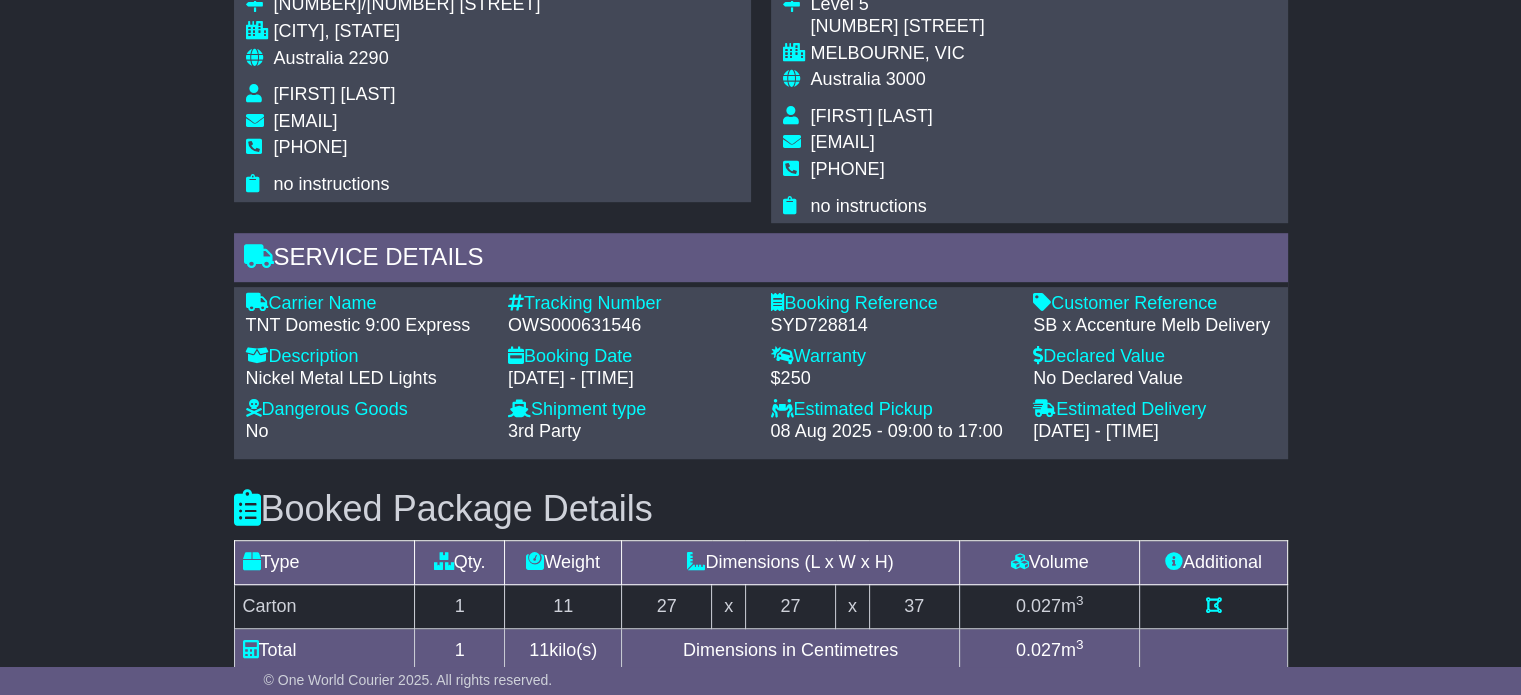 click on "OWS000631546" at bounding box center (629, 326) 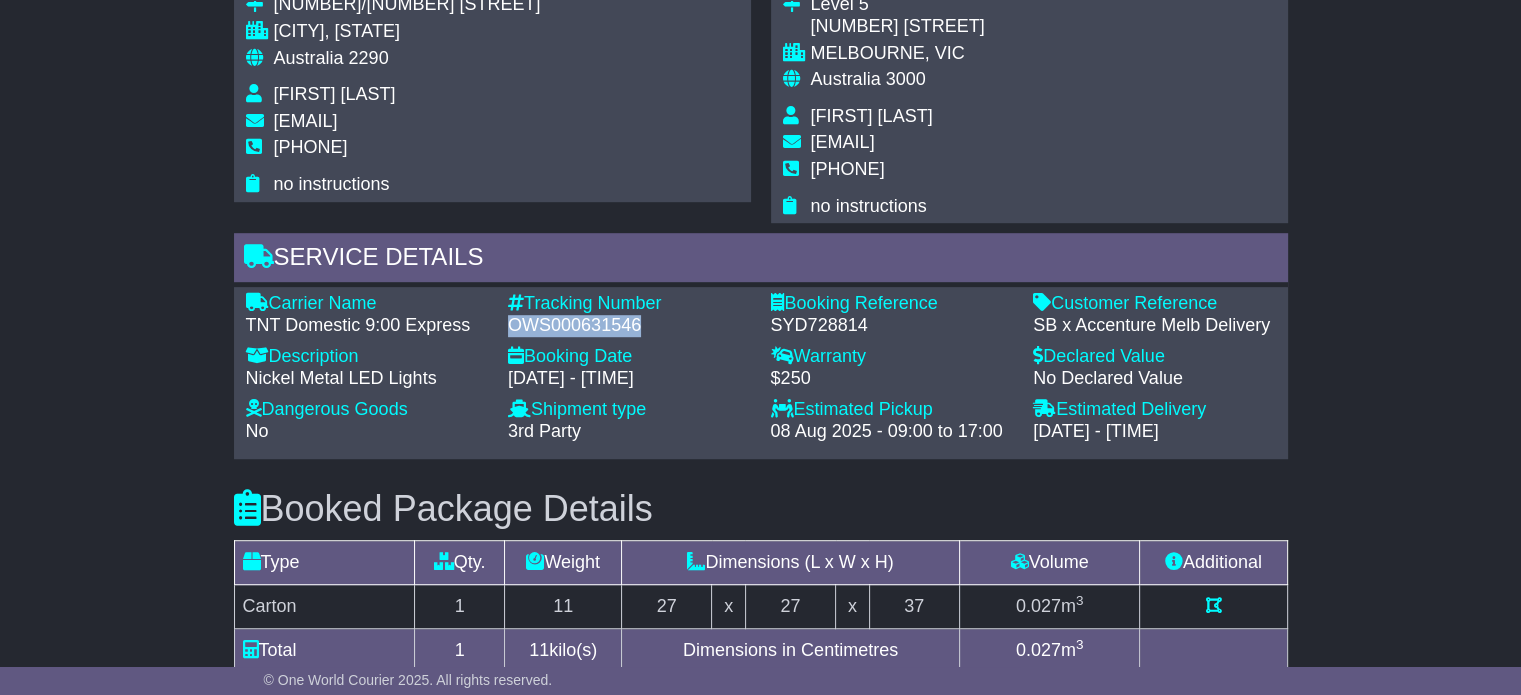 click on "OWS000631546" at bounding box center [629, 326] 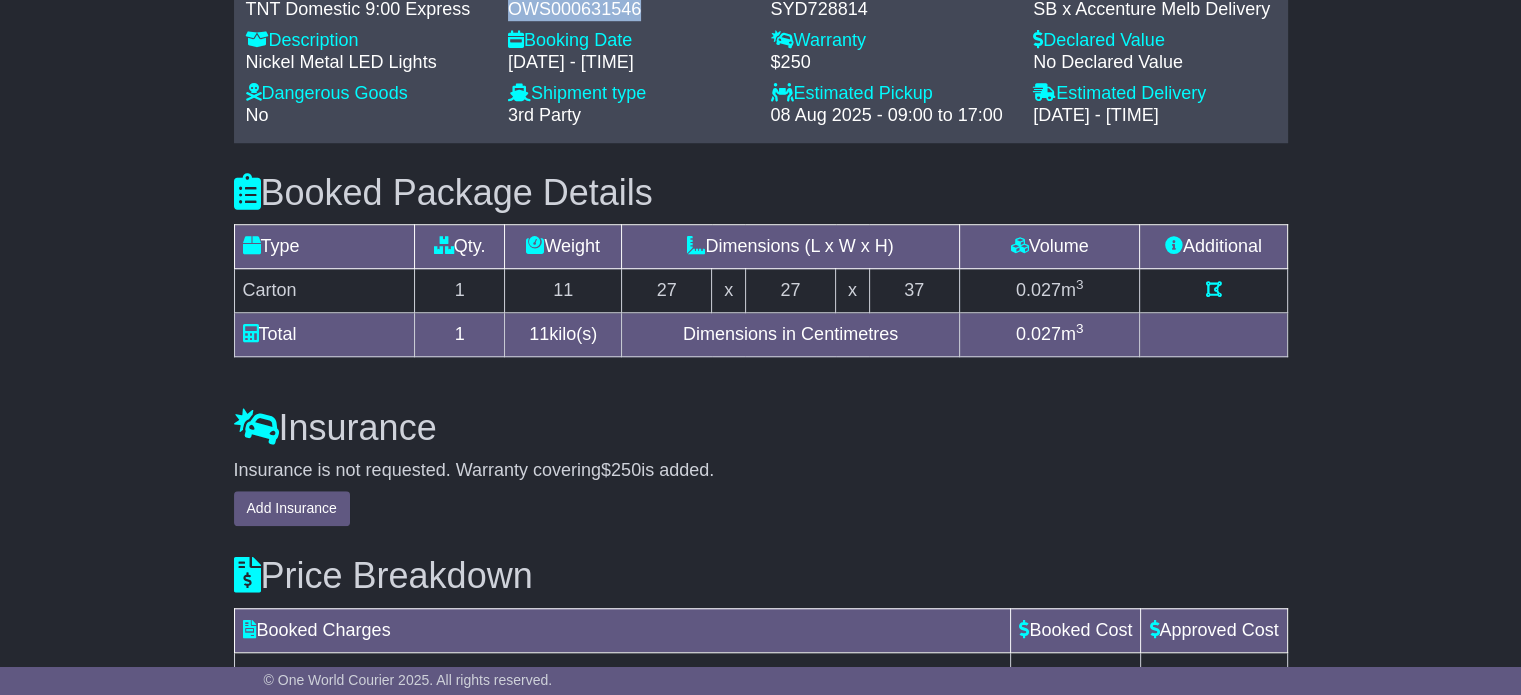 scroll, scrollTop: 1260, scrollLeft: 0, axis: vertical 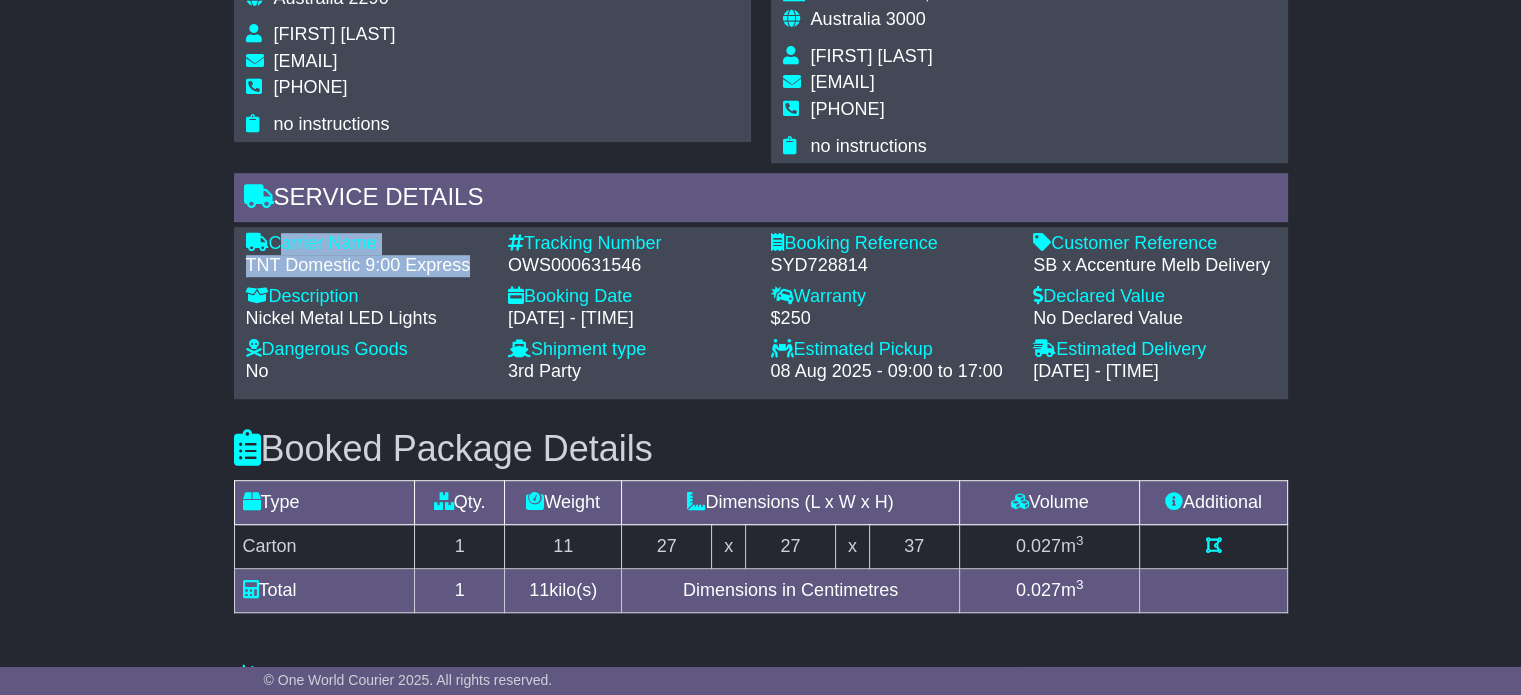 drag, startPoint x: 468, startPoint y: 262, endPoint x: 276, endPoint y: 239, distance: 193.3727 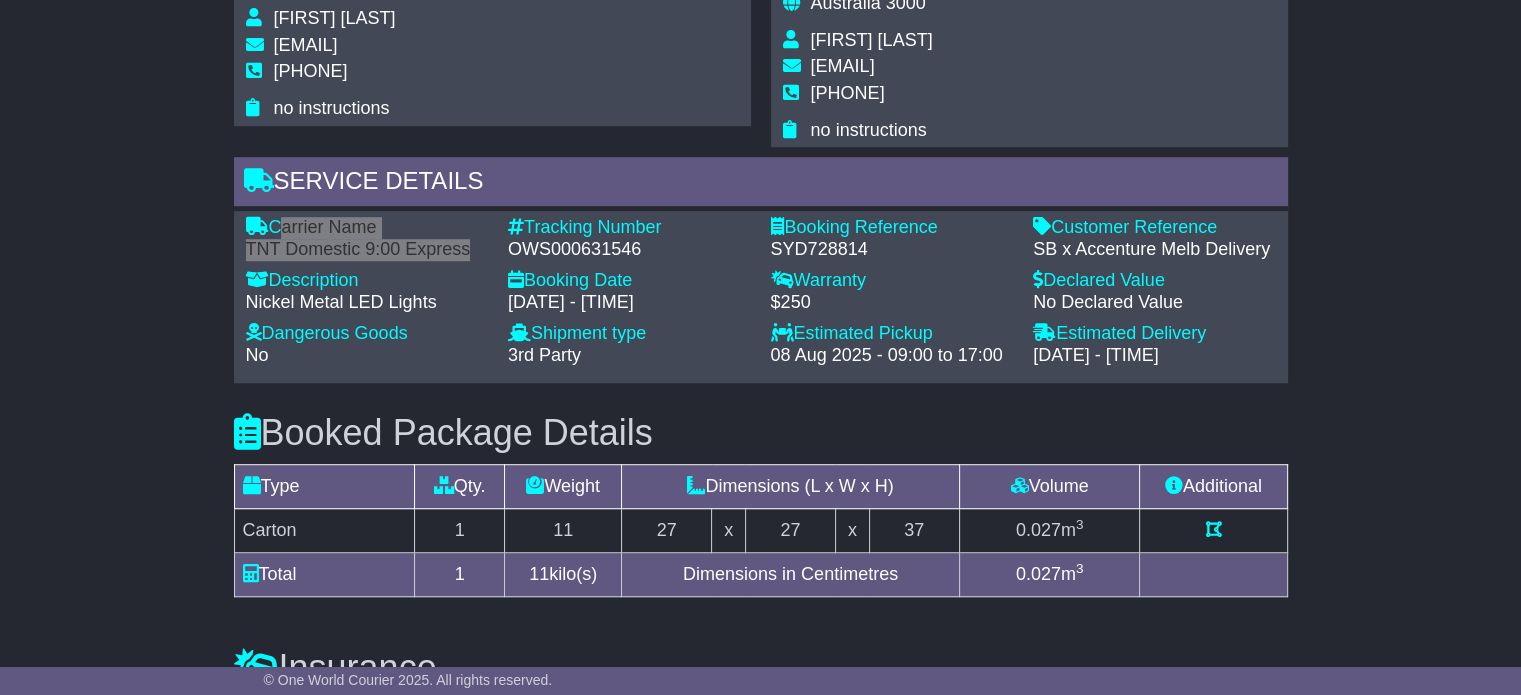 scroll, scrollTop: 1274, scrollLeft: 0, axis: vertical 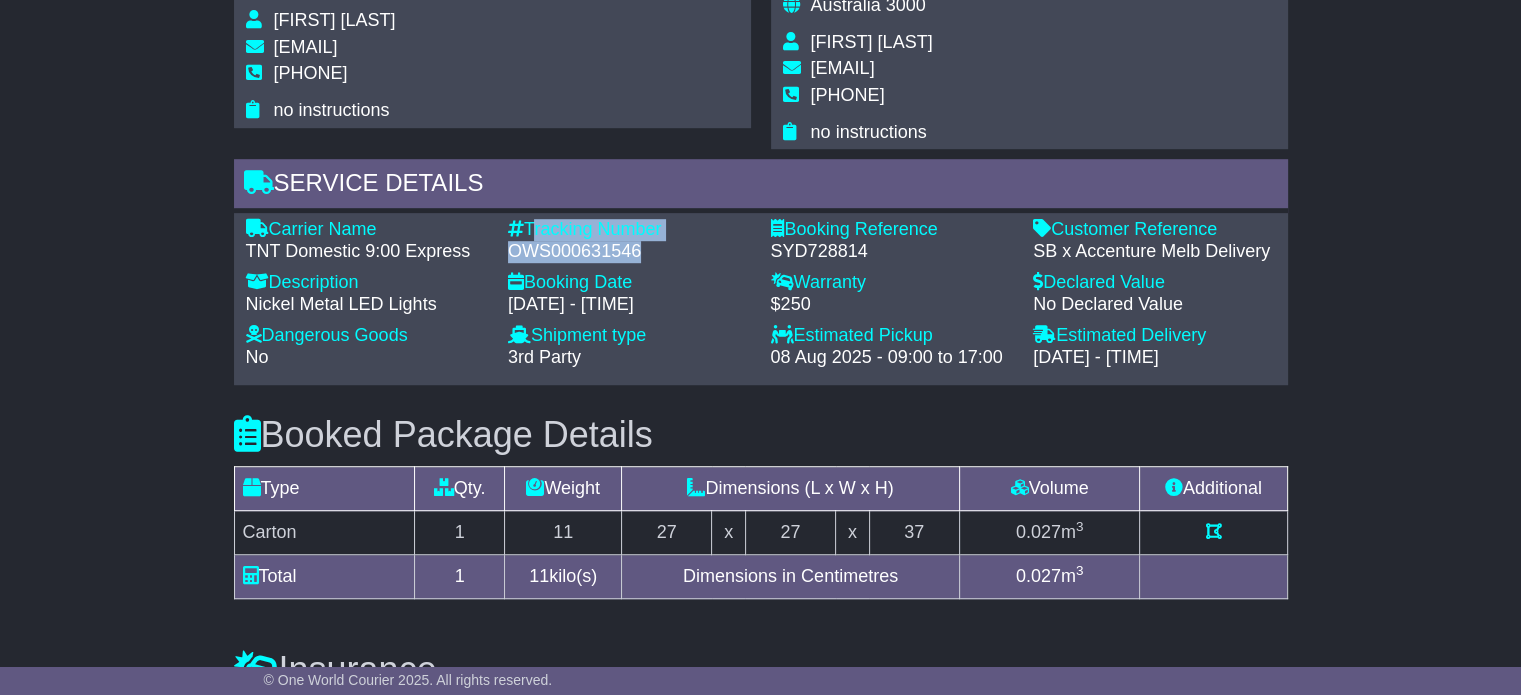 drag, startPoint x: 639, startPoint y: 245, endPoint x: 532, endPoint y: 220, distance: 109.88175 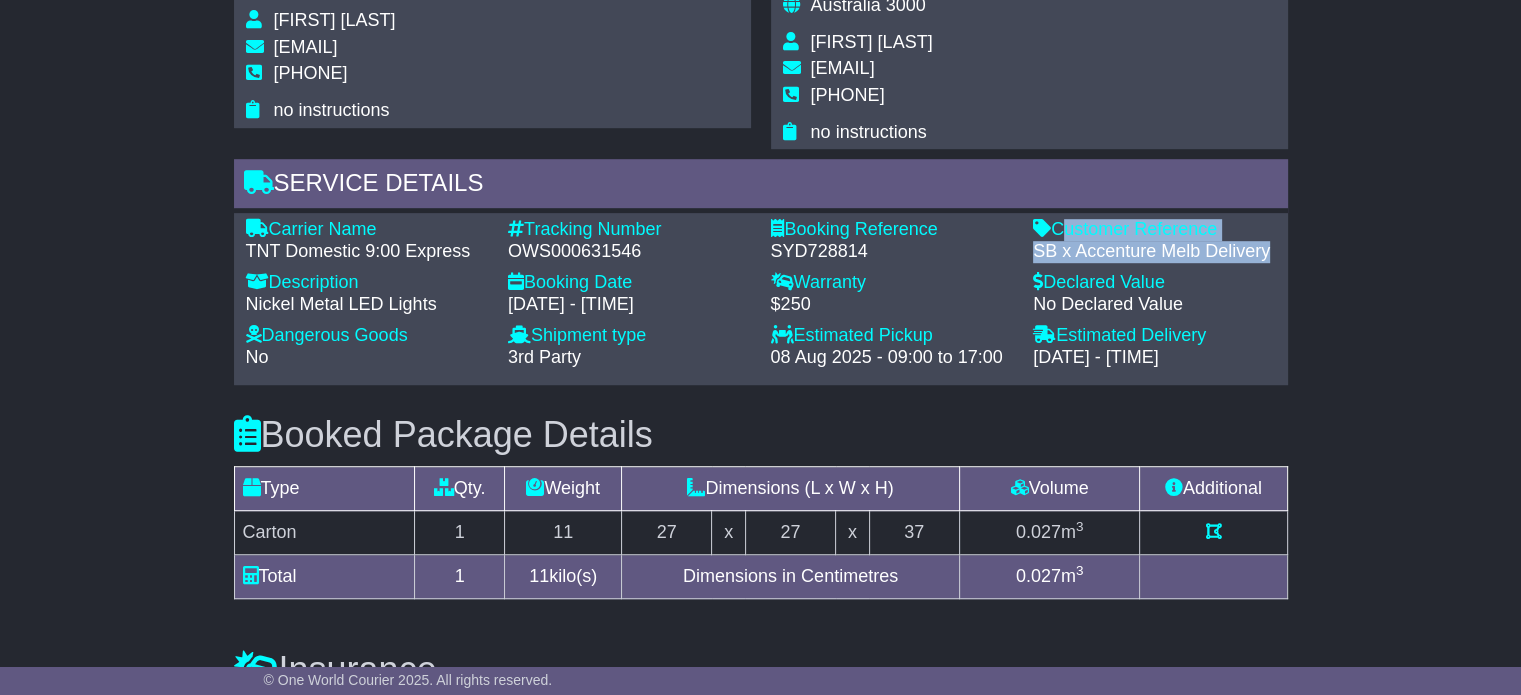 drag, startPoint x: 1272, startPoint y: 247, endPoint x: 1059, endPoint y: 232, distance: 213.52751 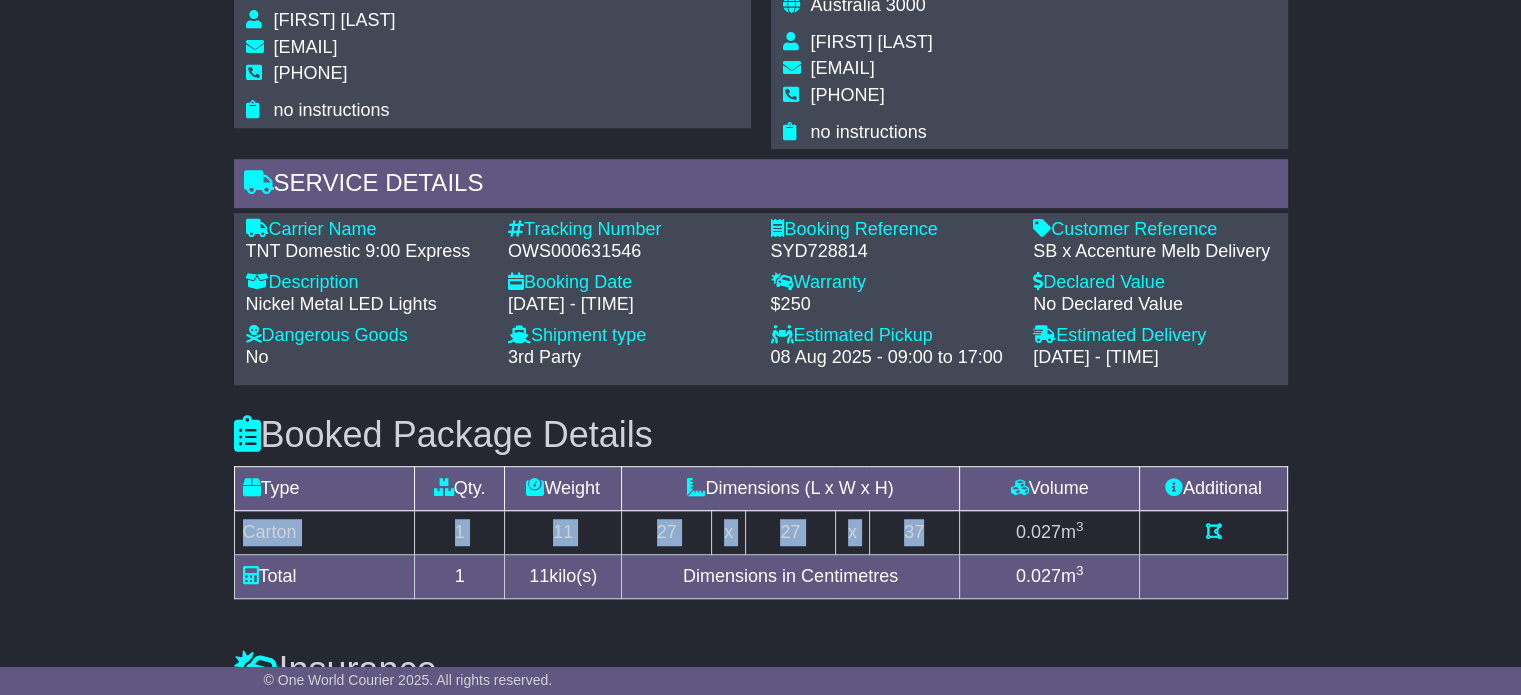 drag, startPoint x: 928, startPoint y: 530, endPoint x: 236, endPoint y: 523, distance: 692.0354 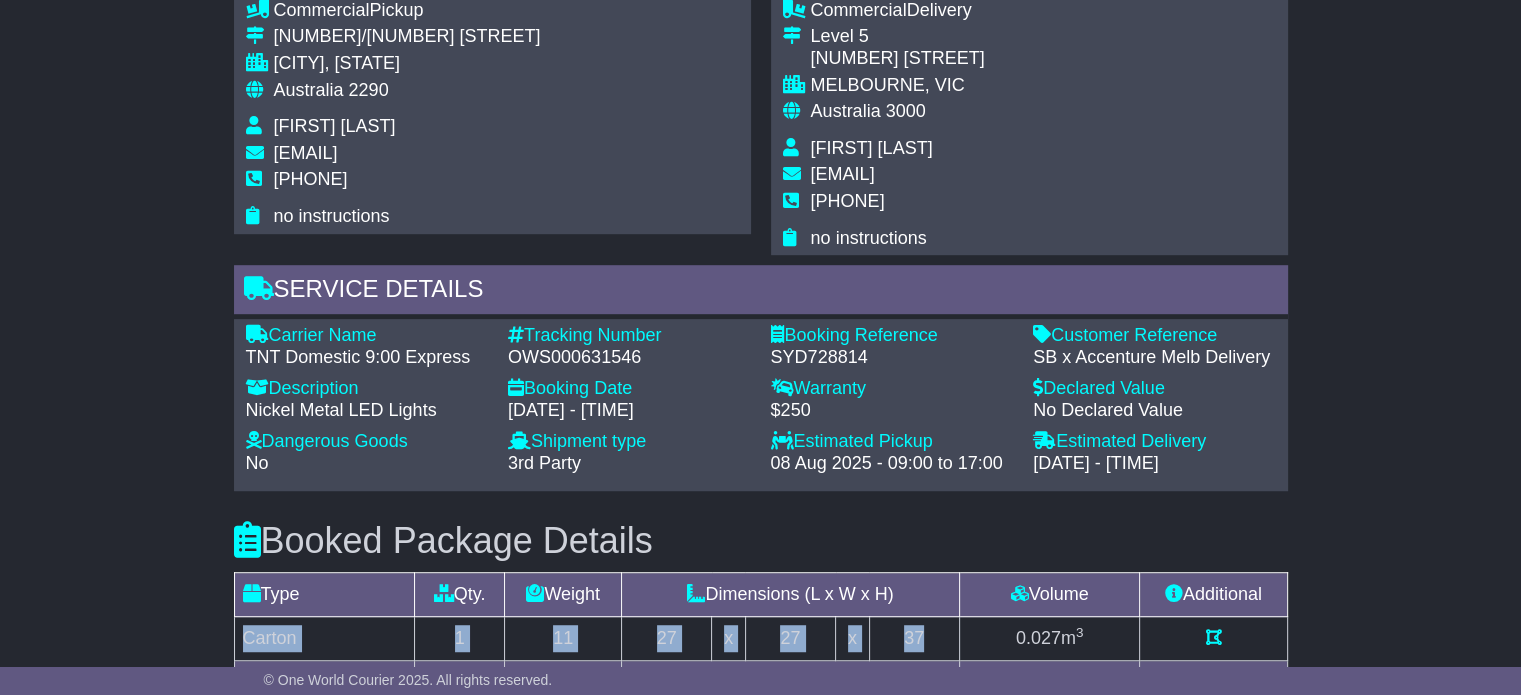 scroll, scrollTop: 974, scrollLeft: 0, axis: vertical 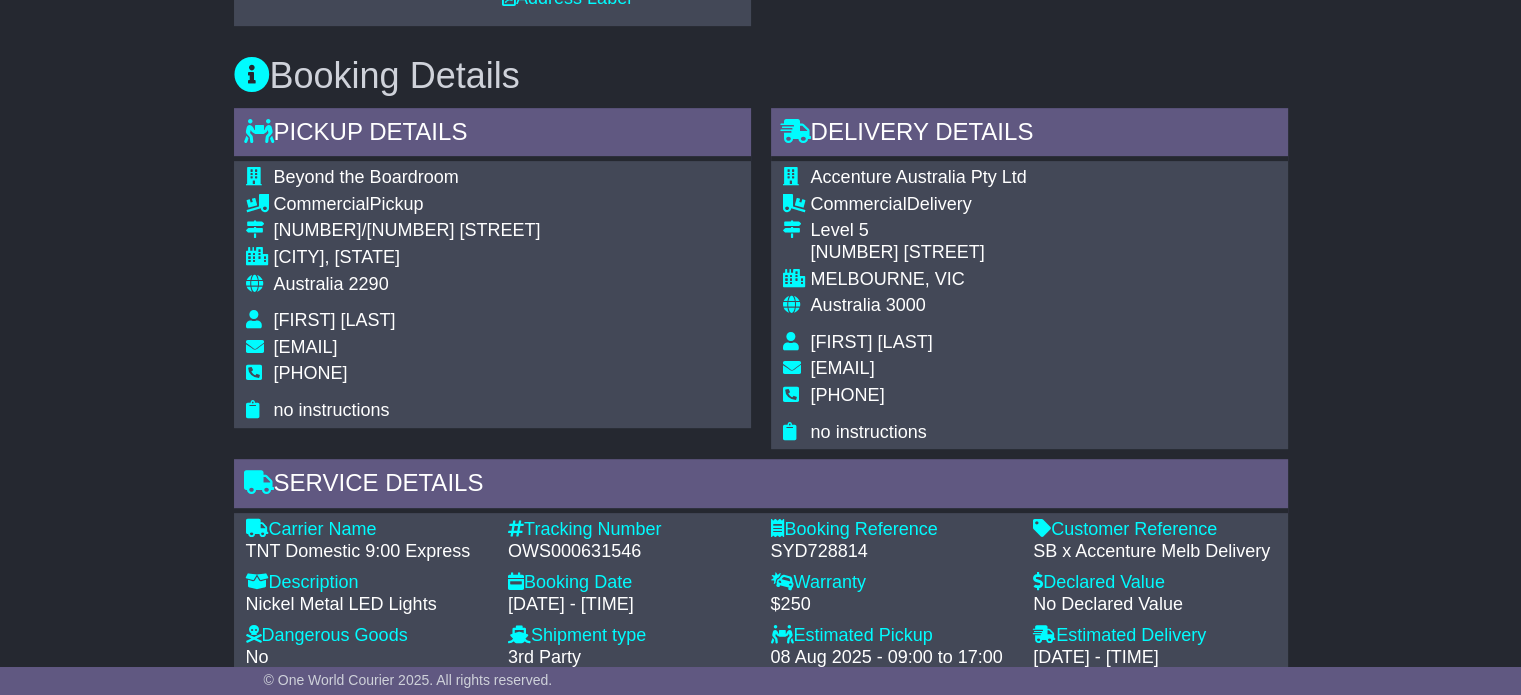 click on "[FIRST] [LAST]" at bounding box center (872, 342) 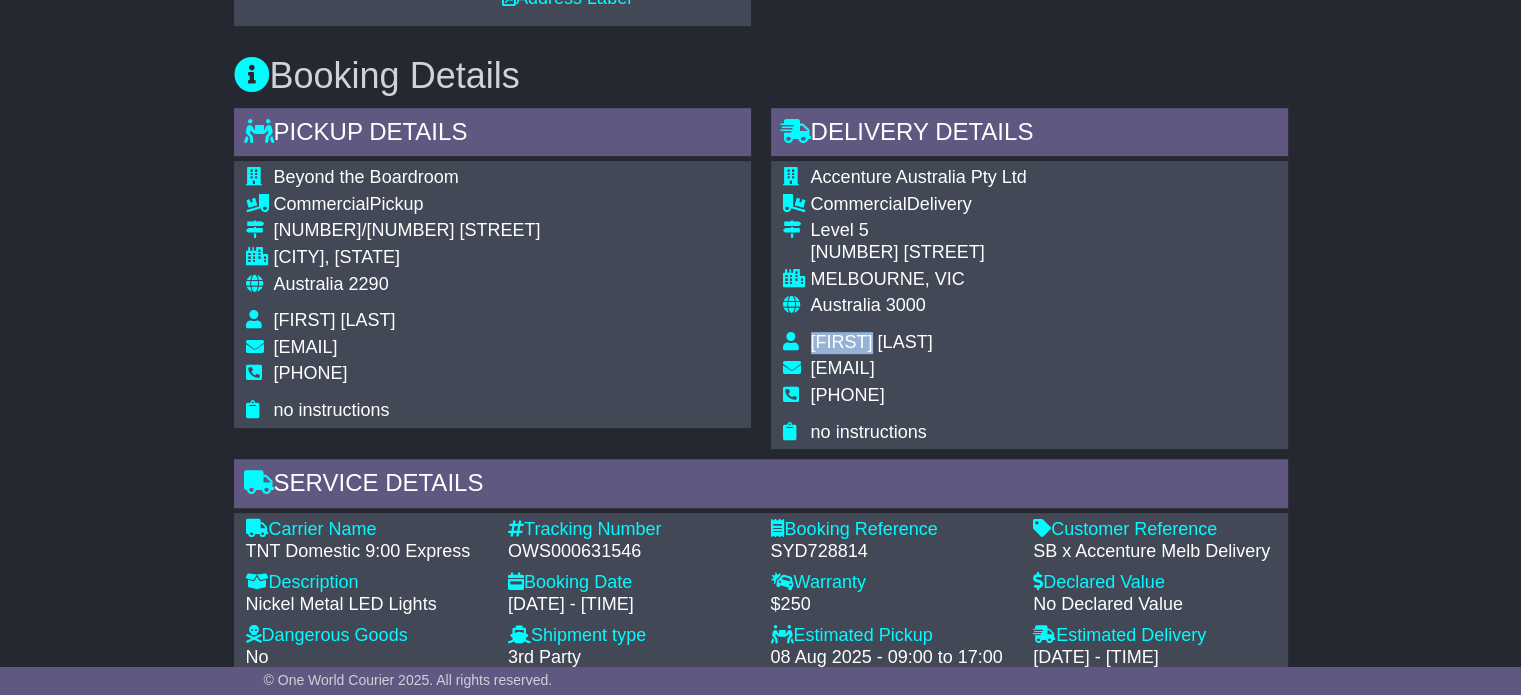 click on "[FIRST] [LAST]" at bounding box center [872, 342] 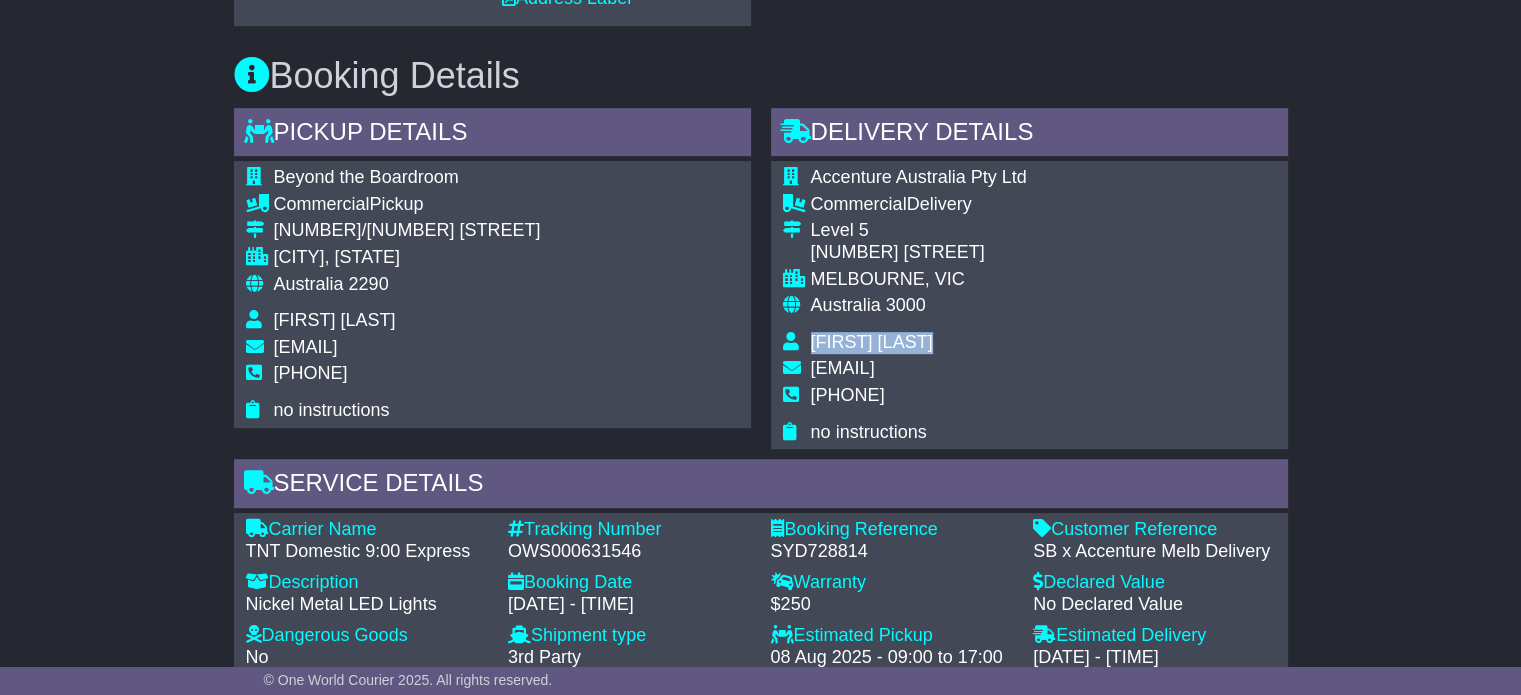 click on "[FIRST] [LAST]" at bounding box center [872, 342] 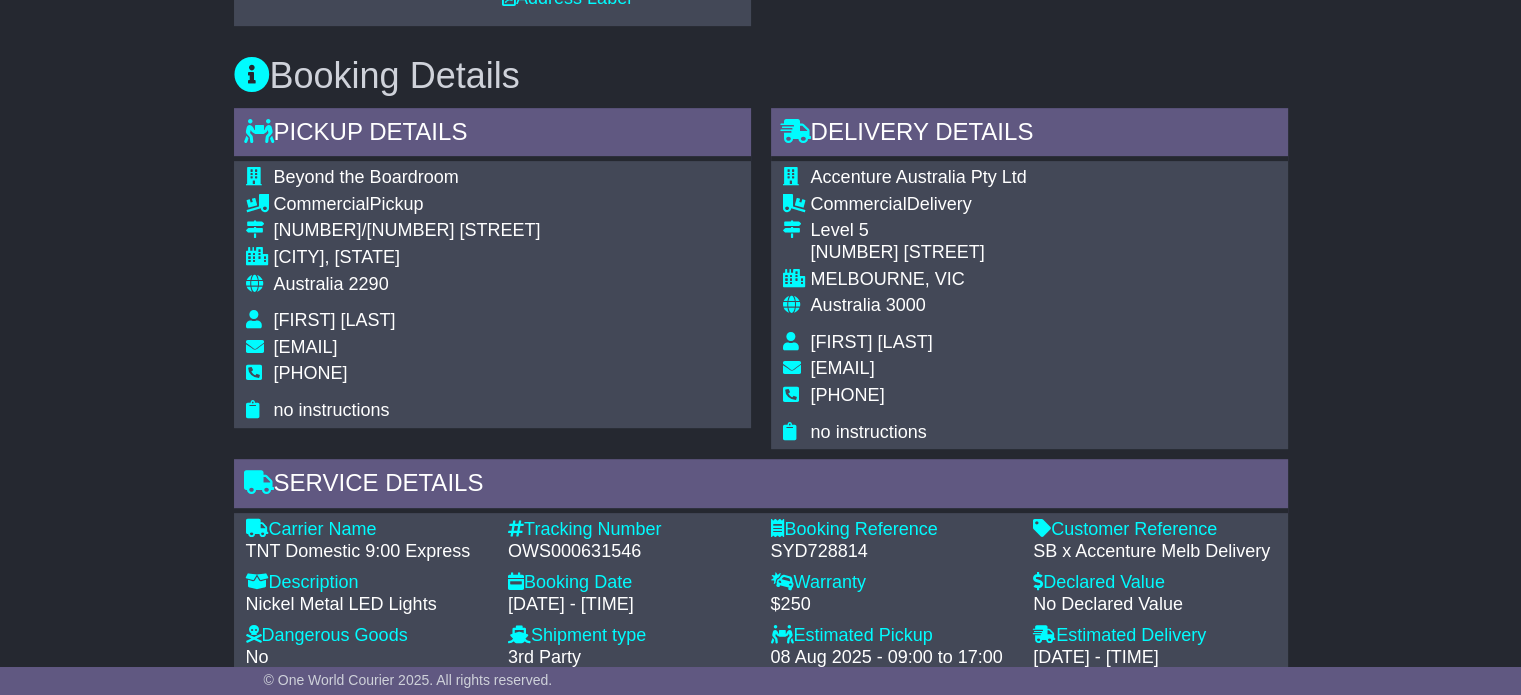 click on "[PHONE]" at bounding box center (848, 395) 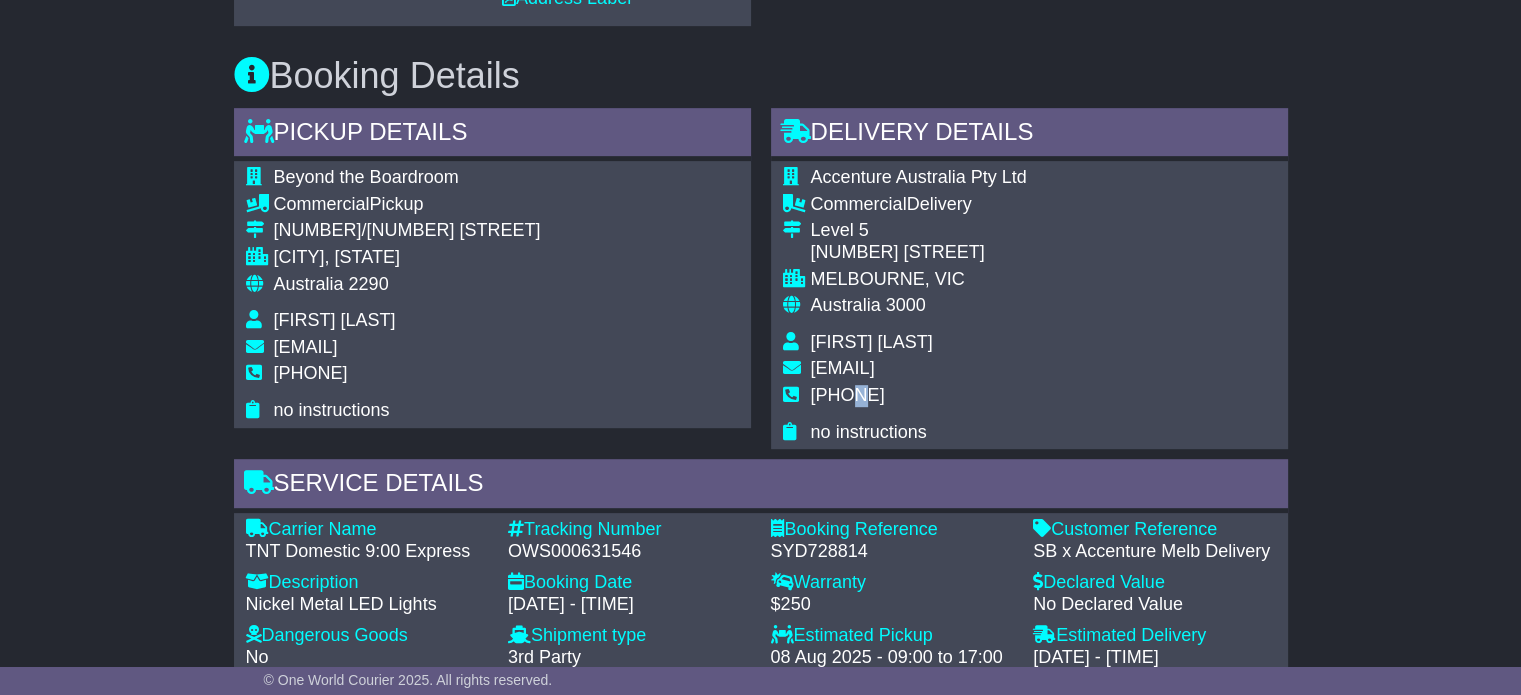 click on "[PHONE]" at bounding box center [848, 395] 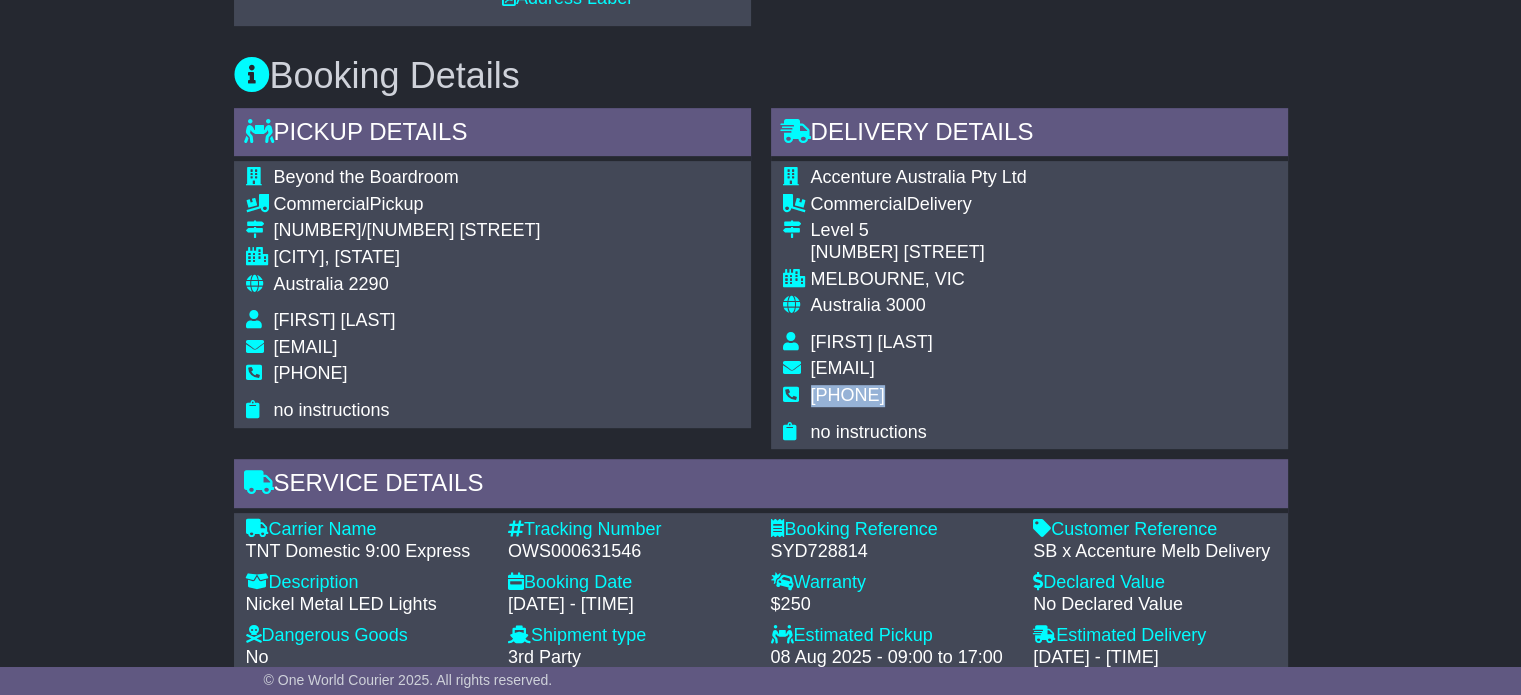 click on "[PHONE]" at bounding box center (848, 395) 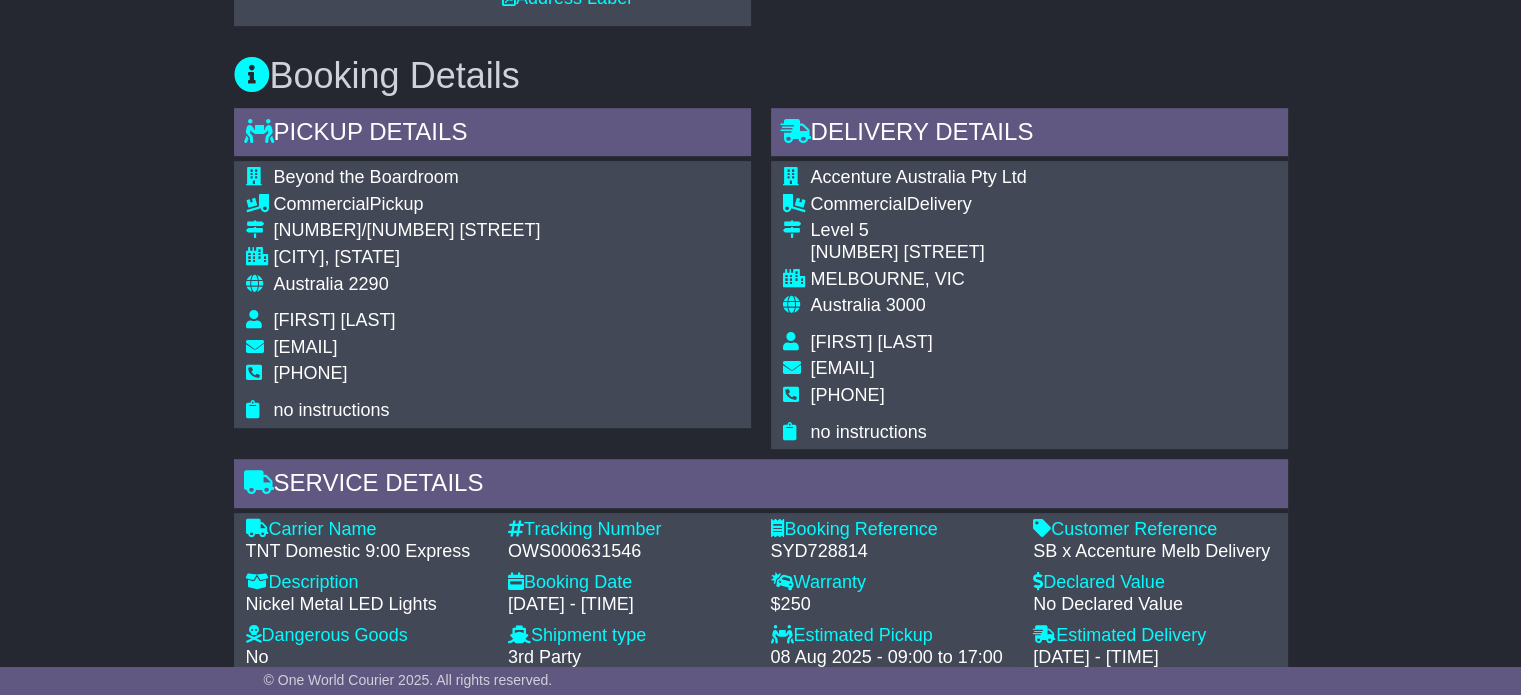 click on "Australia" at bounding box center [309, 284] 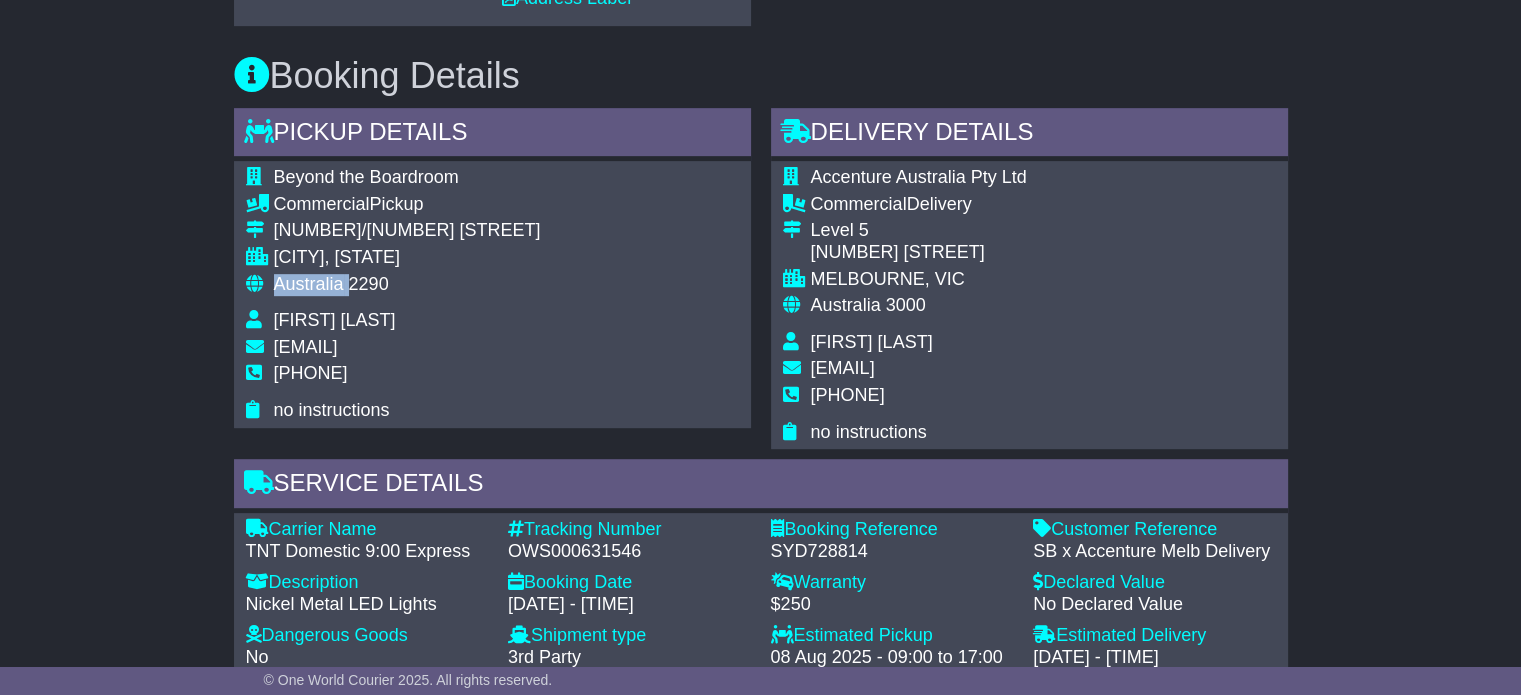 click on "Australia" at bounding box center (309, 284) 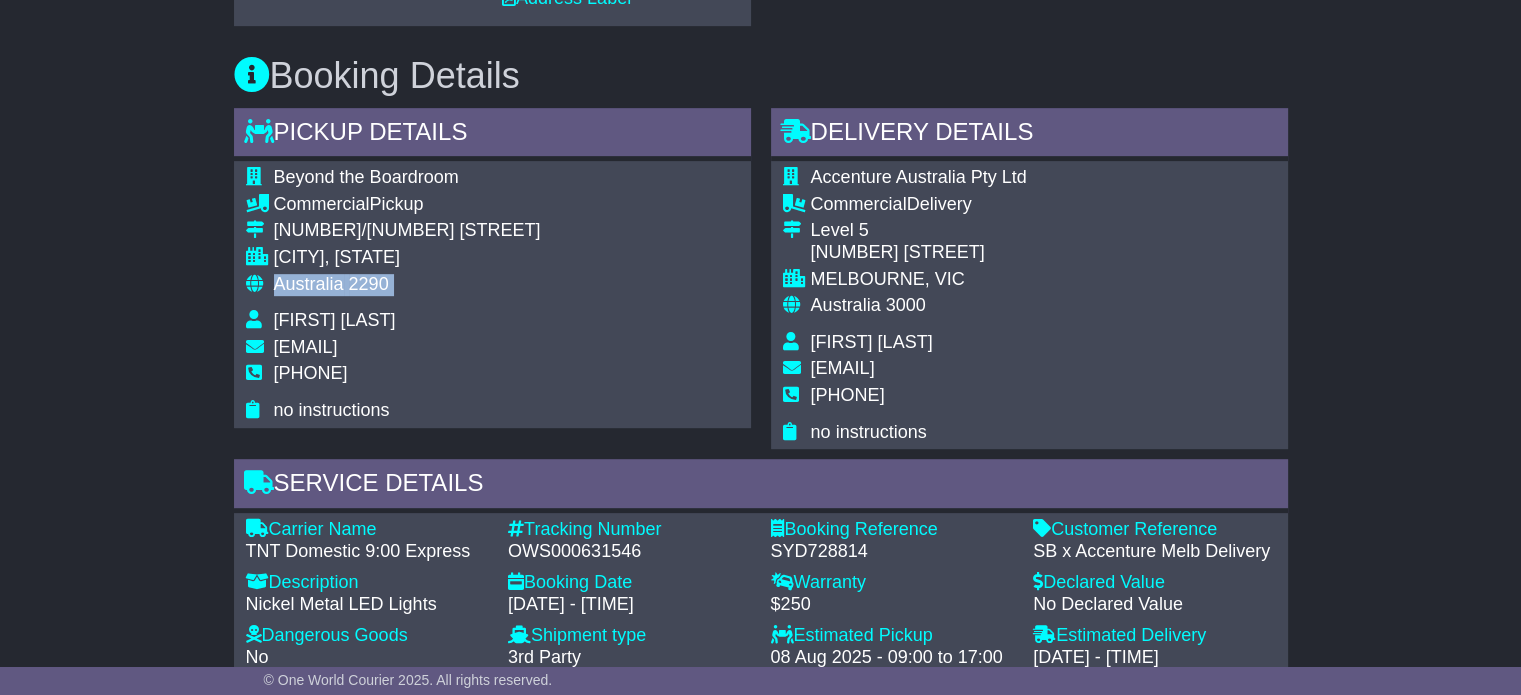 click on "Australia" at bounding box center (309, 284) 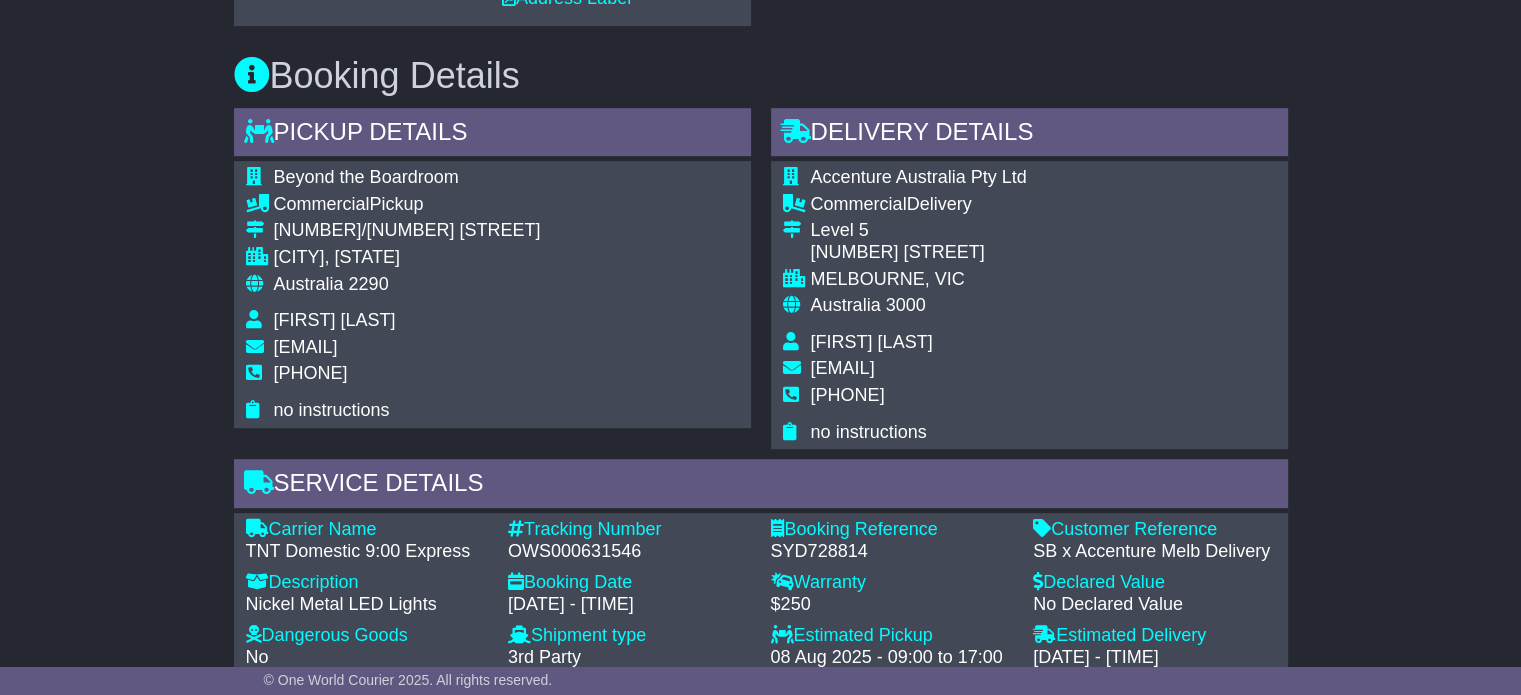 click on "MELBOURNE, VIC" at bounding box center (919, 282) 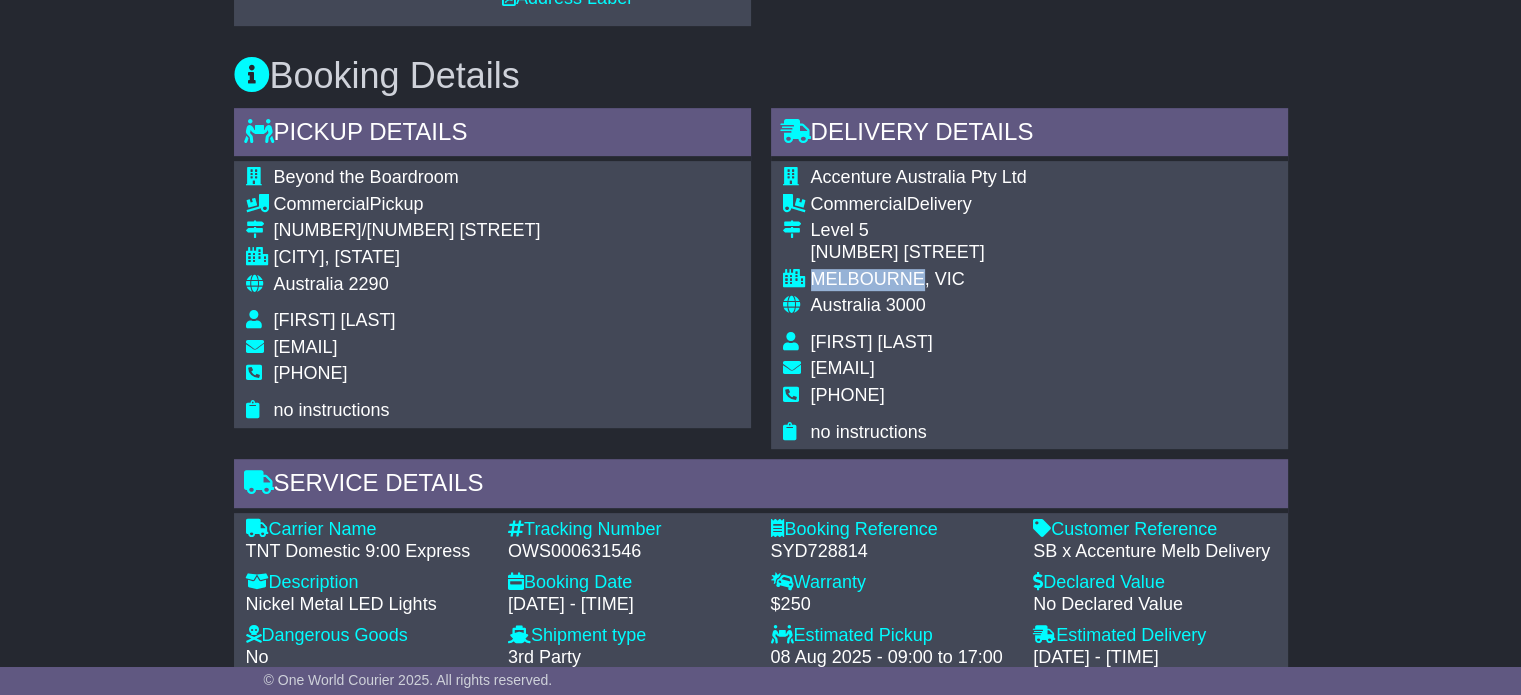 click on "MELBOURNE, VIC" at bounding box center [919, 282] 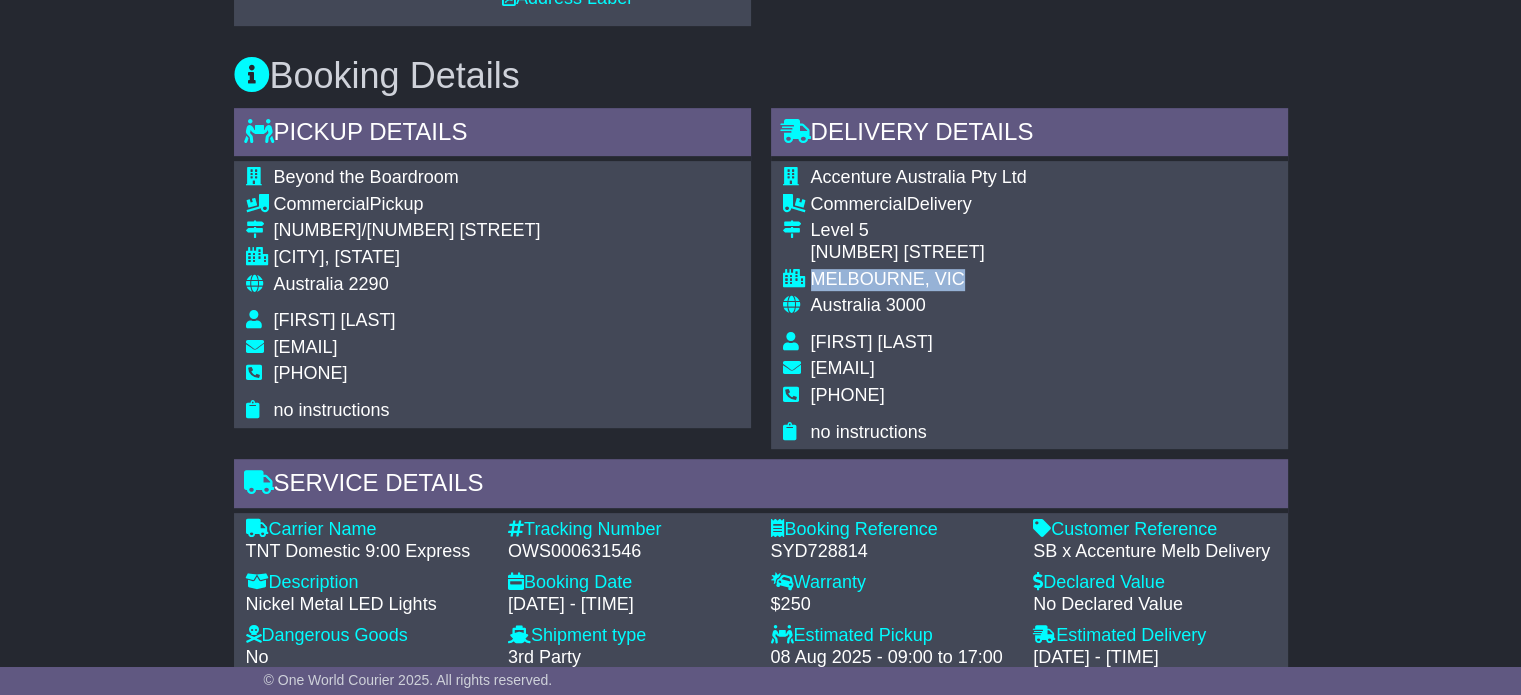 click on "MELBOURNE, VIC" at bounding box center (919, 282) 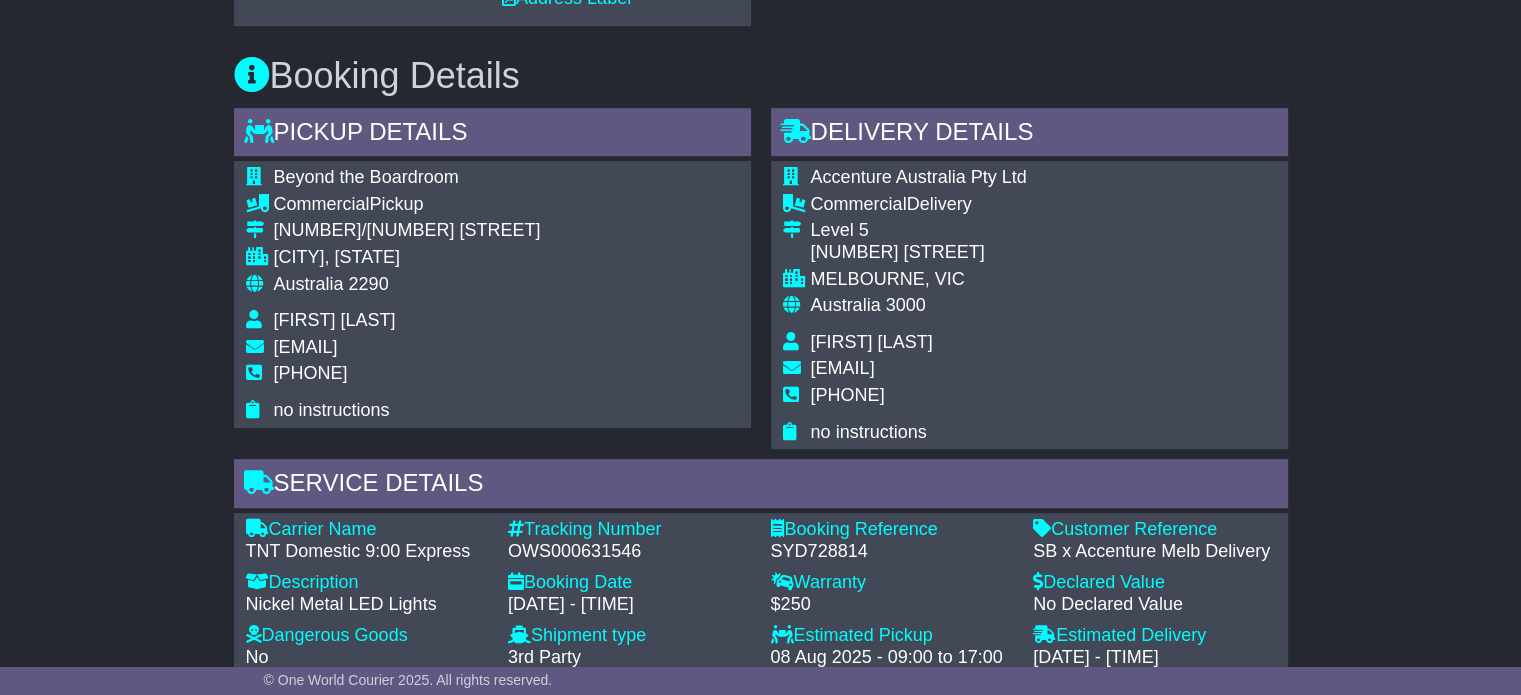 click on "Australia" at bounding box center [846, 305] 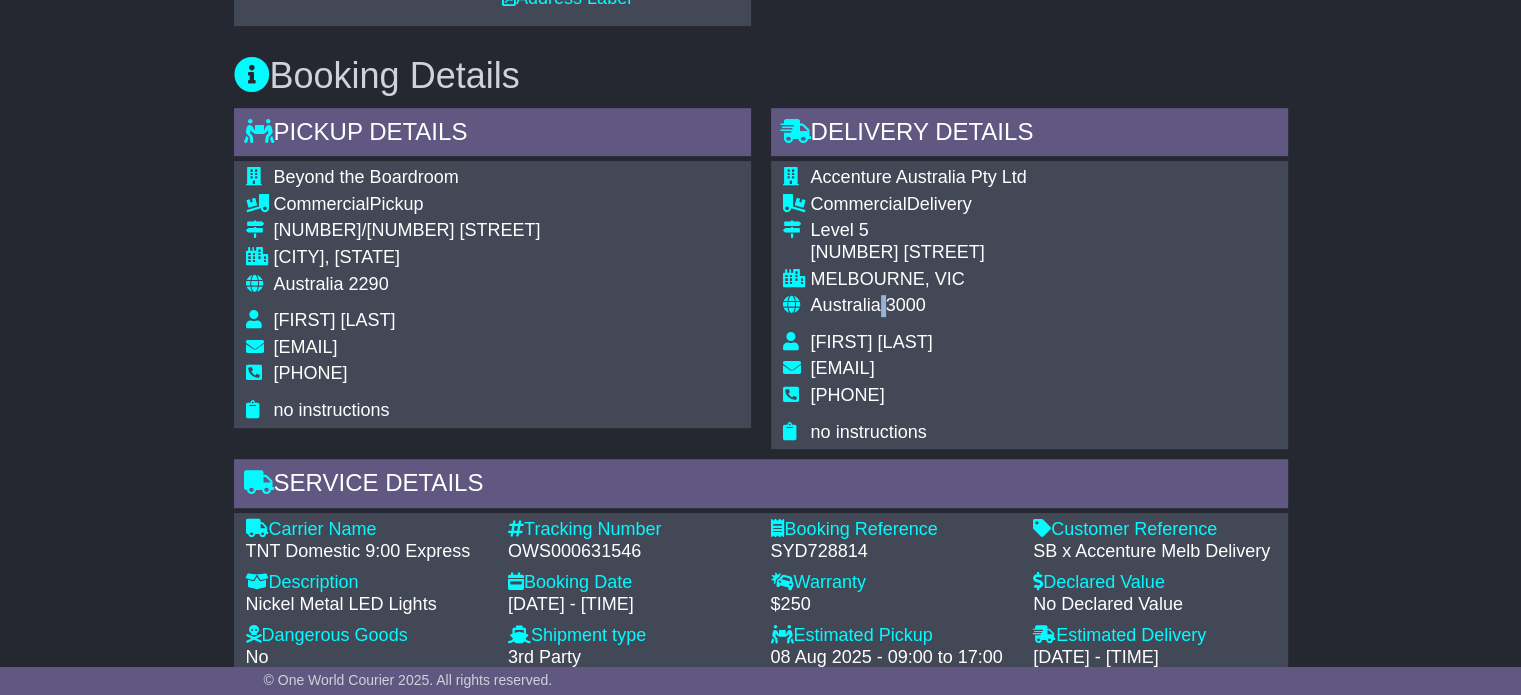 click on "Australia" at bounding box center (846, 305) 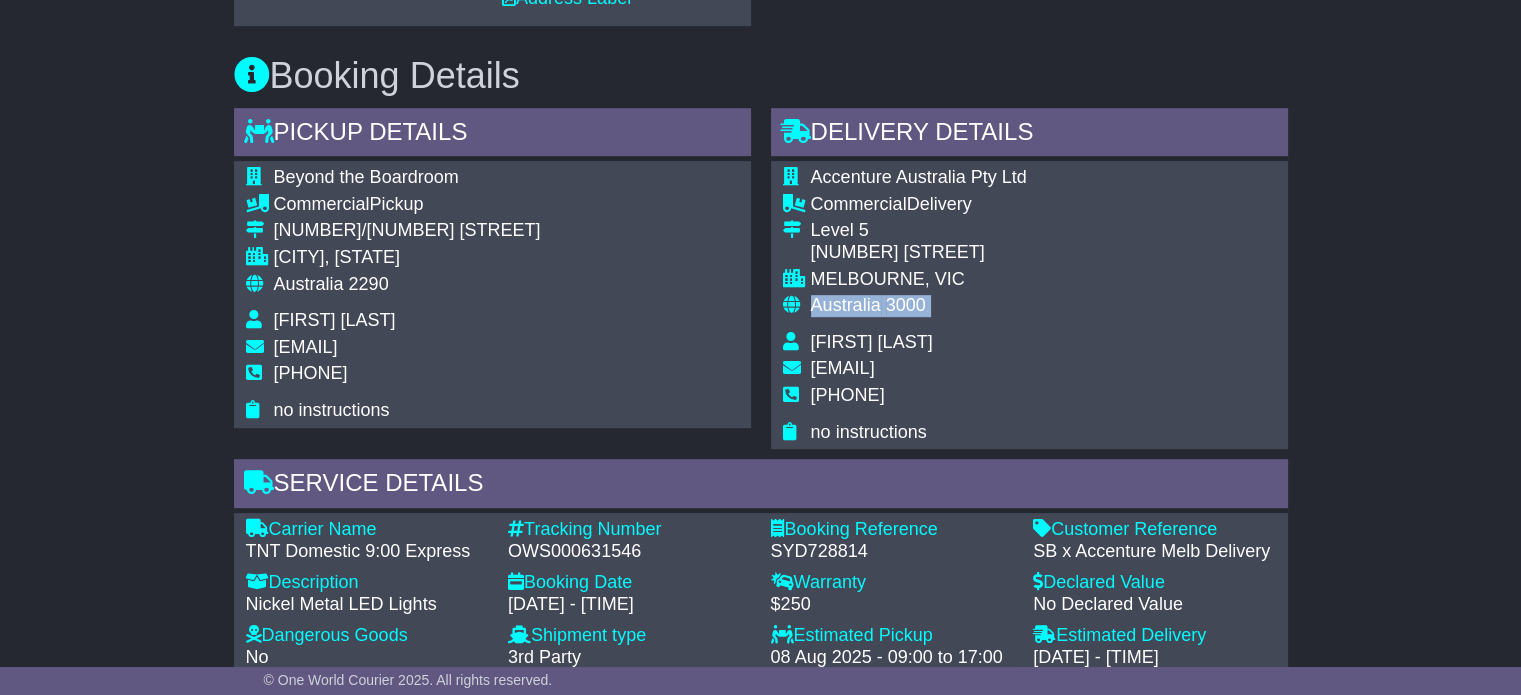 click on "Australia" at bounding box center [846, 305] 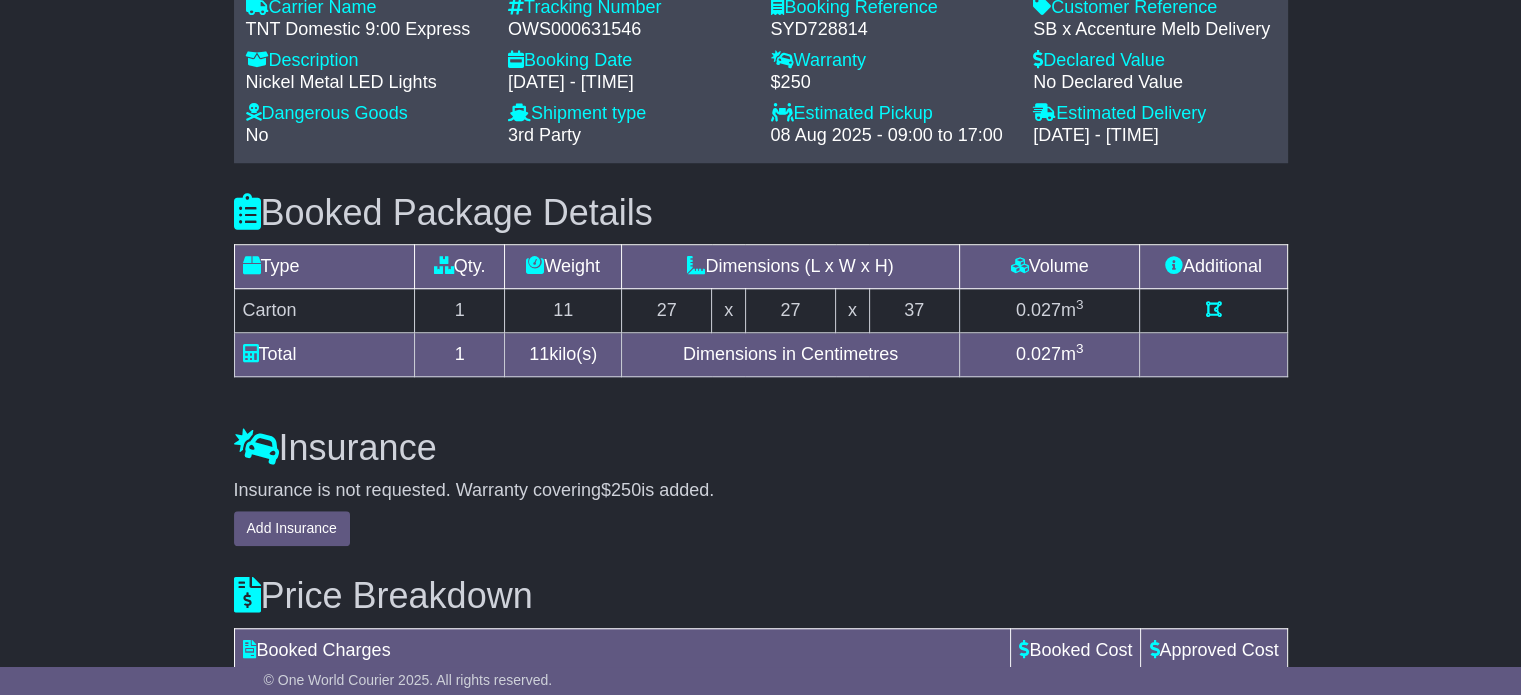 scroll, scrollTop: 1760, scrollLeft: 0, axis: vertical 